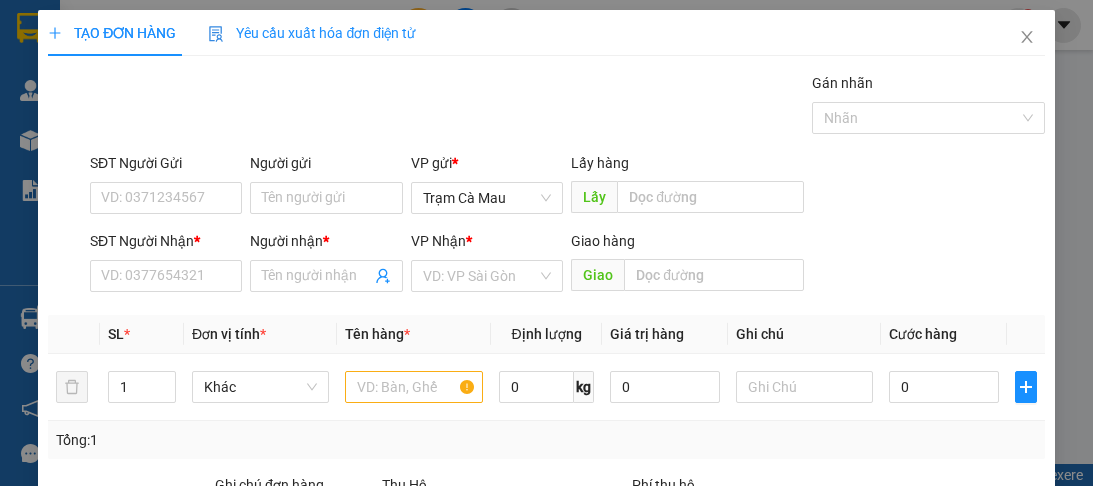 scroll, scrollTop: 0, scrollLeft: 0, axis: both 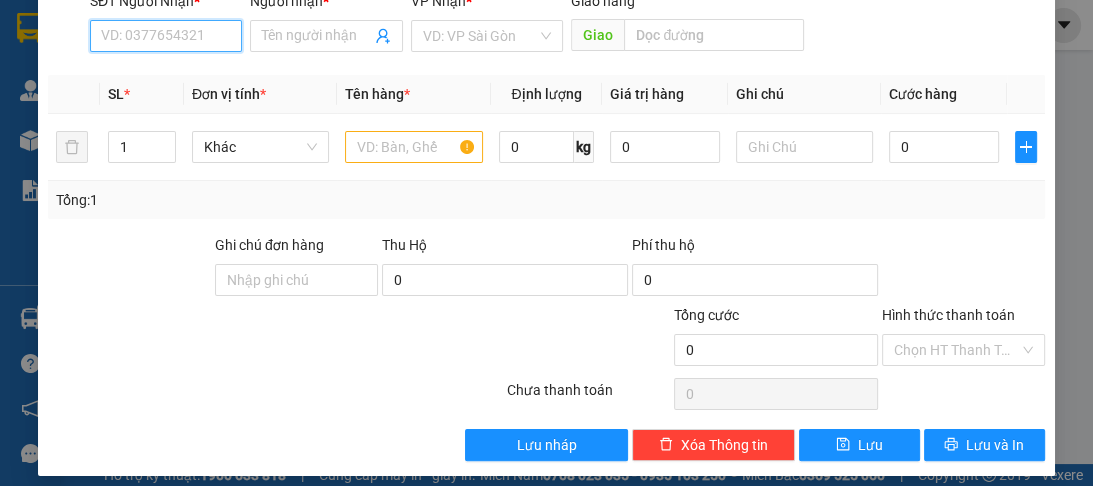 click on "SĐT Người Nhận  *" at bounding box center [166, 36] 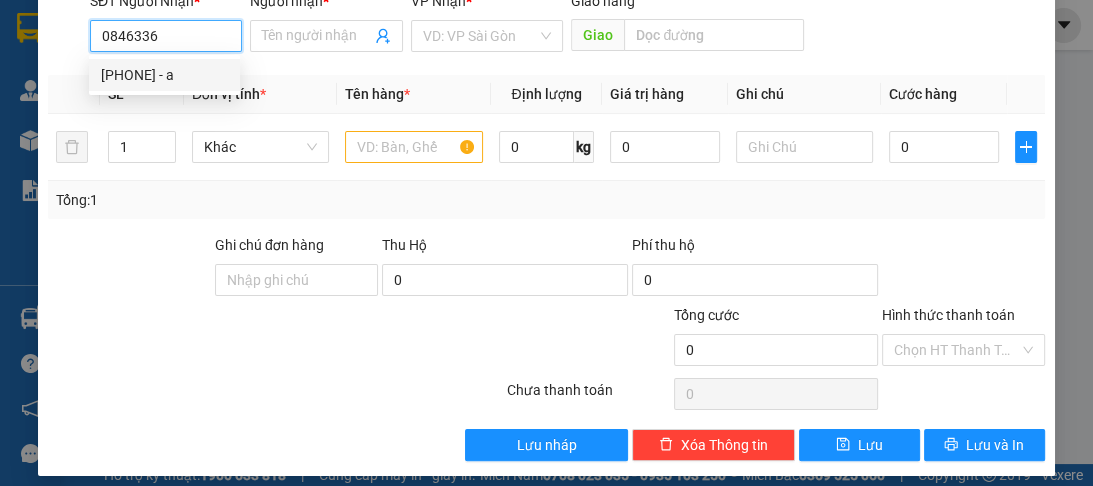 click on "0846336676 - a" at bounding box center (164, 75) 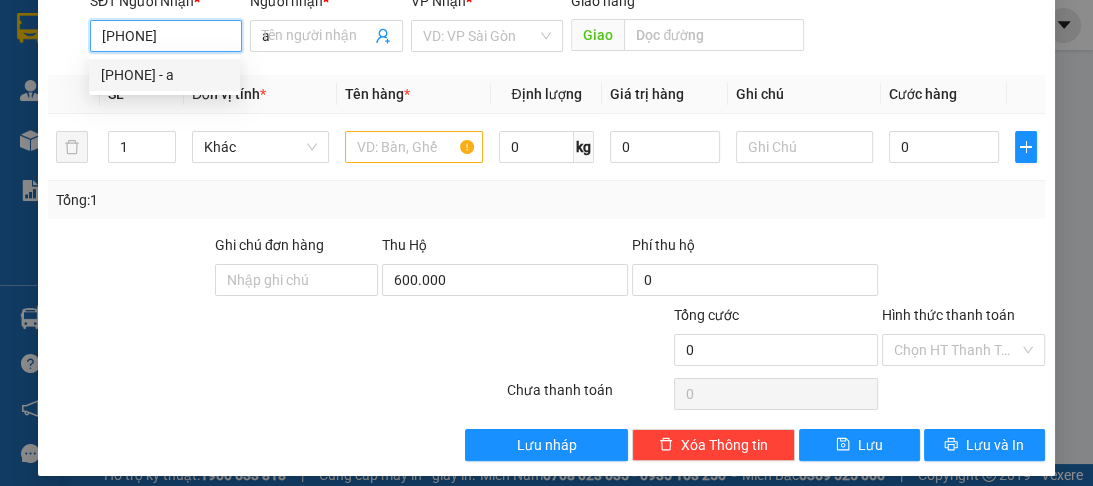 type on "50.000" 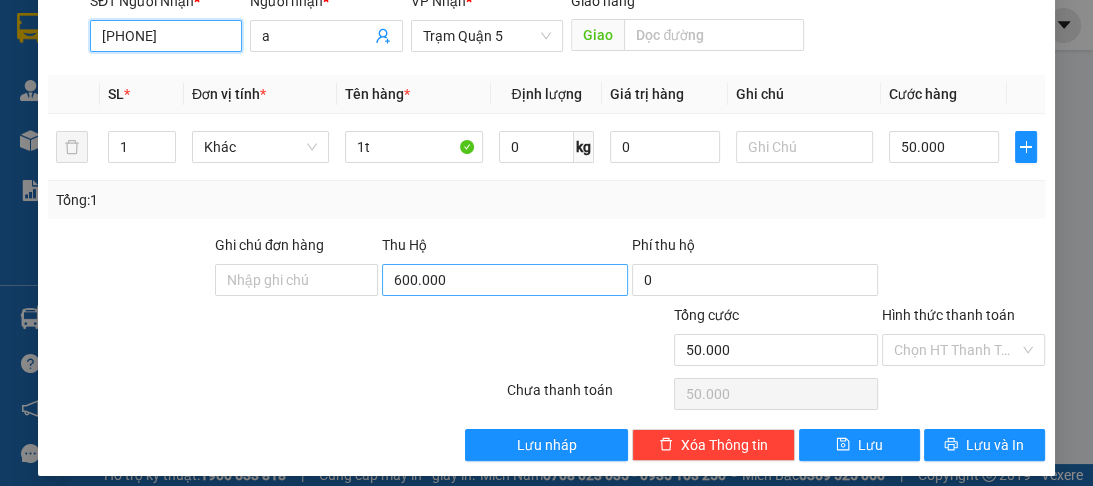 type on "[PHONE]" 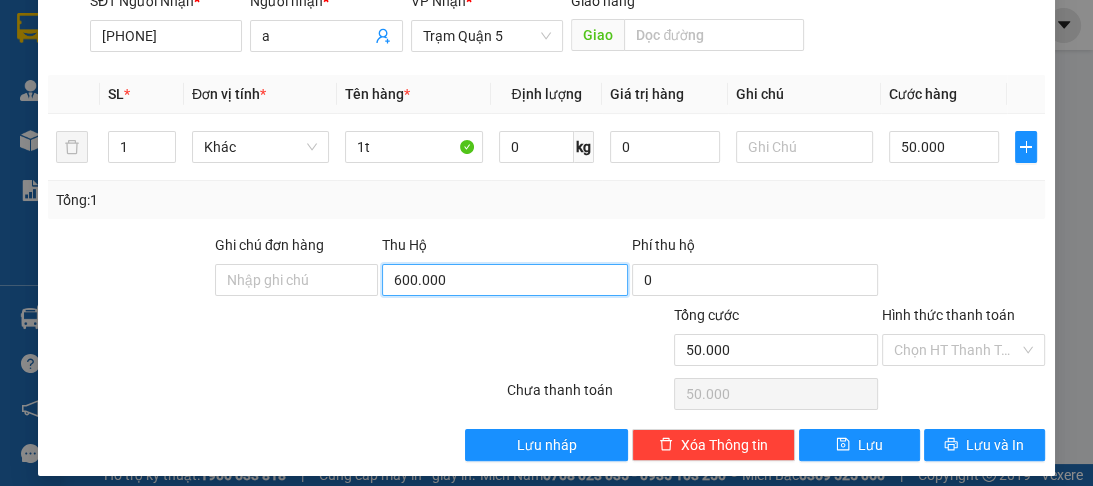 click on "600.000" at bounding box center (505, 280) 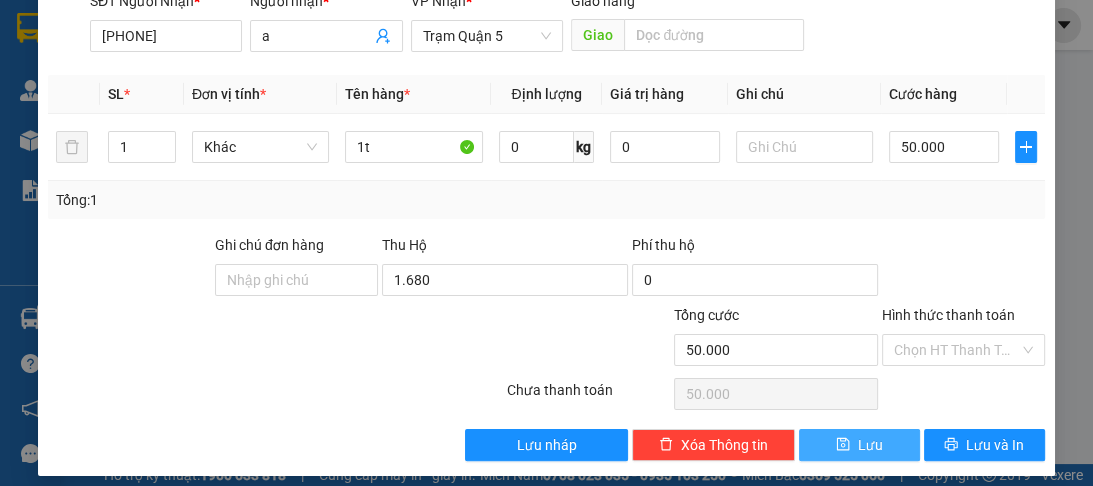 type on "1.680.000" 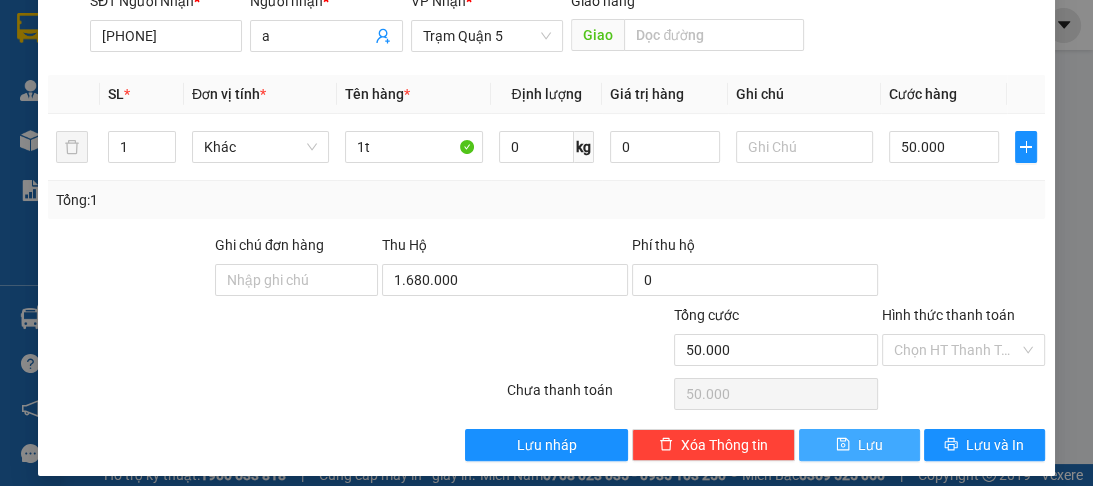click on "Lưu" at bounding box center (859, 445) 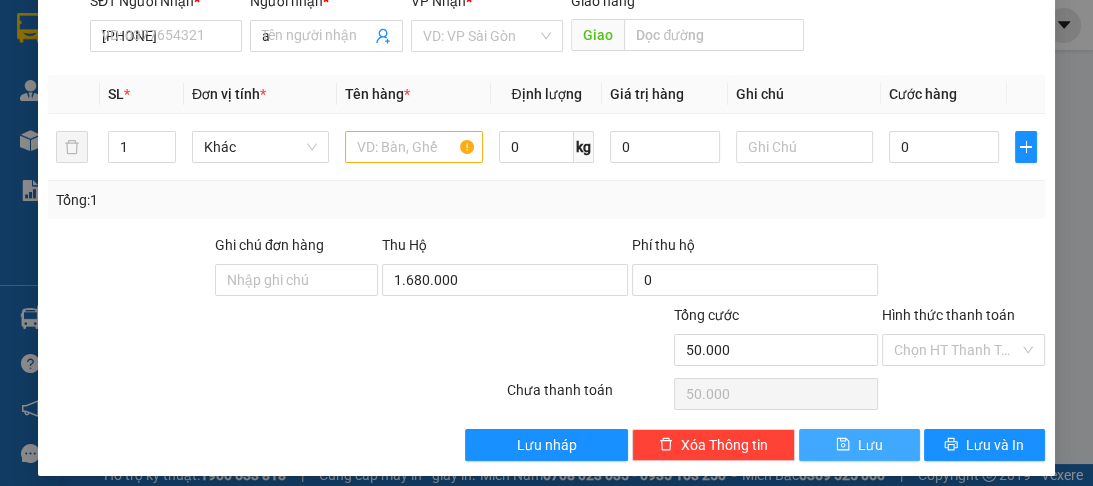 type 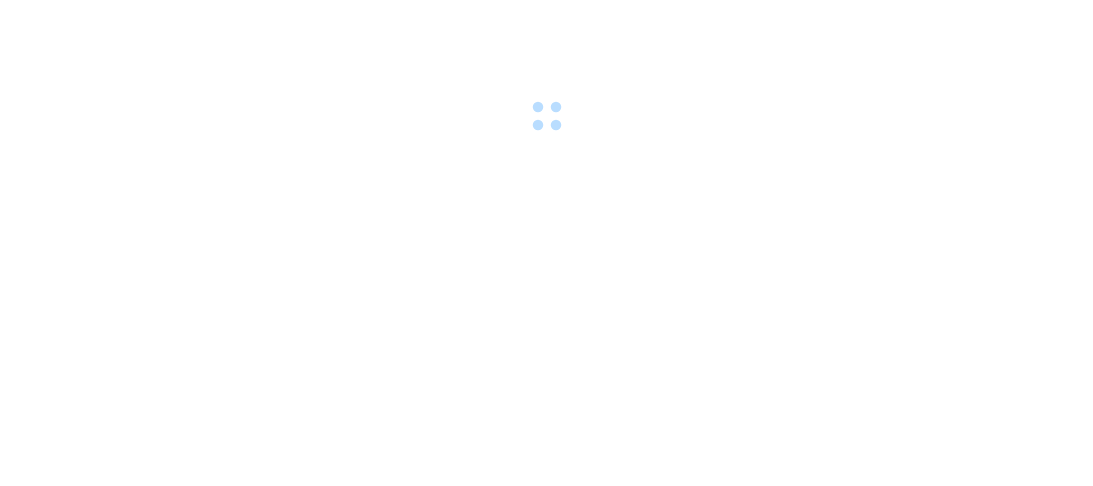 scroll, scrollTop: 0, scrollLeft: 0, axis: both 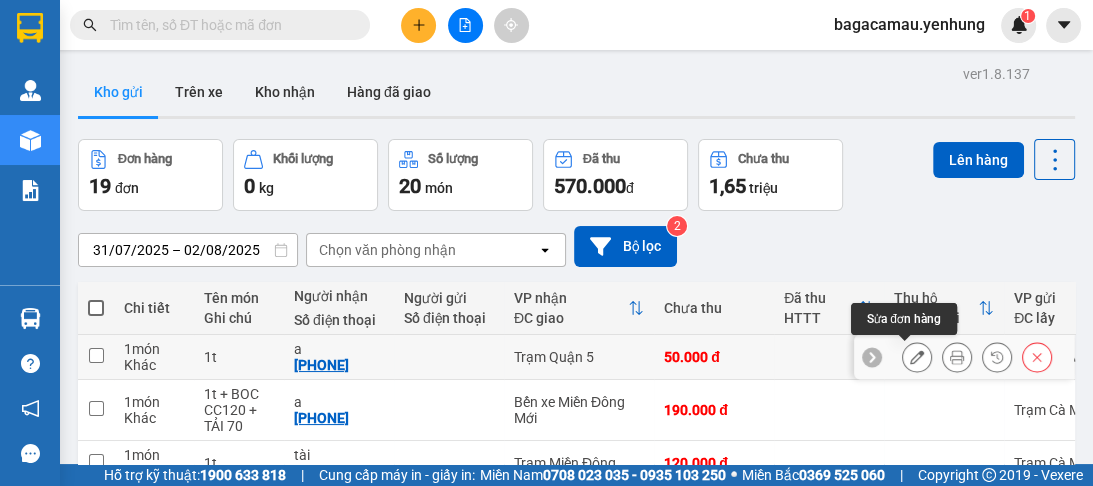 click 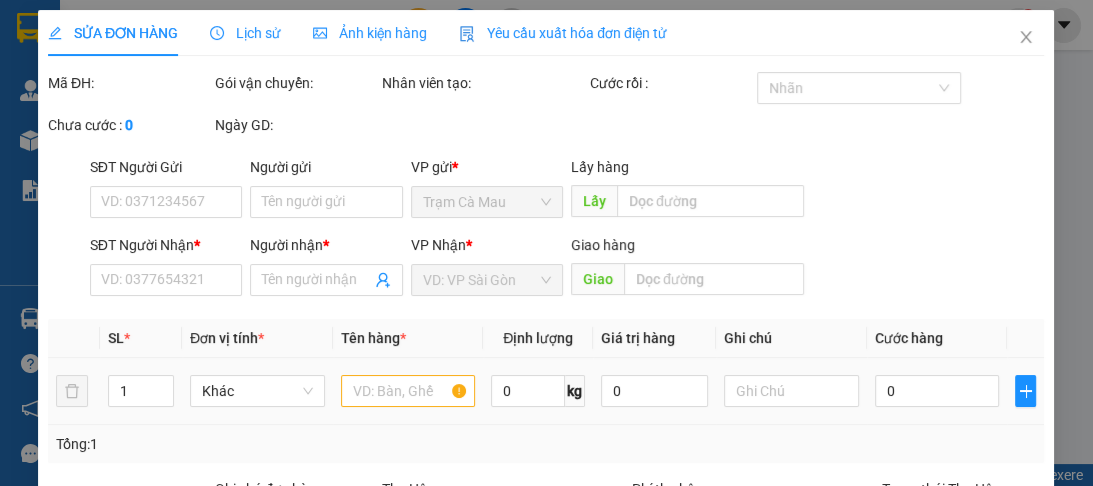 type on "[PHONE]" 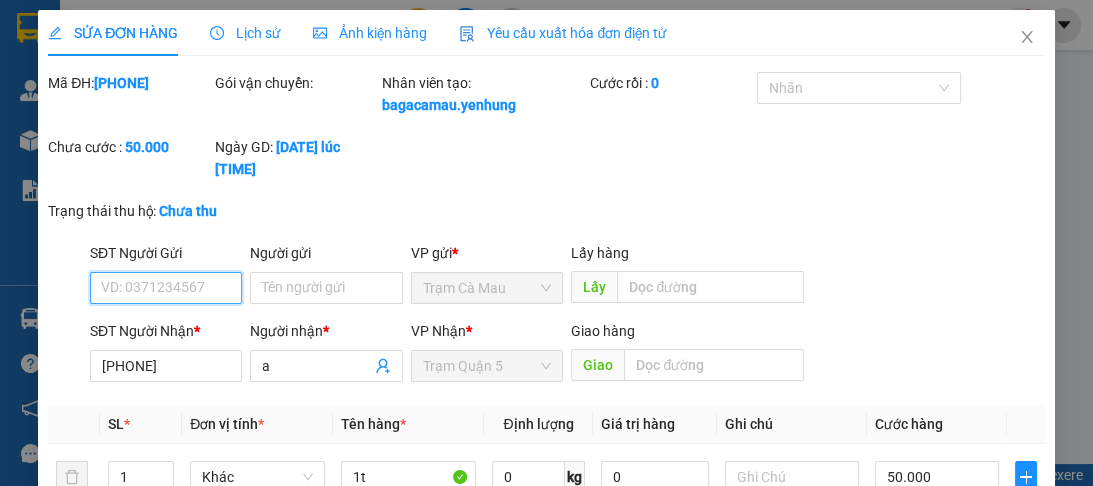 scroll, scrollTop: 160, scrollLeft: 0, axis: vertical 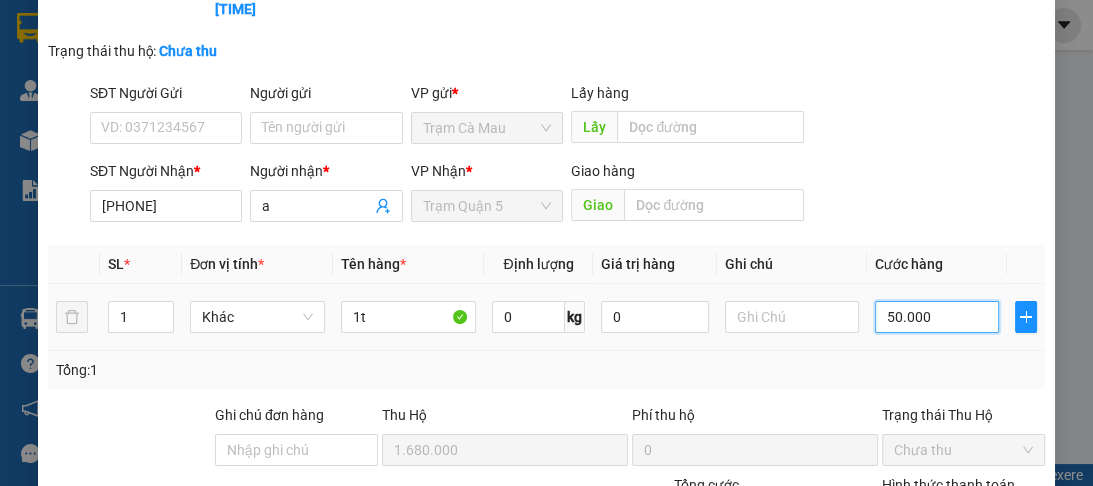 click on "50.000" at bounding box center [937, 317] 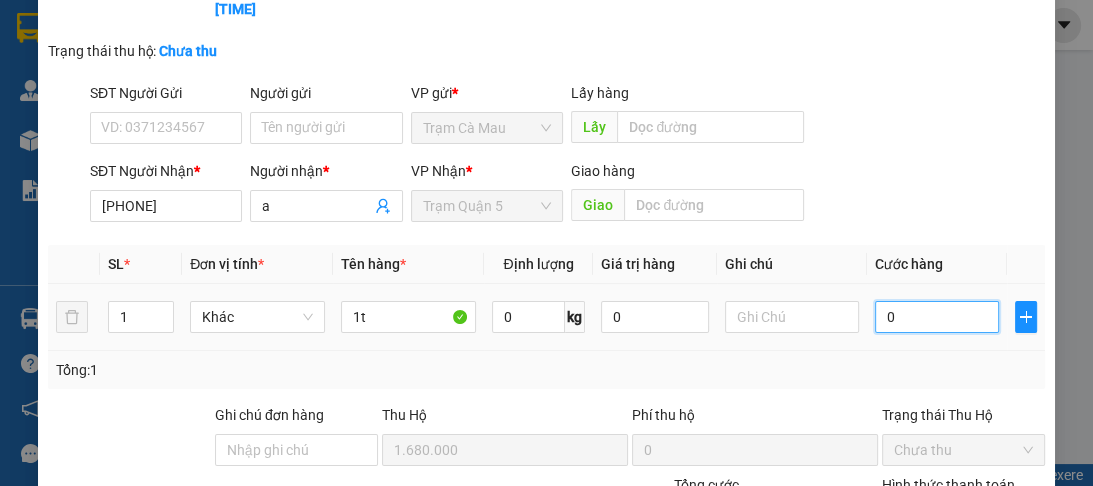 type on "0" 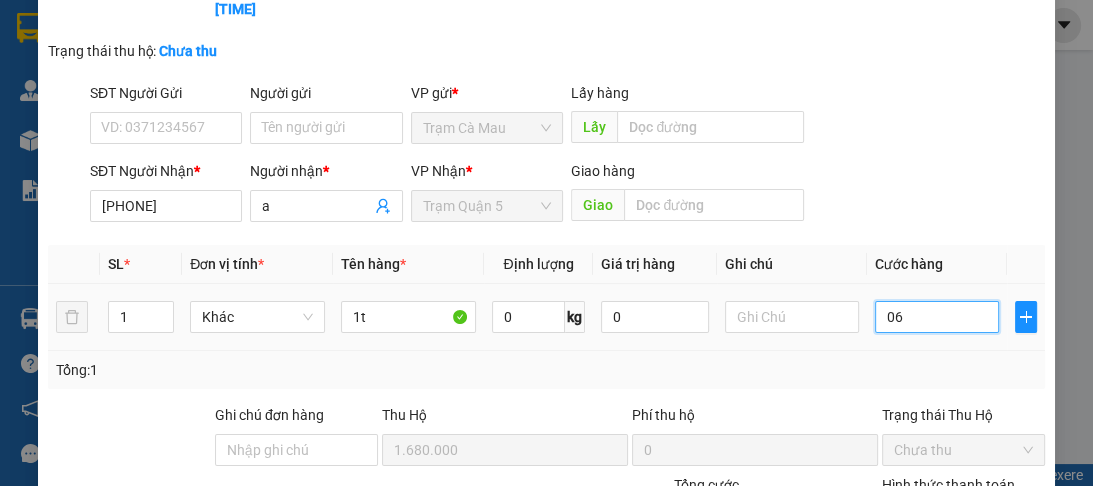 type on "6" 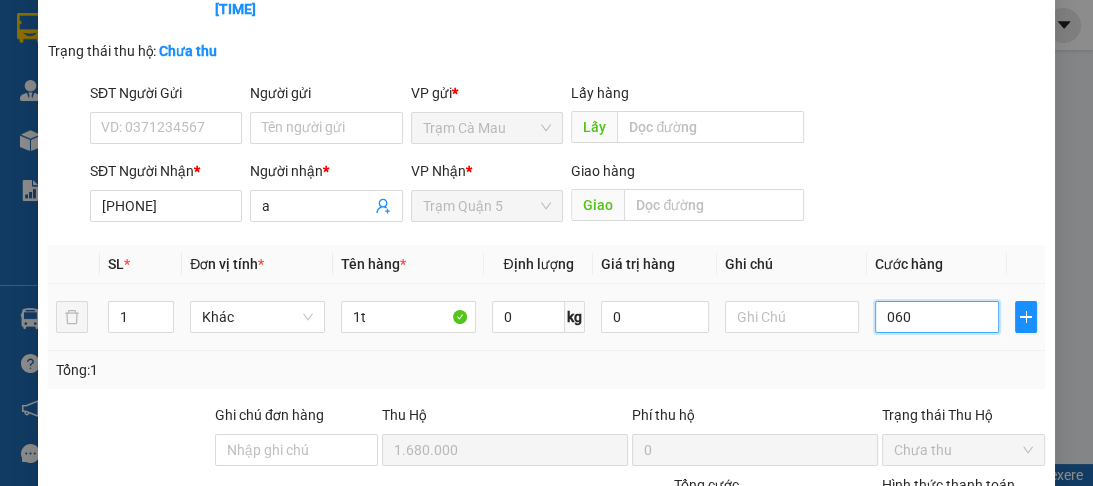 type on "60" 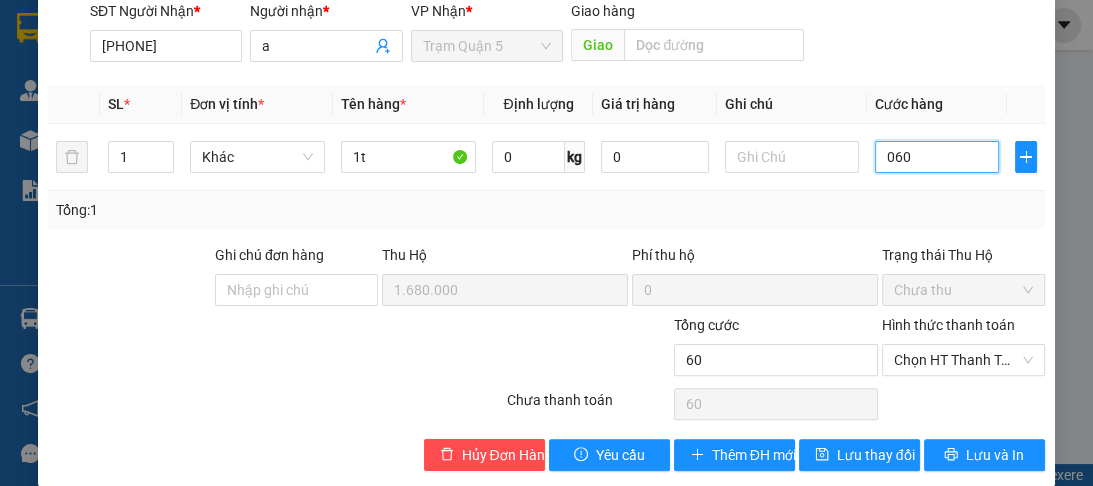scroll, scrollTop: 343, scrollLeft: 0, axis: vertical 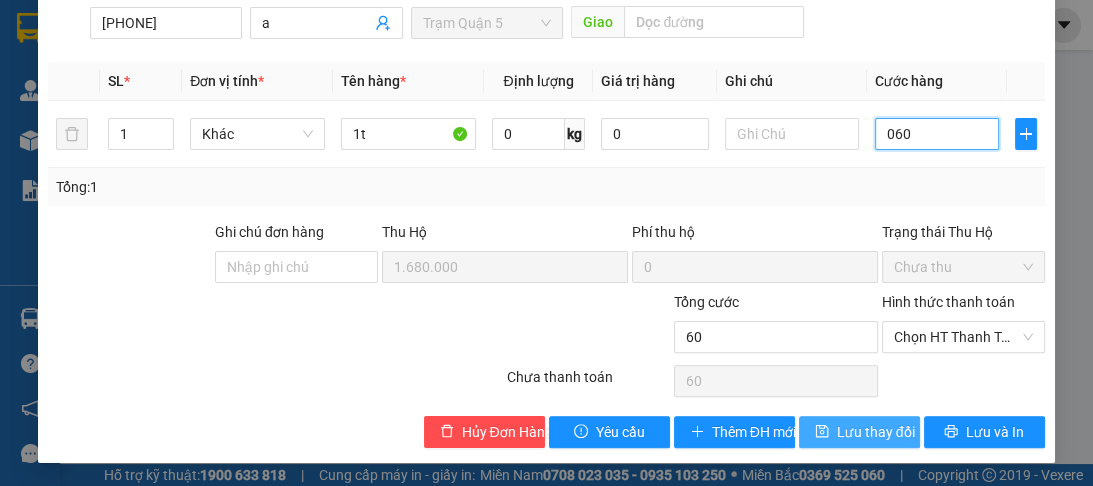 type on "060" 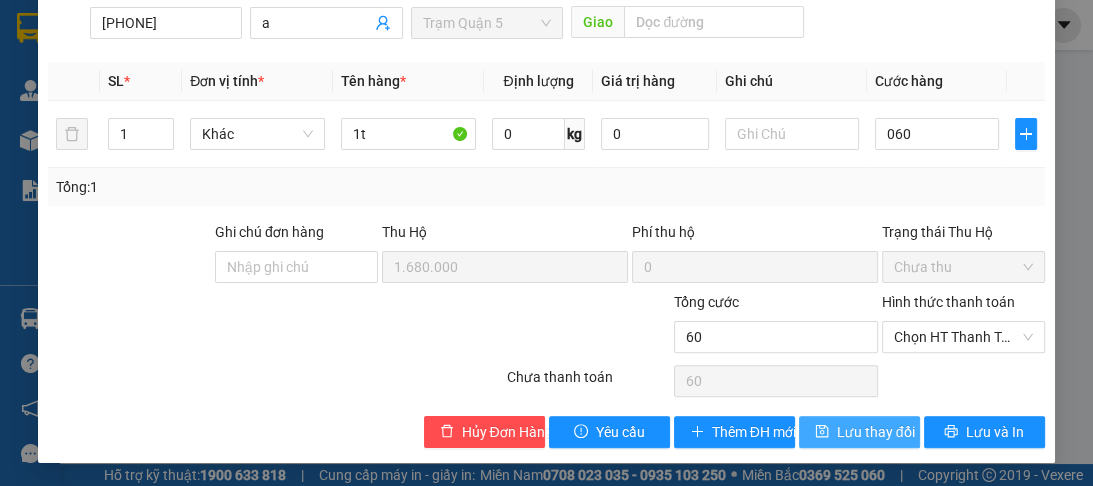 type on "60.000" 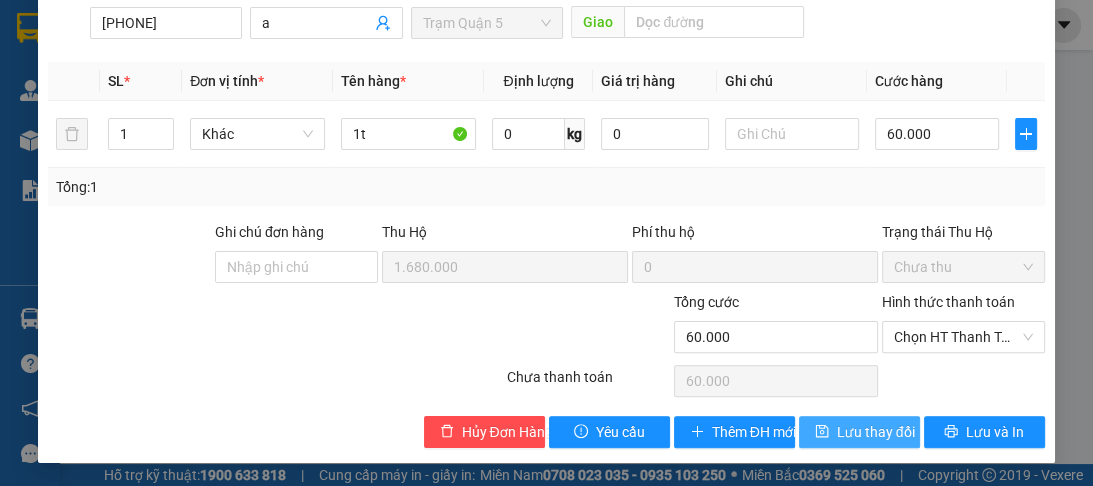 click on "Lưu thay đổi" at bounding box center [876, 432] 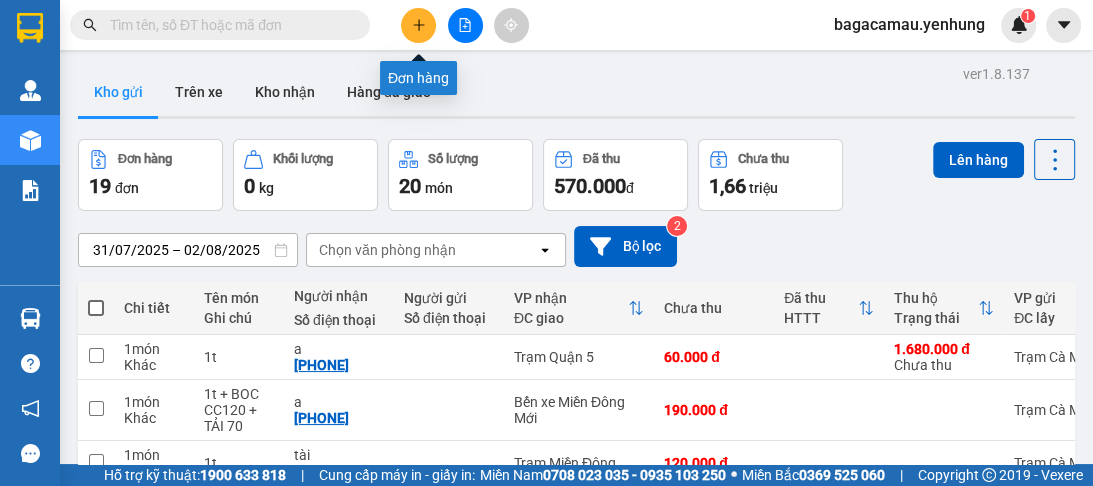 click at bounding box center (418, 25) 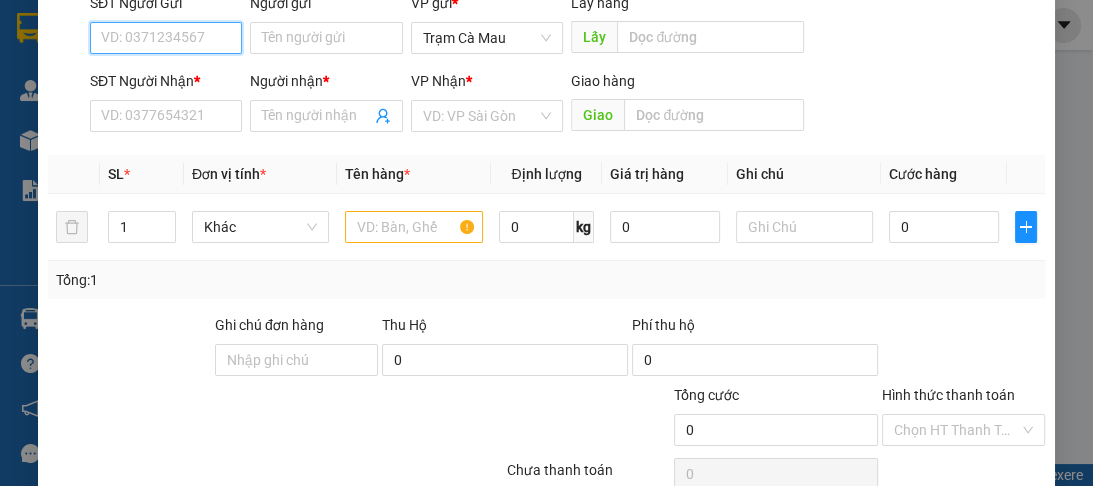 scroll, scrollTop: 252, scrollLeft: 0, axis: vertical 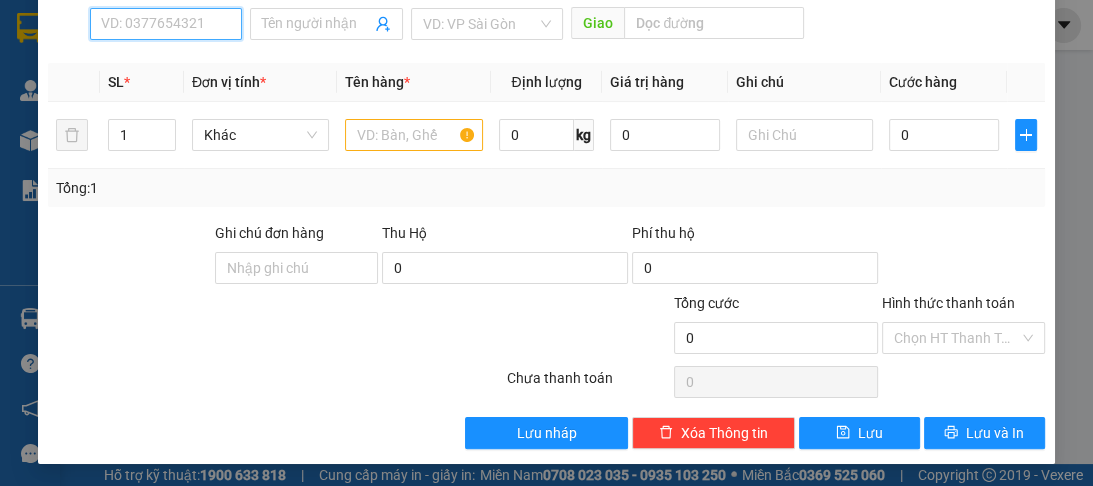 click on "SĐT Người Nhận  *" at bounding box center [166, 24] 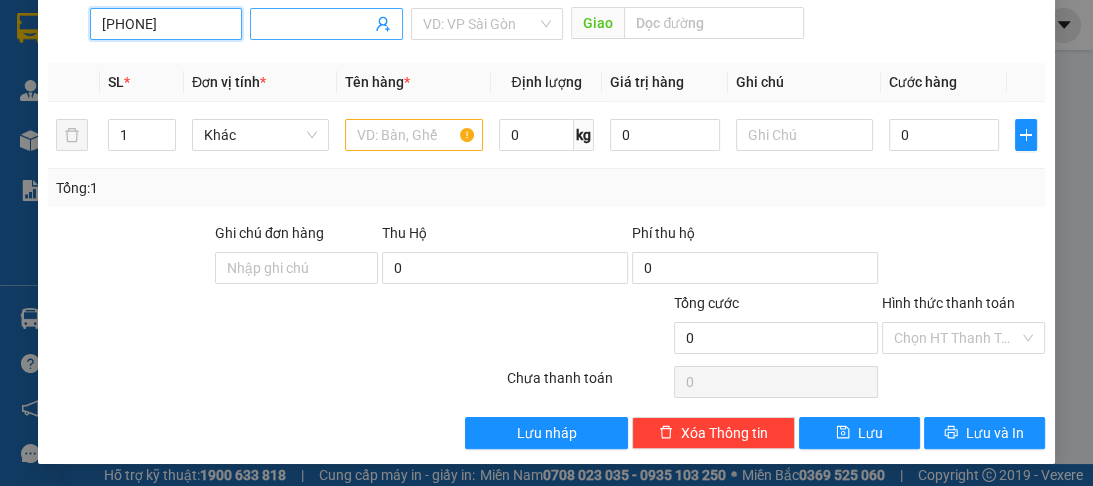 type on "[PHONE]" 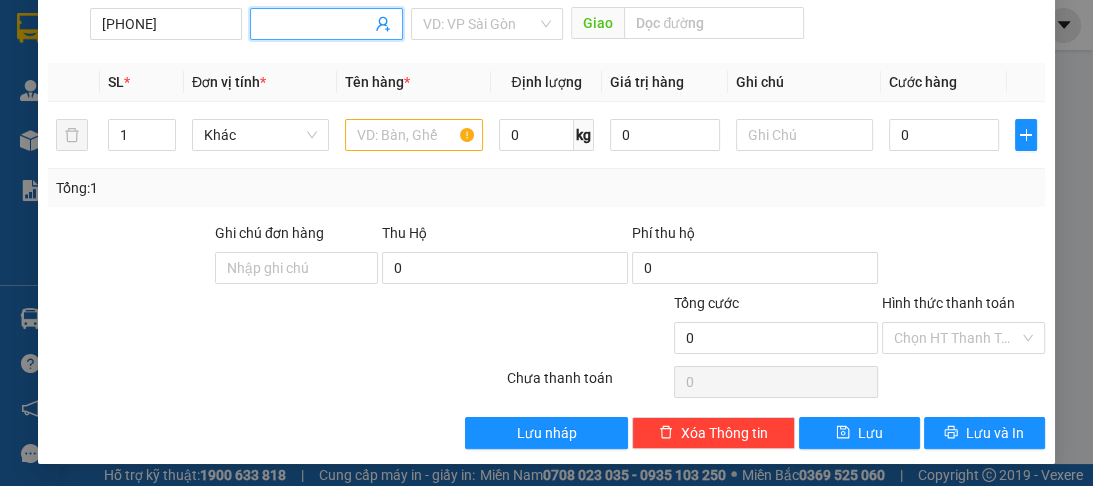 click on "Người nhận  *" at bounding box center [316, 24] 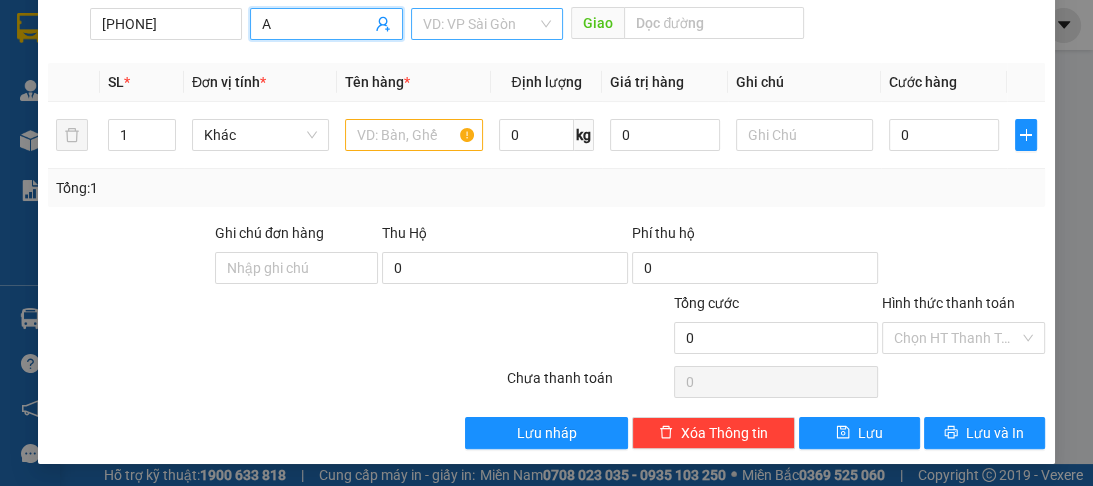 type on "A" 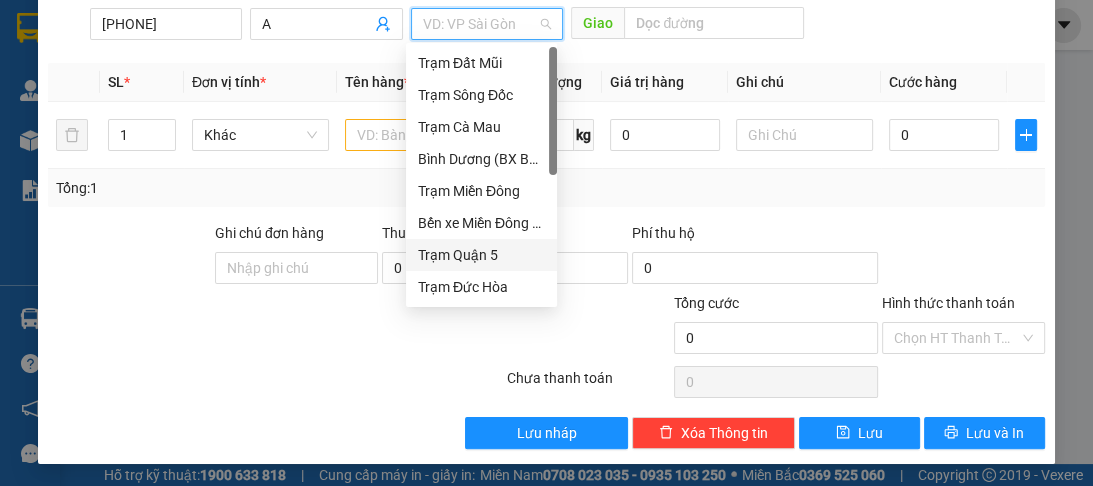 click on "Trạm Quận 5" at bounding box center [481, 255] 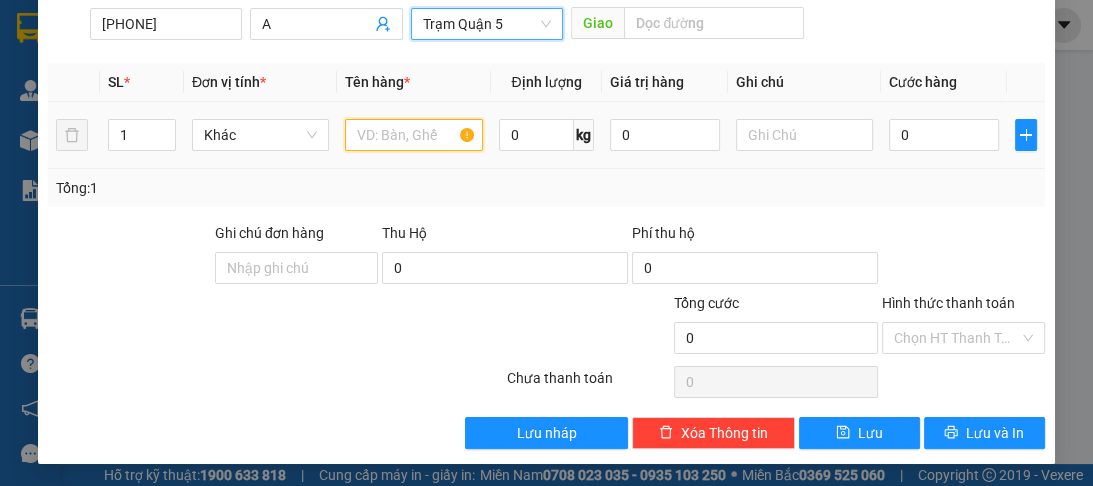 click at bounding box center (413, 135) 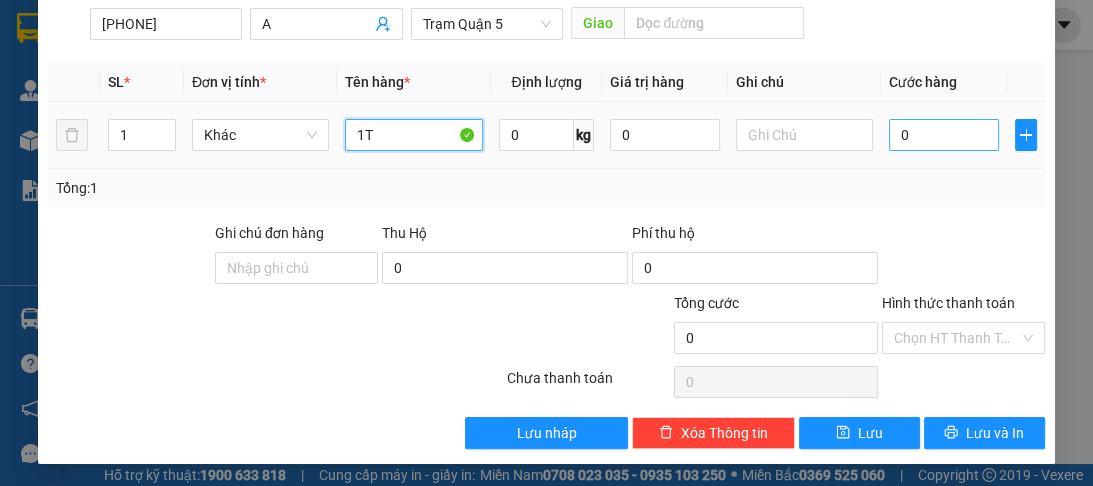type on "1T" 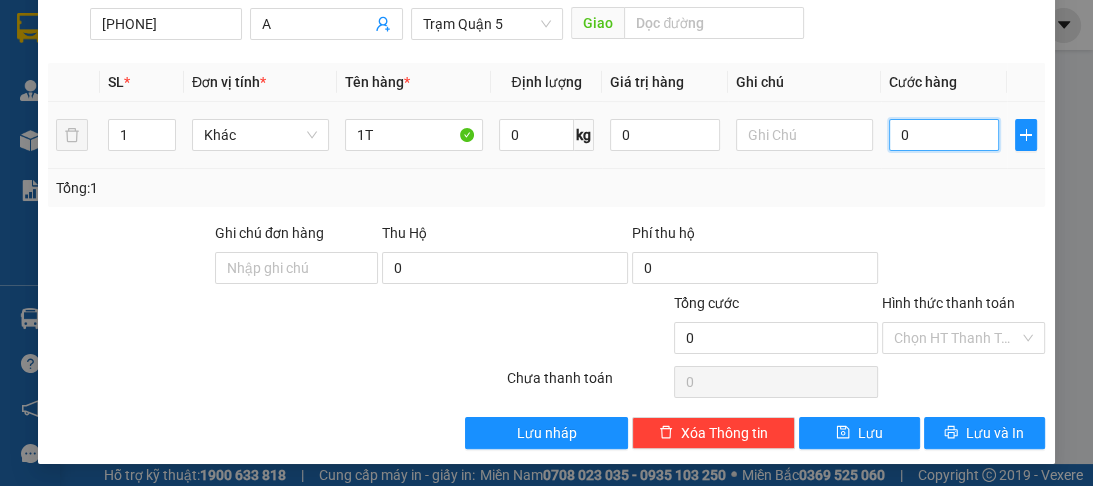 click on "0" at bounding box center (944, 135) 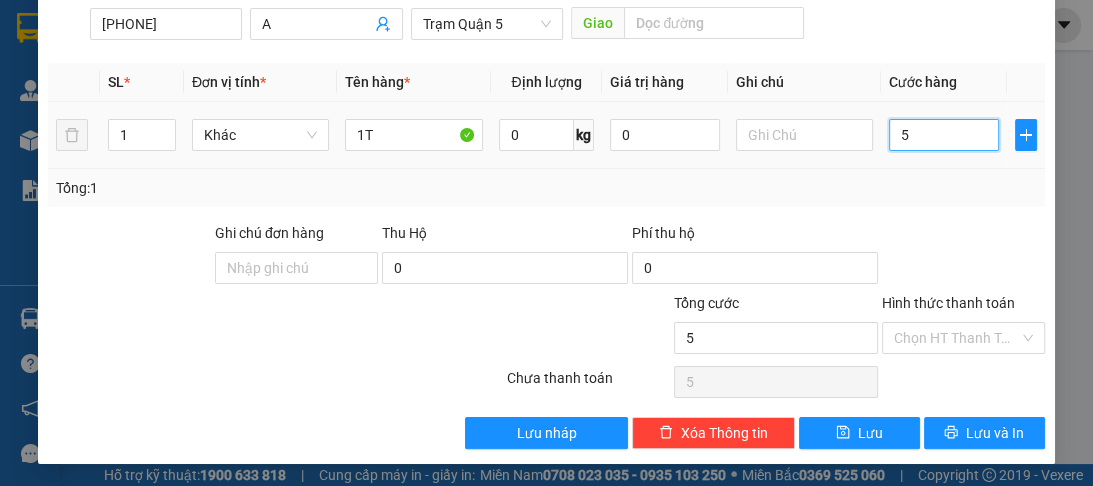 type on "50" 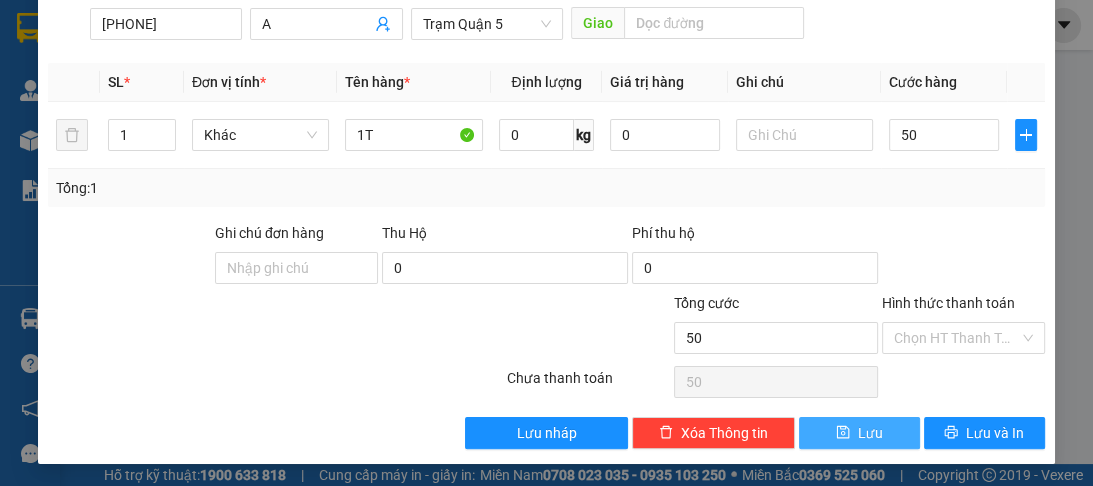 type on "50.000" 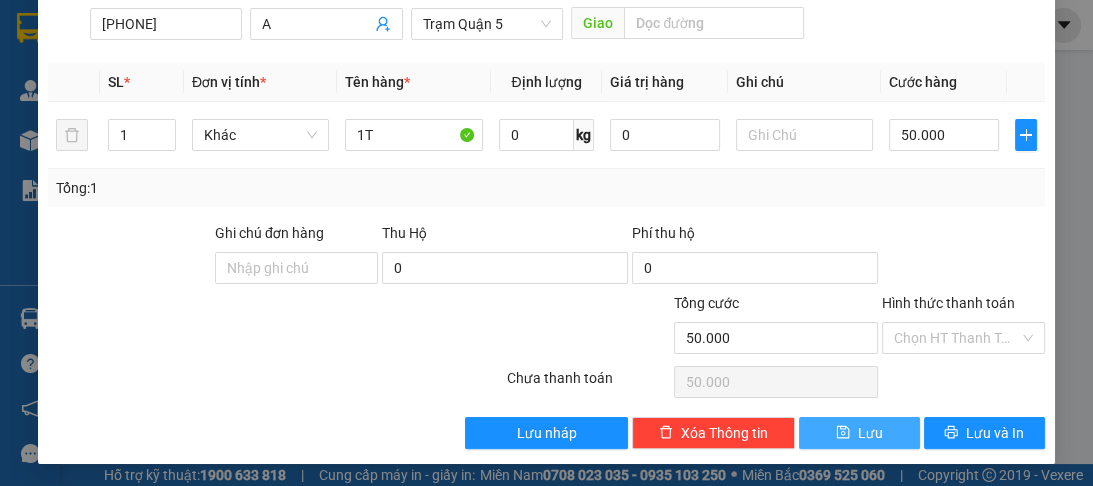 drag, startPoint x: 874, startPoint y: 436, endPoint x: 394, endPoint y: 204, distance: 533.12665 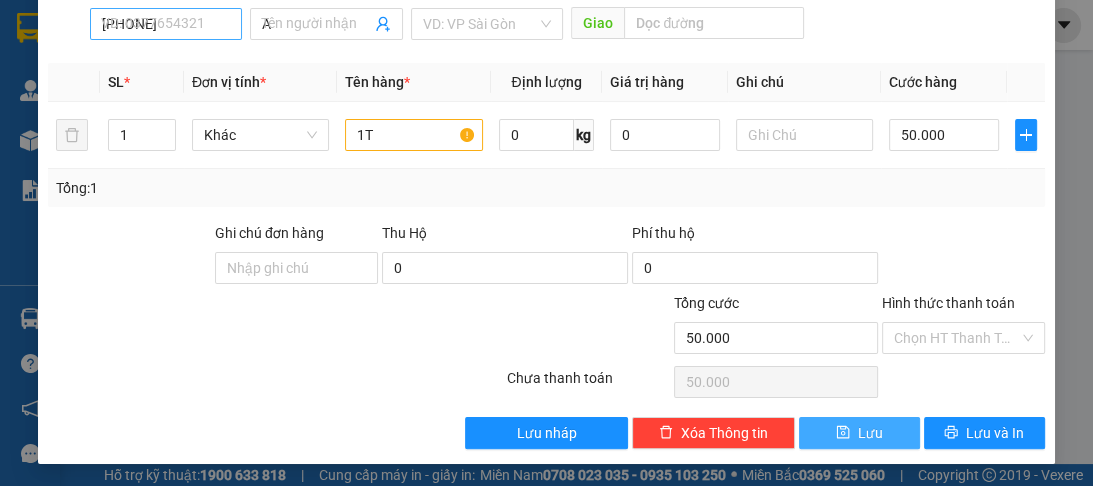 type 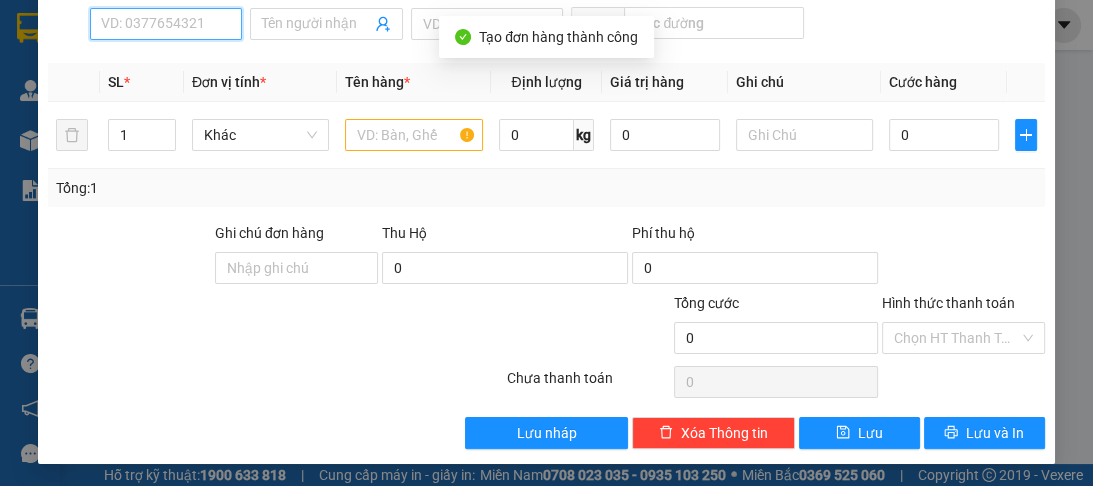 click on "SĐT Người Nhận  *" at bounding box center (166, 24) 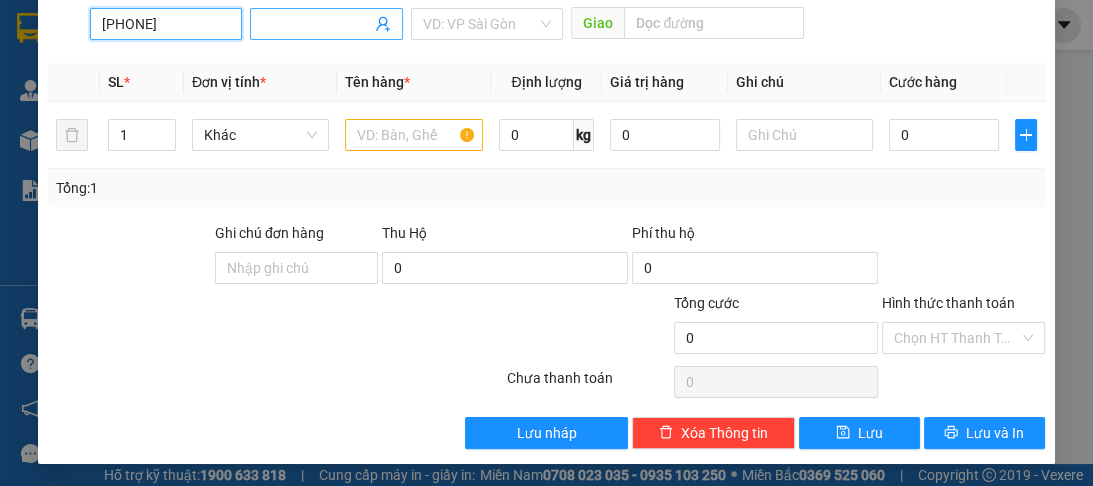 type on "[PHONE]" 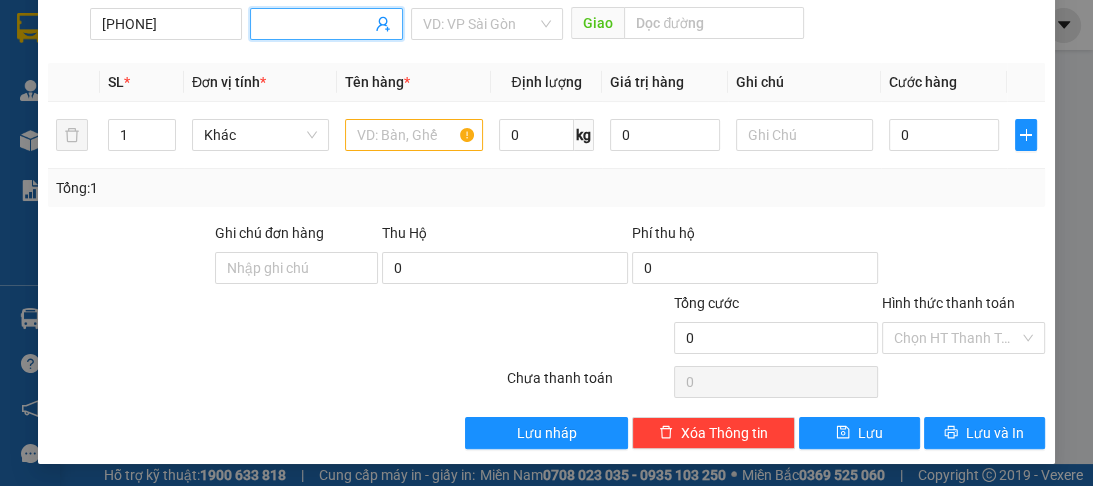 click on "Người nhận  *" at bounding box center [316, 24] 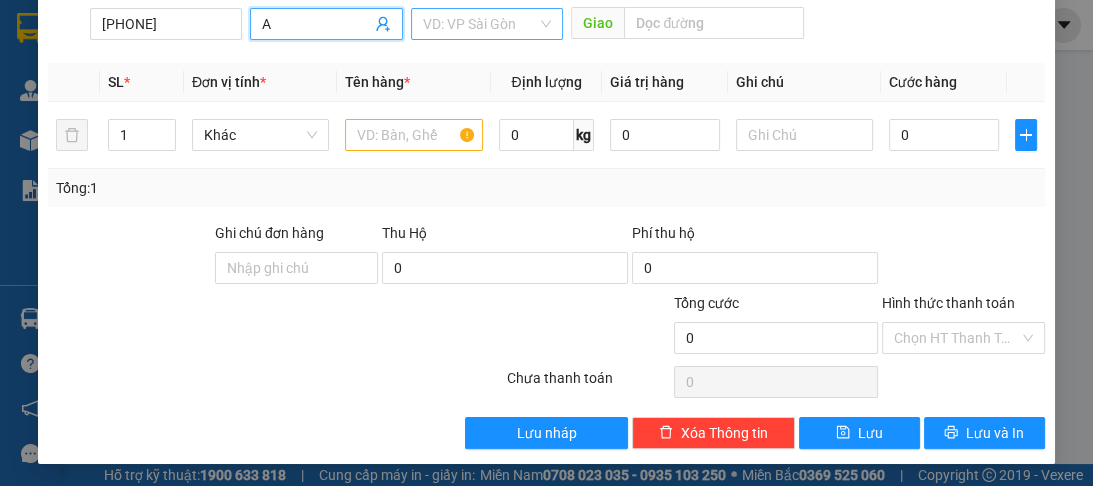 type on "A" 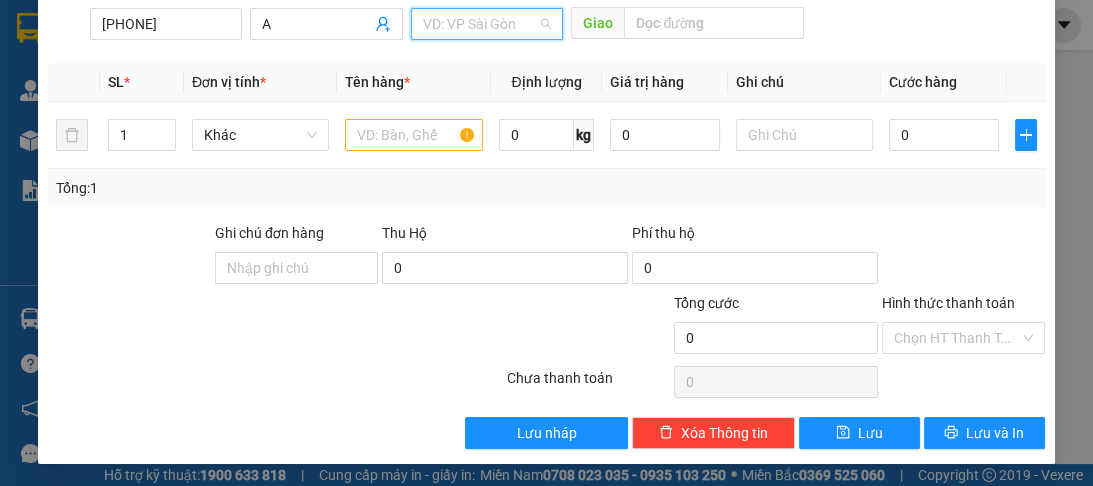 click at bounding box center [480, 24] 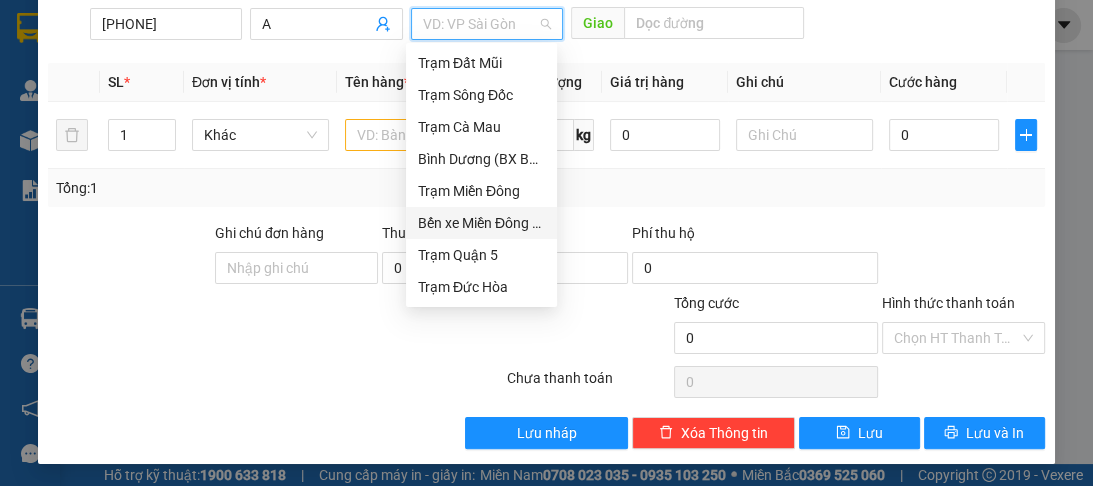 click on "Bến xe Miền Đông Mới" at bounding box center (481, 223) 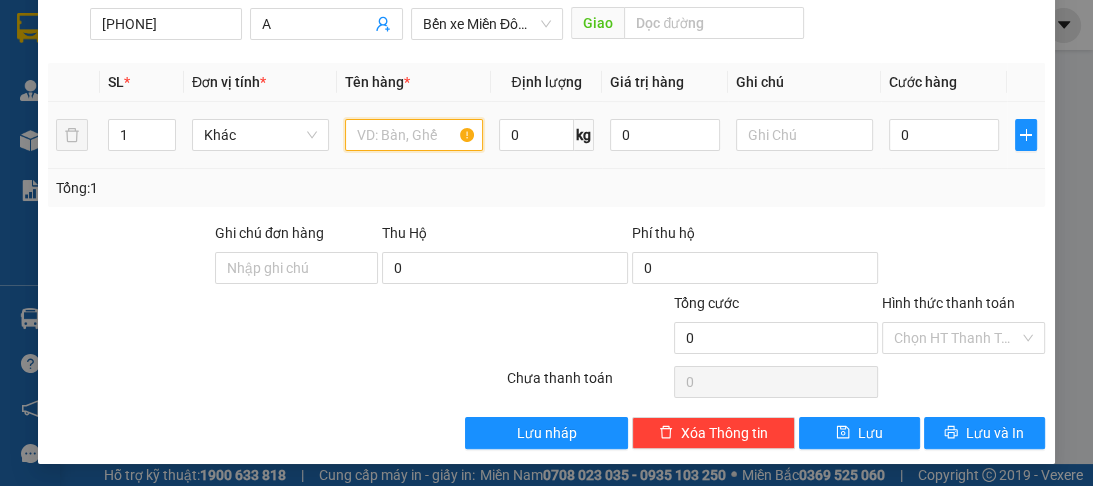 click at bounding box center (413, 135) 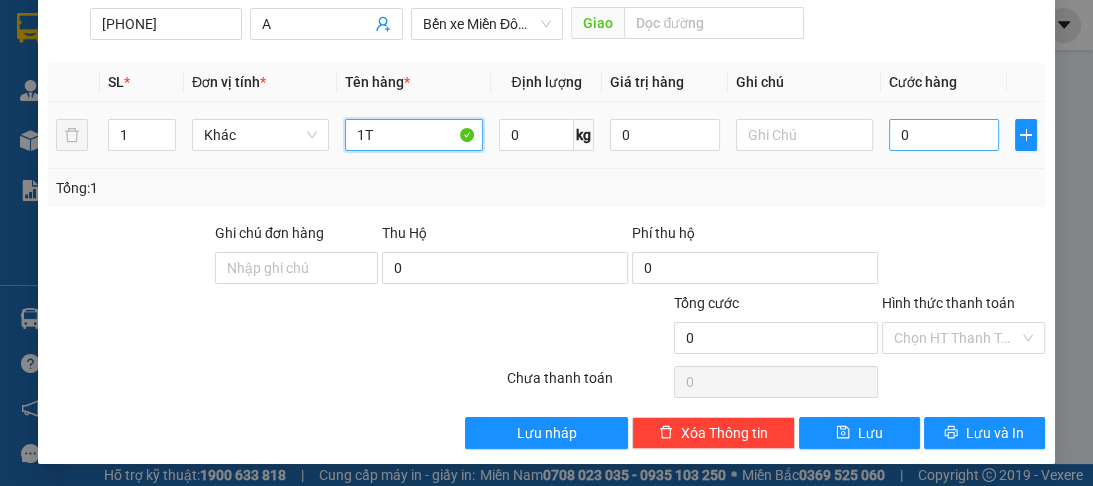 type on "1T" 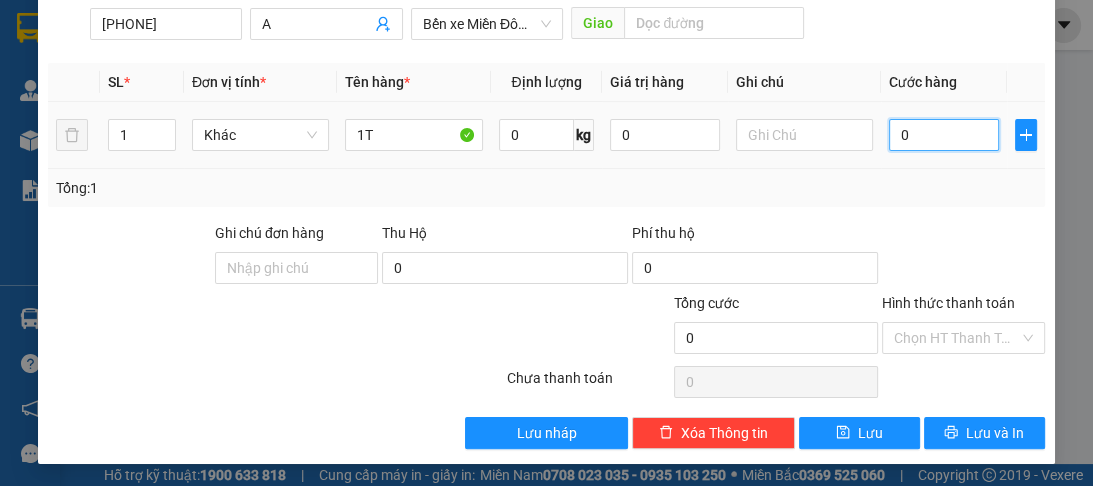 click on "0" at bounding box center (944, 135) 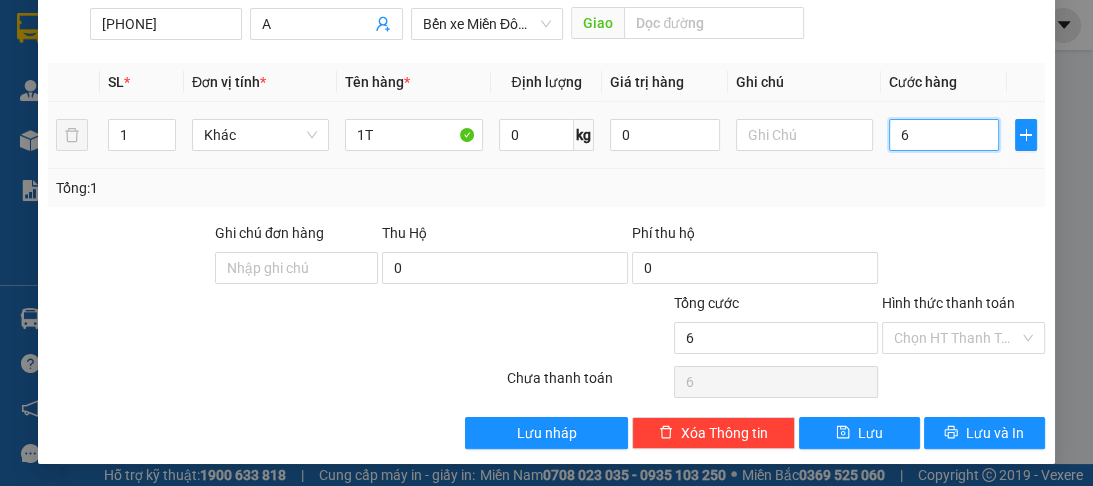 type on "60" 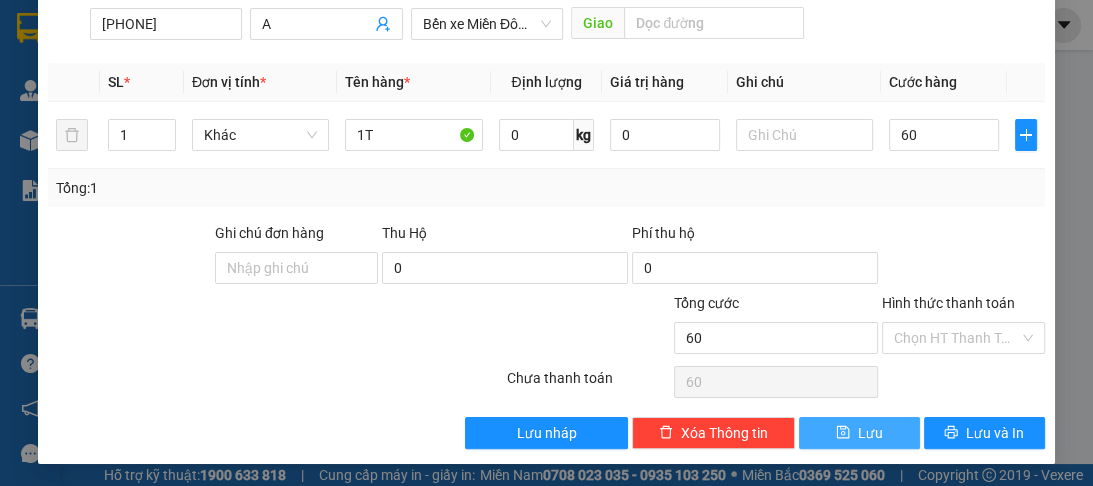 drag, startPoint x: 869, startPoint y: 430, endPoint x: 594, endPoint y: 337, distance: 290.29984 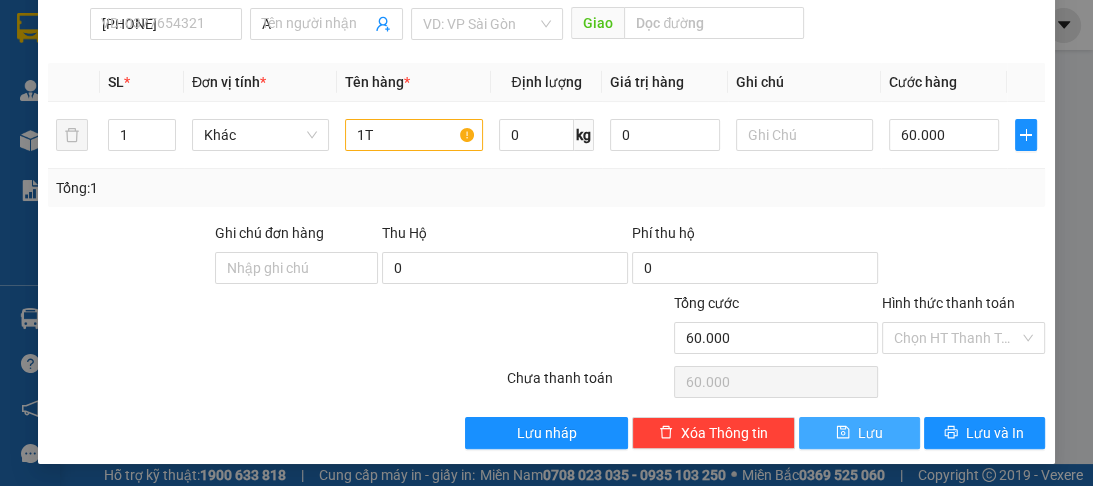 type 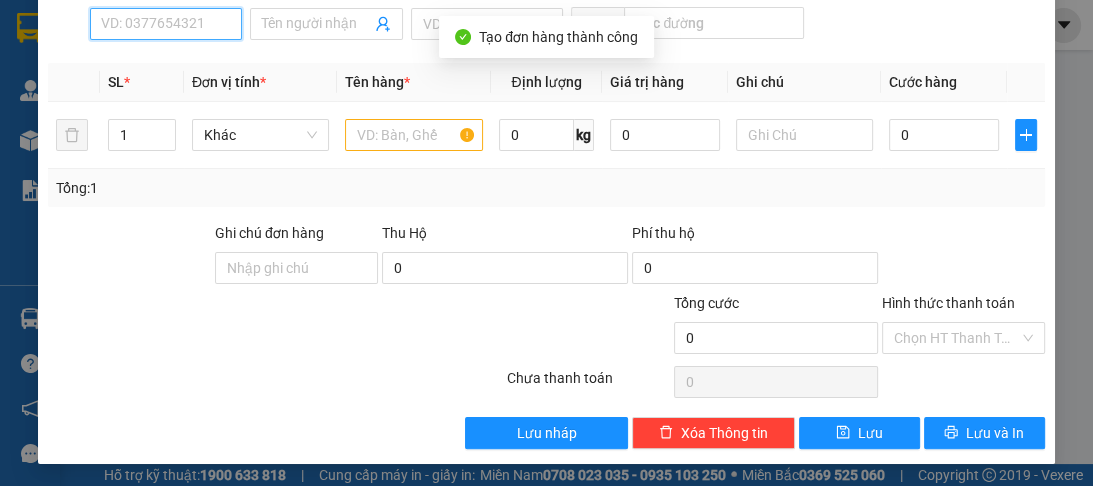 click on "SĐT Người Nhận  *" at bounding box center (166, 24) 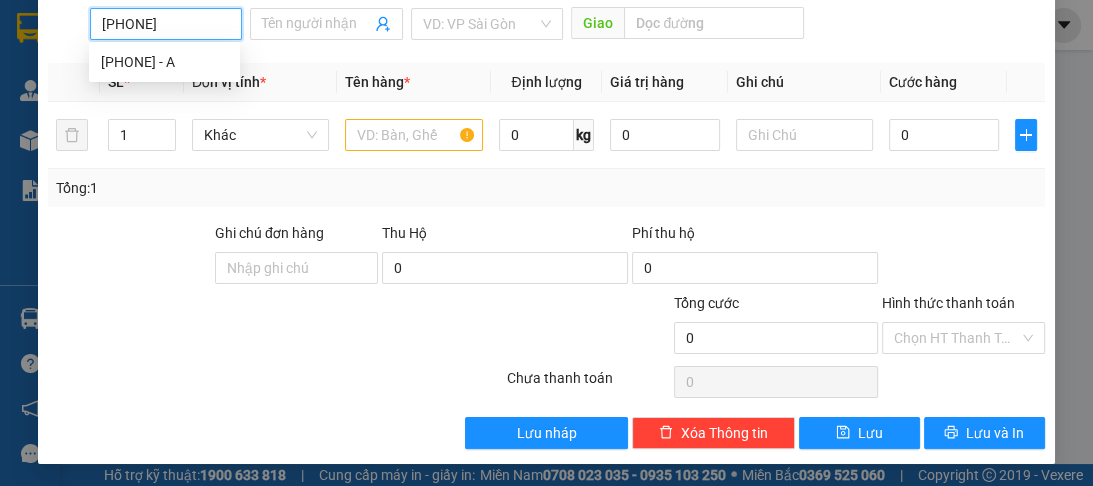 type on "[PHONE]" 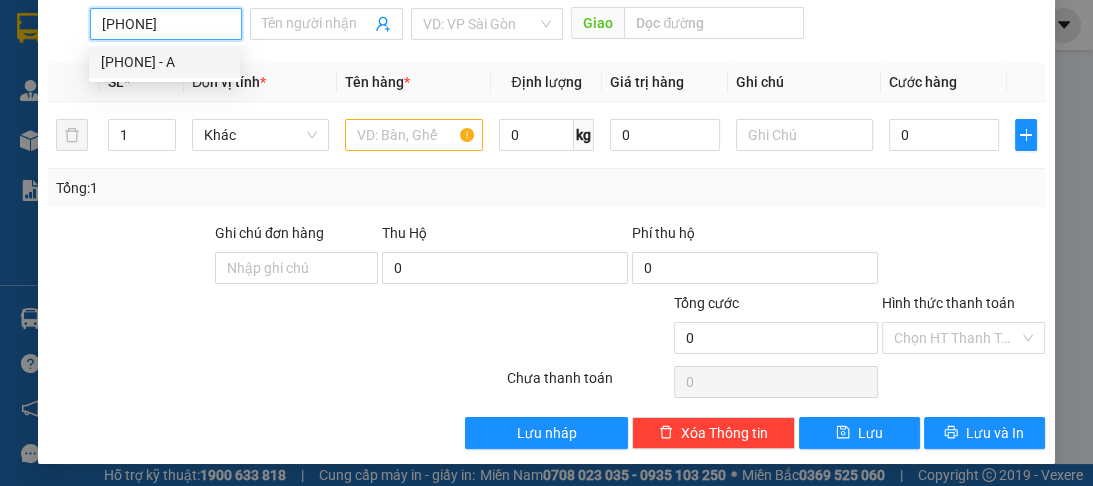 click on "0363613682 - A" at bounding box center (164, 62) 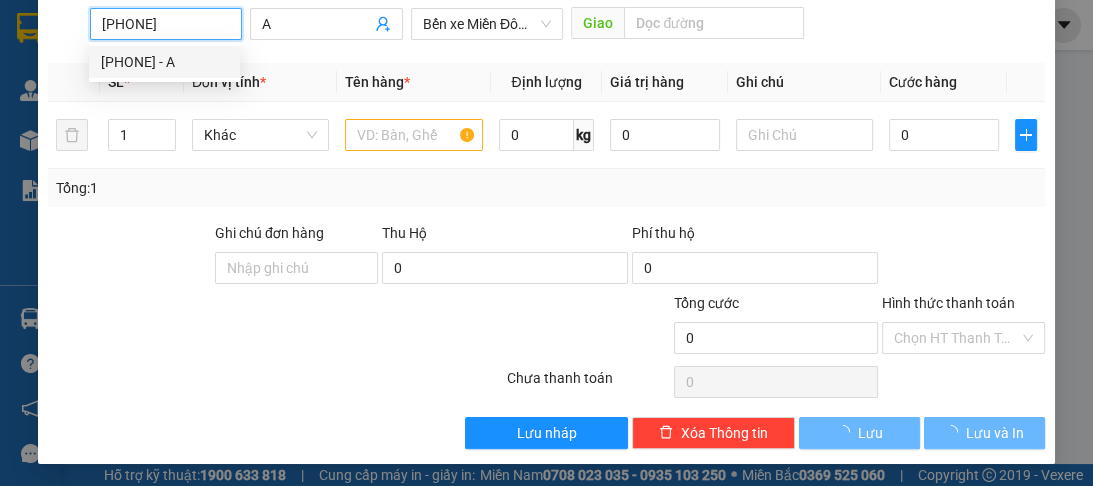 type on "70.000" 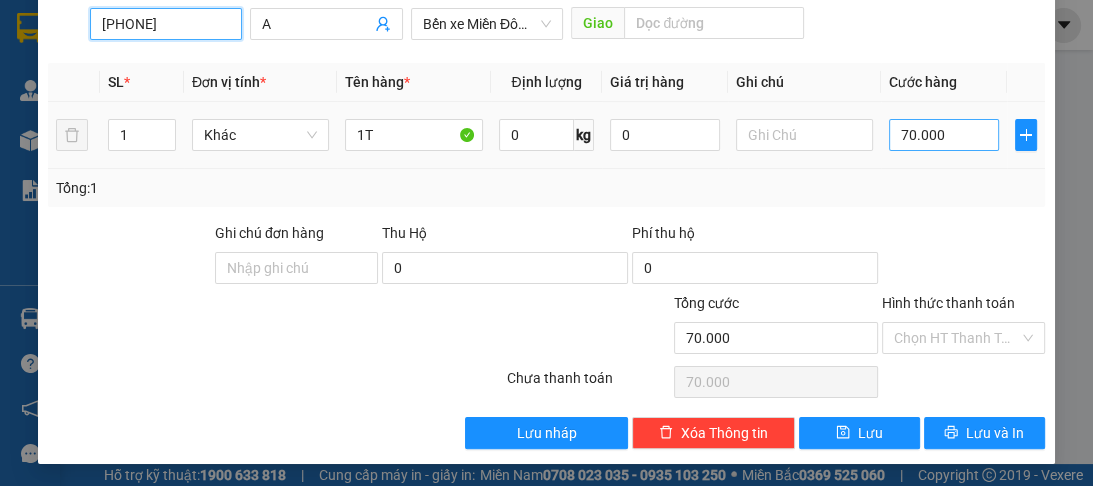 type on "[PHONE]" 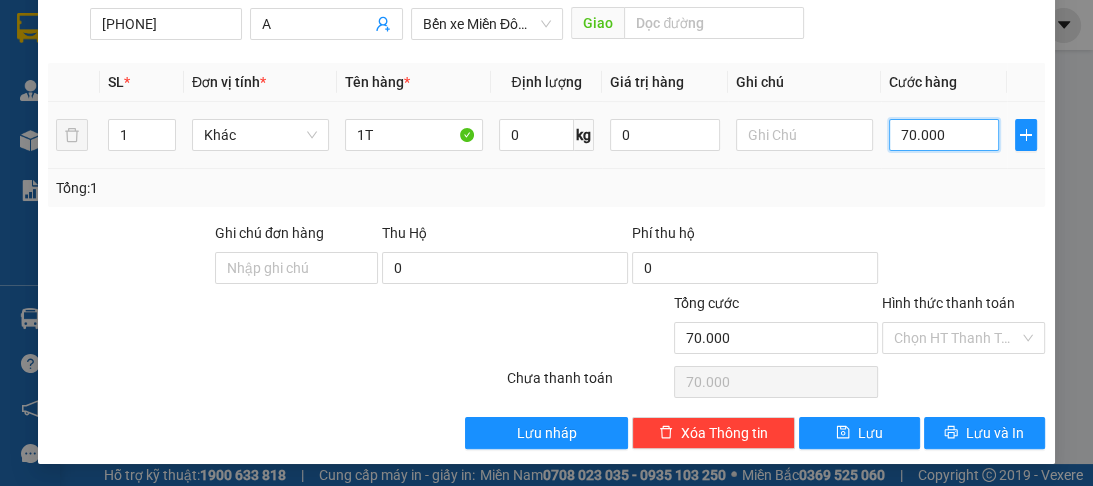 click on "70.000" at bounding box center (944, 135) 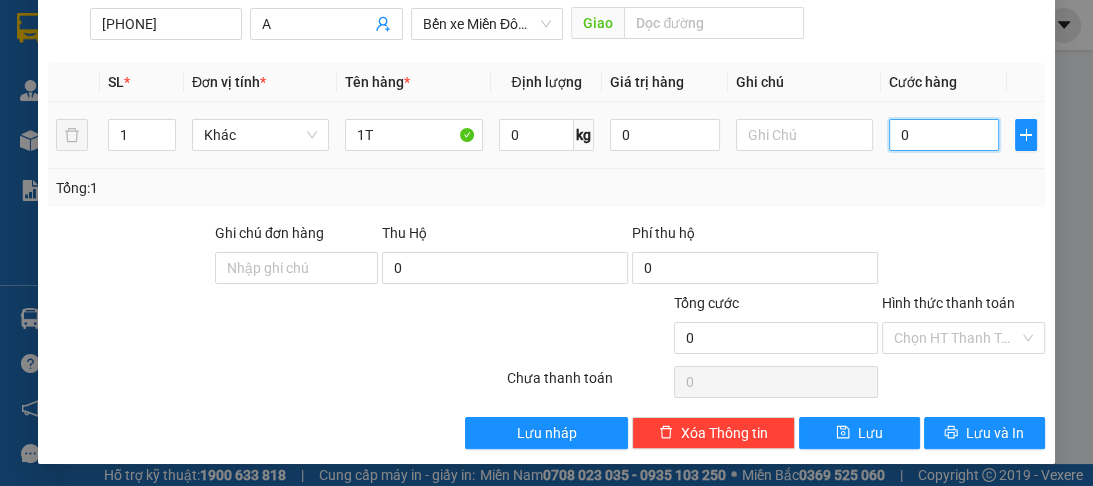 type on "06" 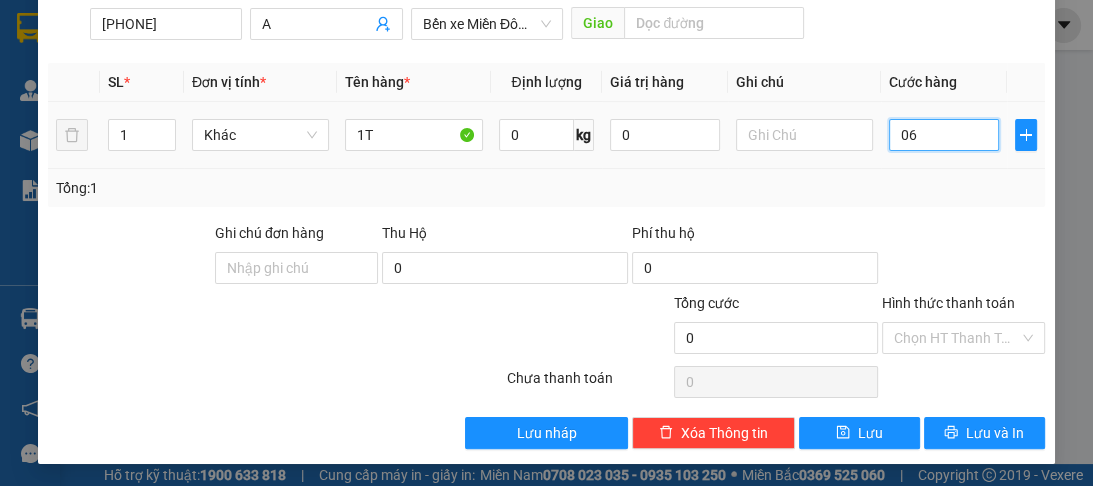 type on "6" 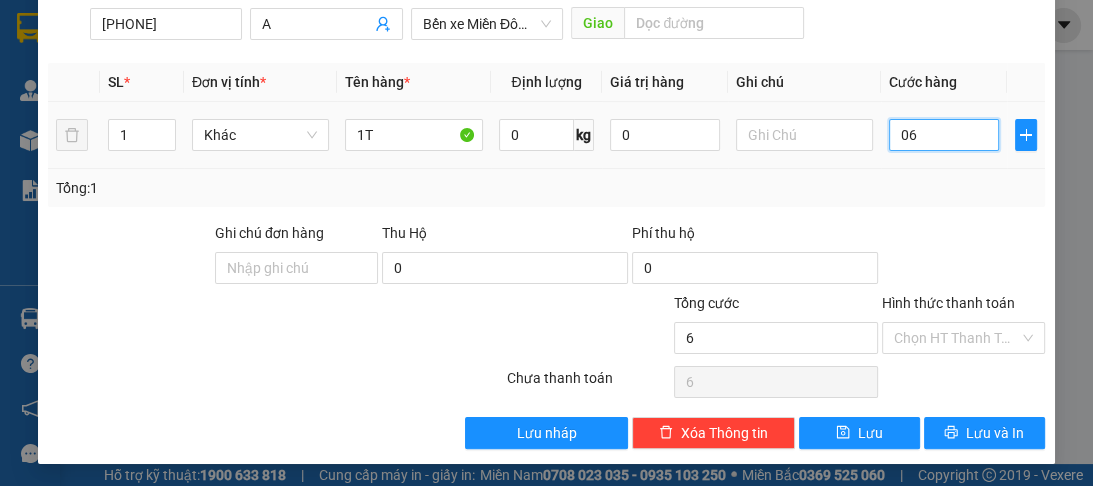 type on "060" 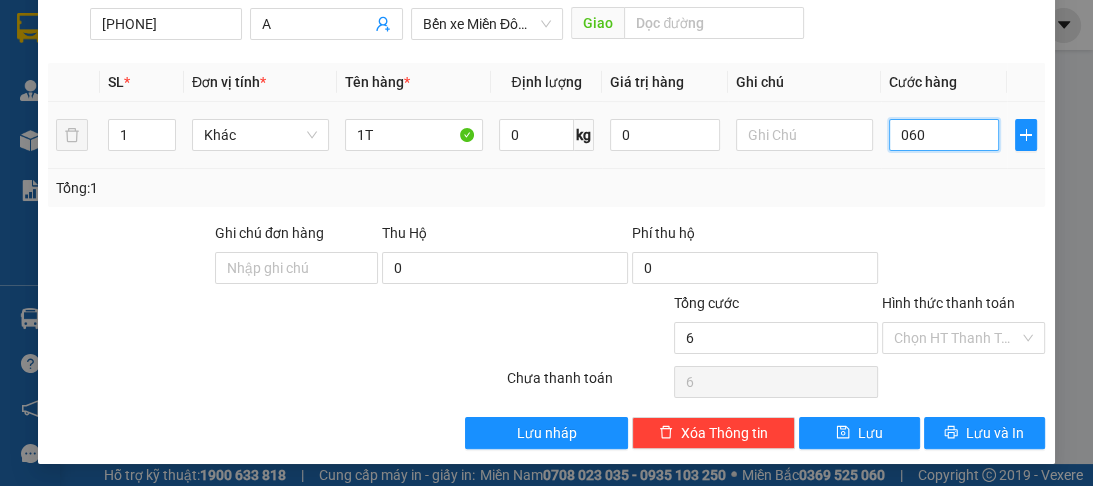 type on "60" 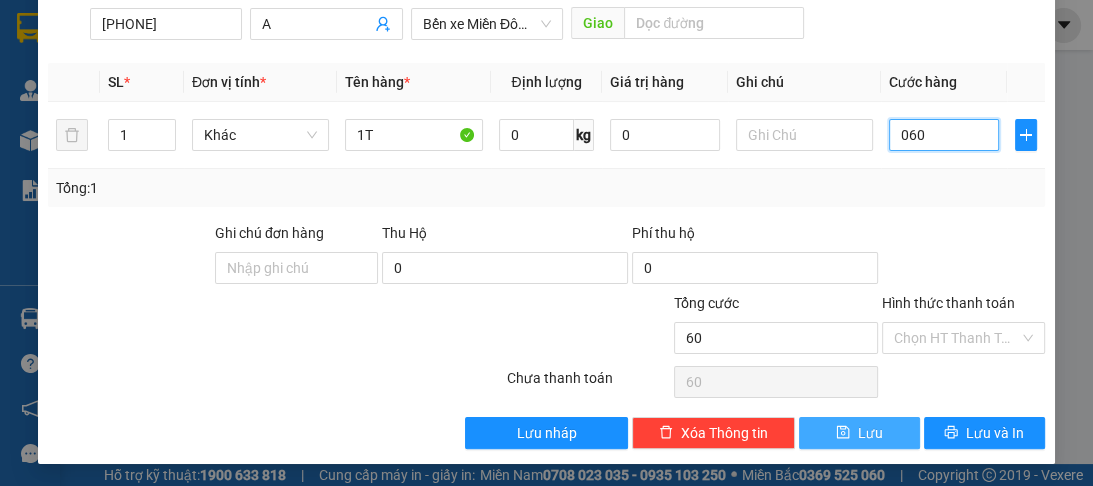 type on "060" 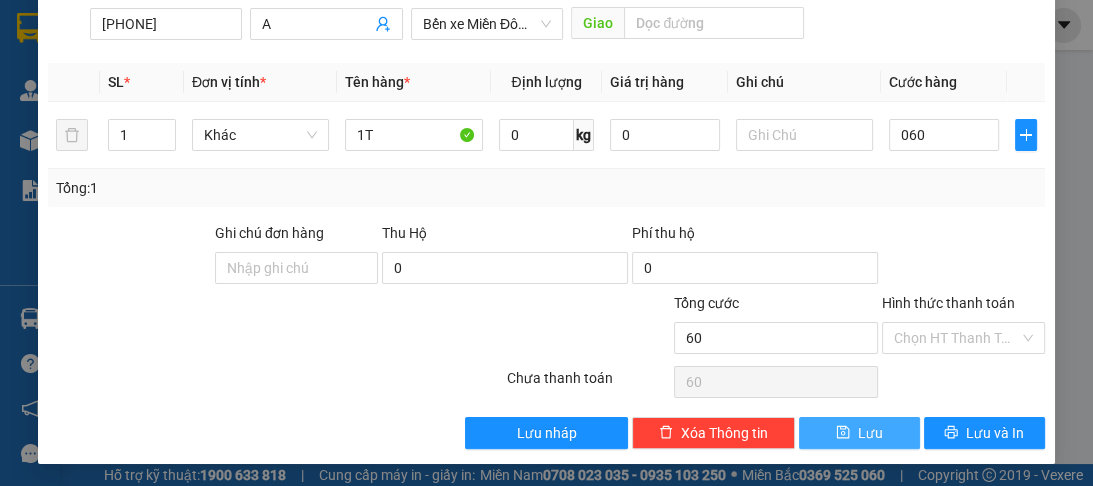 type on "60.000" 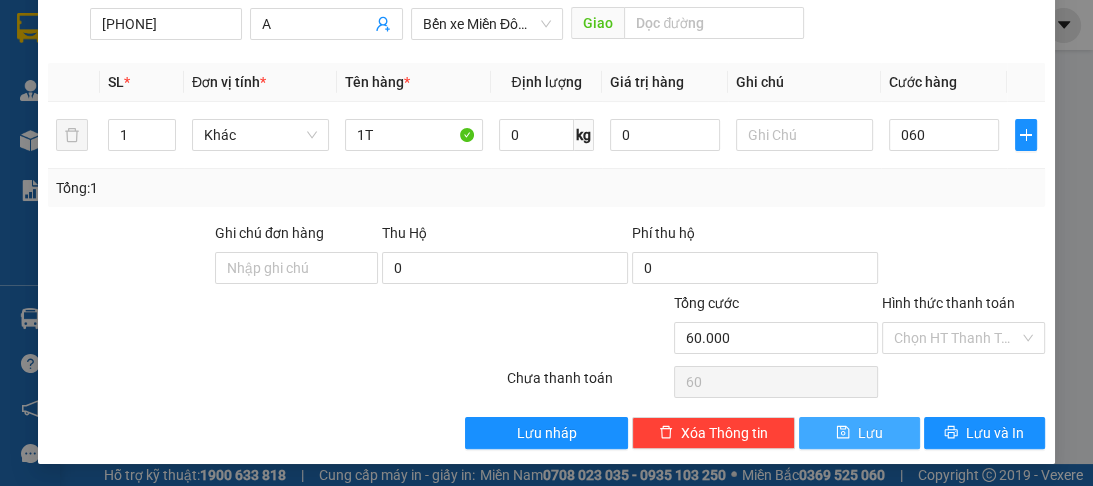 type on "60.000" 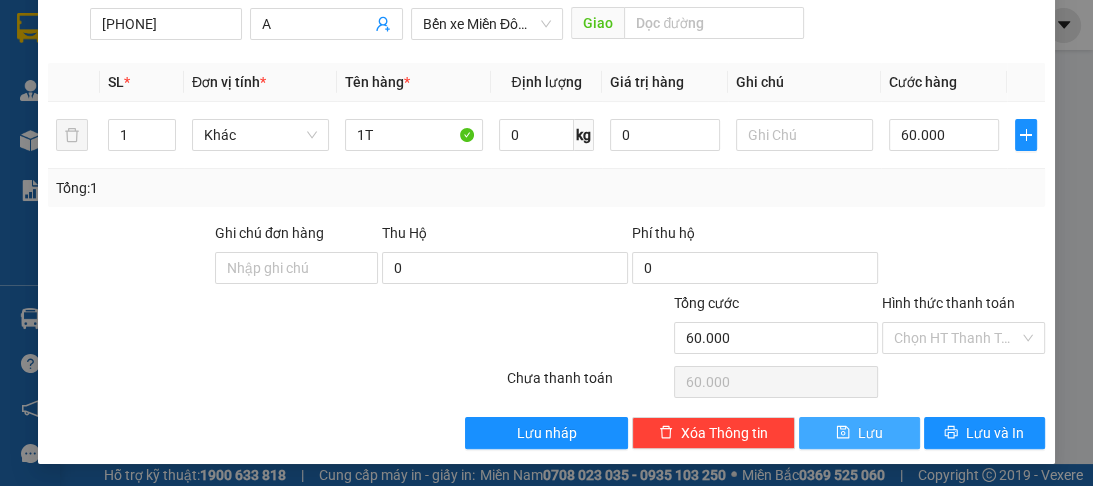 drag, startPoint x: 859, startPoint y: 426, endPoint x: 612, endPoint y: 349, distance: 258.7238 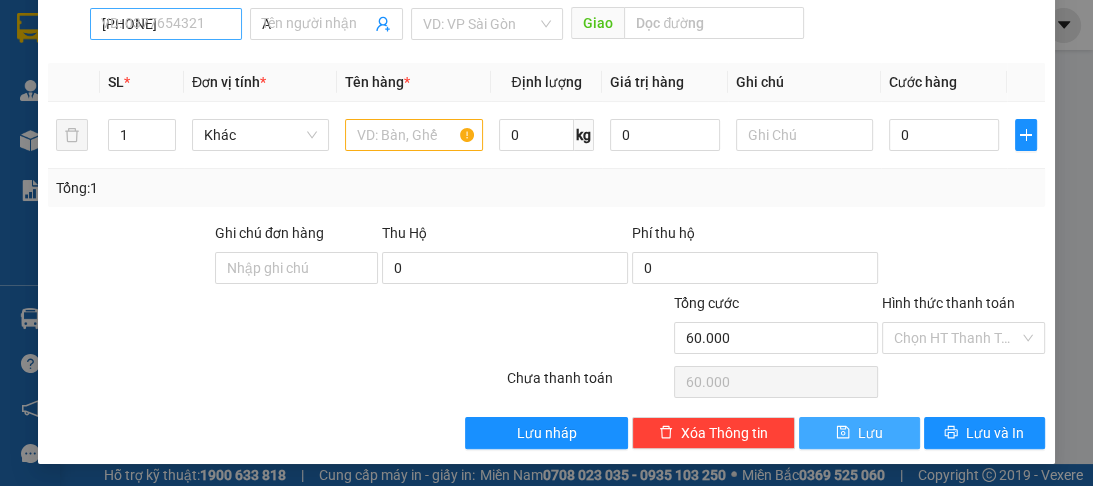 type 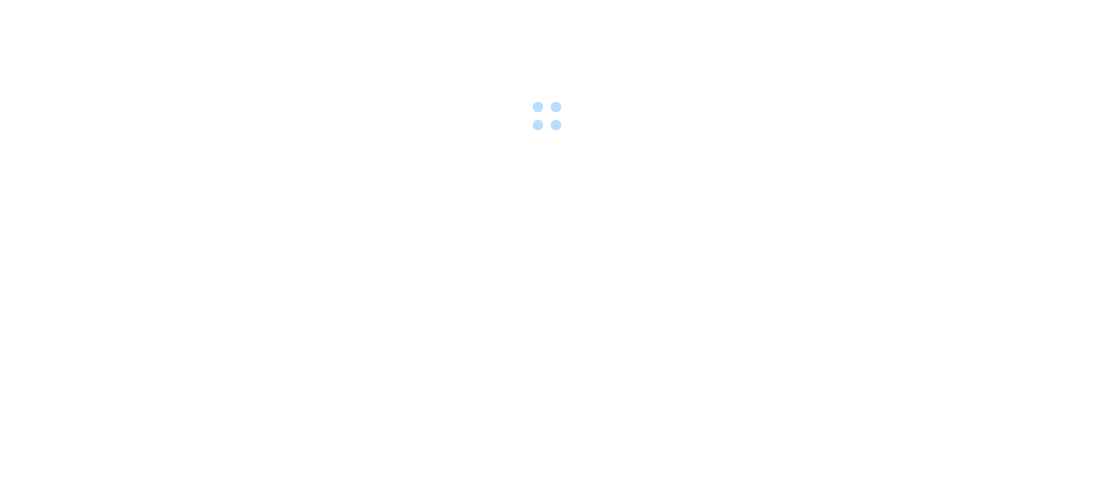 scroll, scrollTop: 0, scrollLeft: 0, axis: both 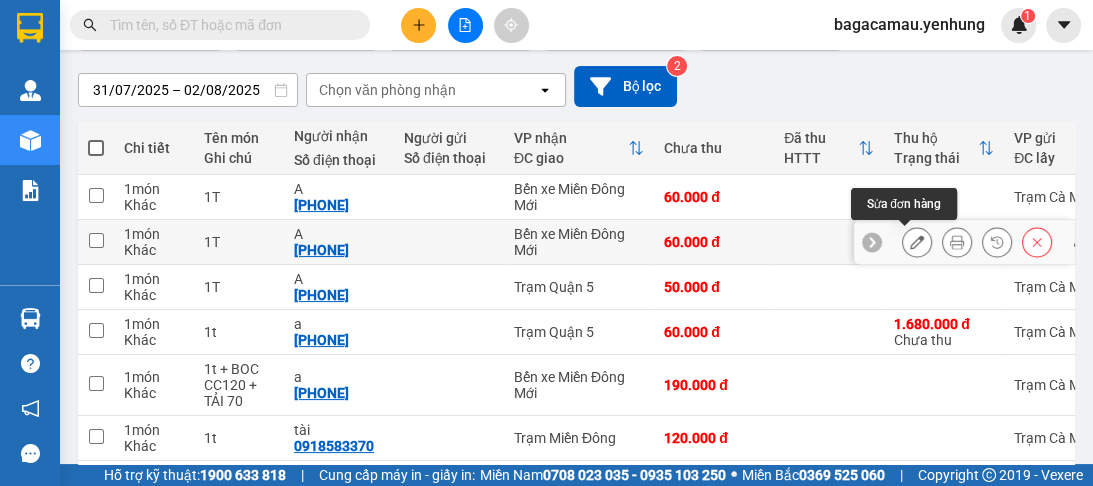 click at bounding box center [917, 242] 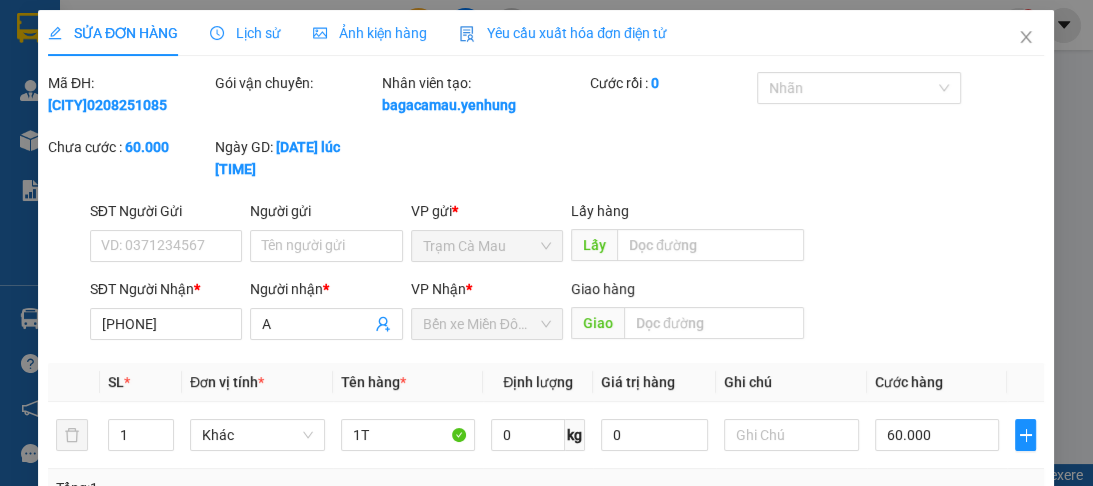 type on "[PHONE]" 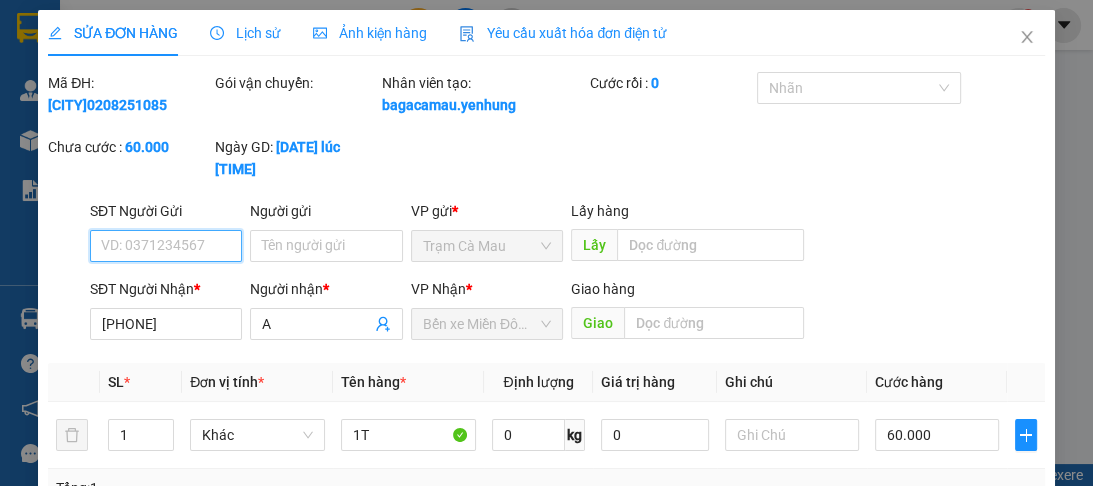scroll, scrollTop: 301, scrollLeft: 0, axis: vertical 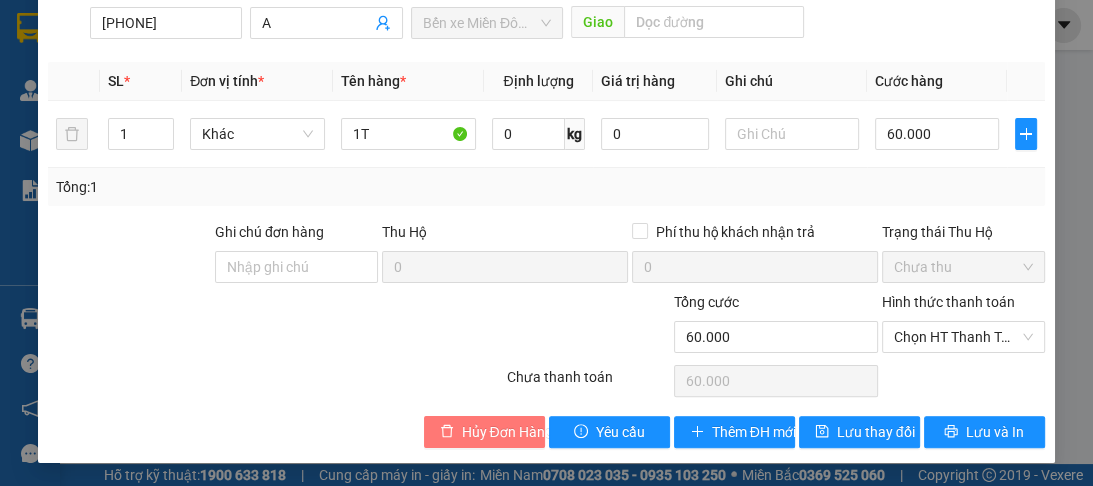 click on "Hủy Đơn Hàng" at bounding box center [507, 432] 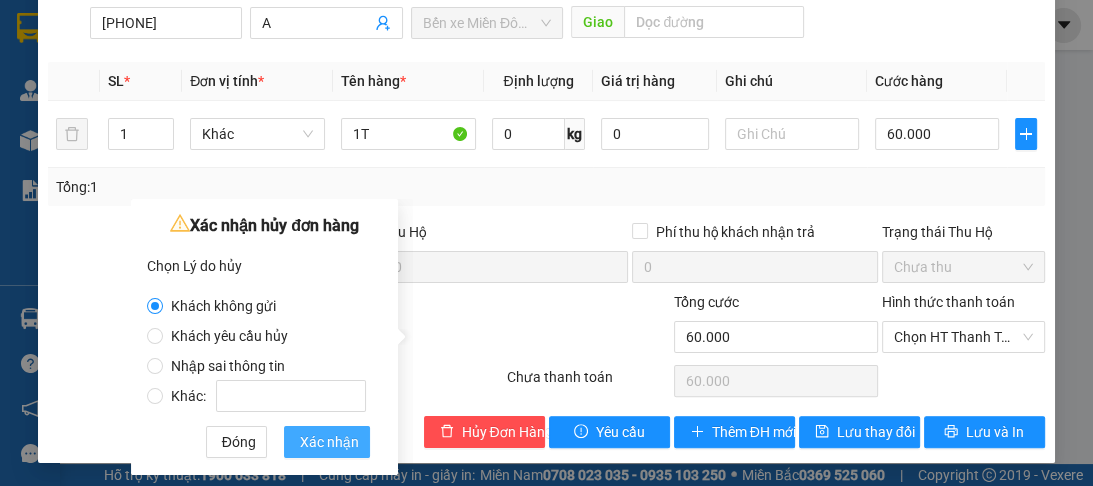 click on "Xác nhận" at bounding box center [329, 442] 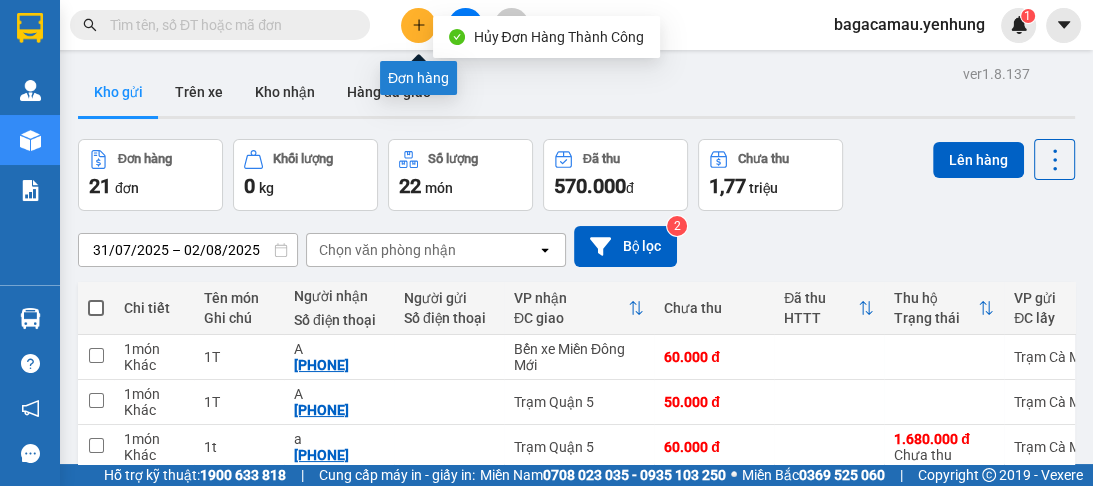 click 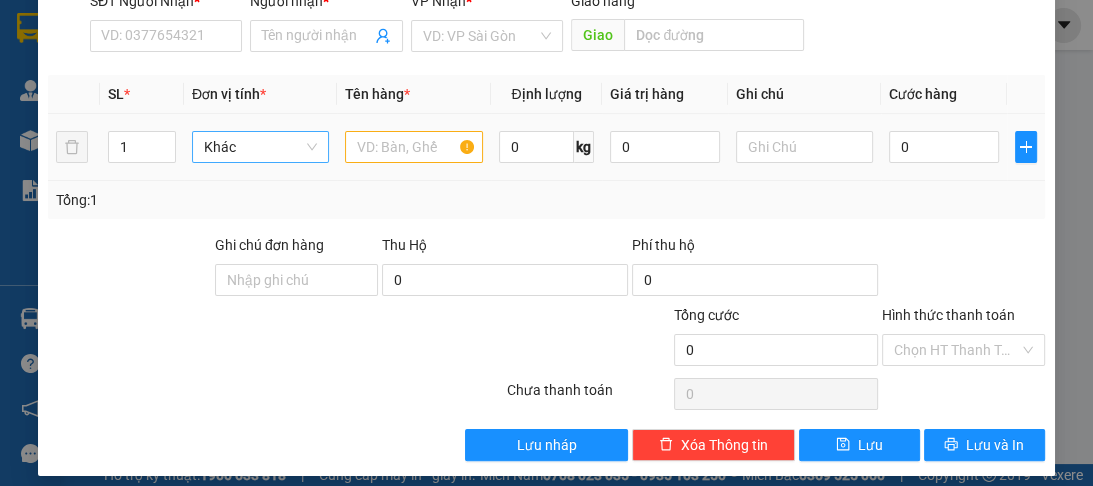 scroll, scrollTop: 252, scrollLeft: 0, axis: vertical 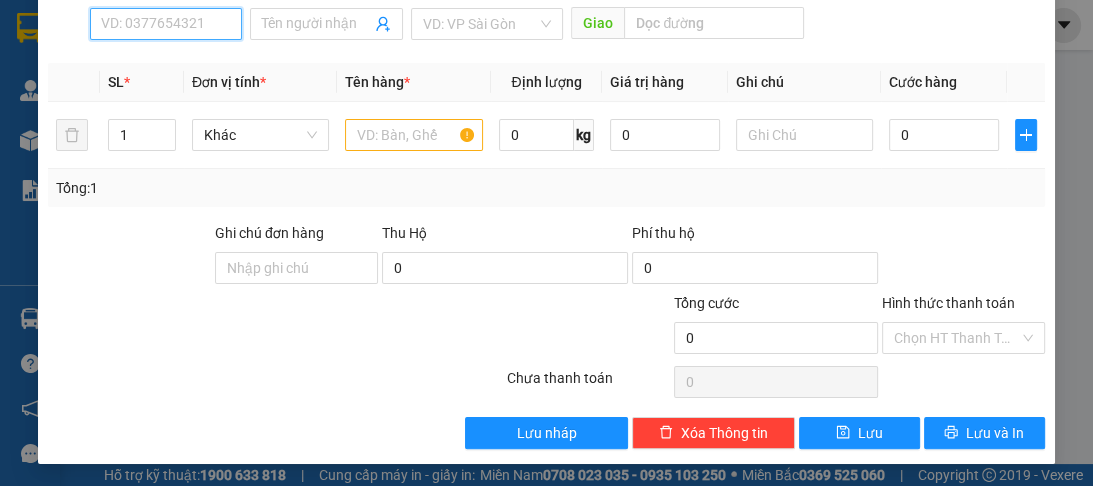click on "SĐT Người Nhận  *" at bounding box center (166, 24) 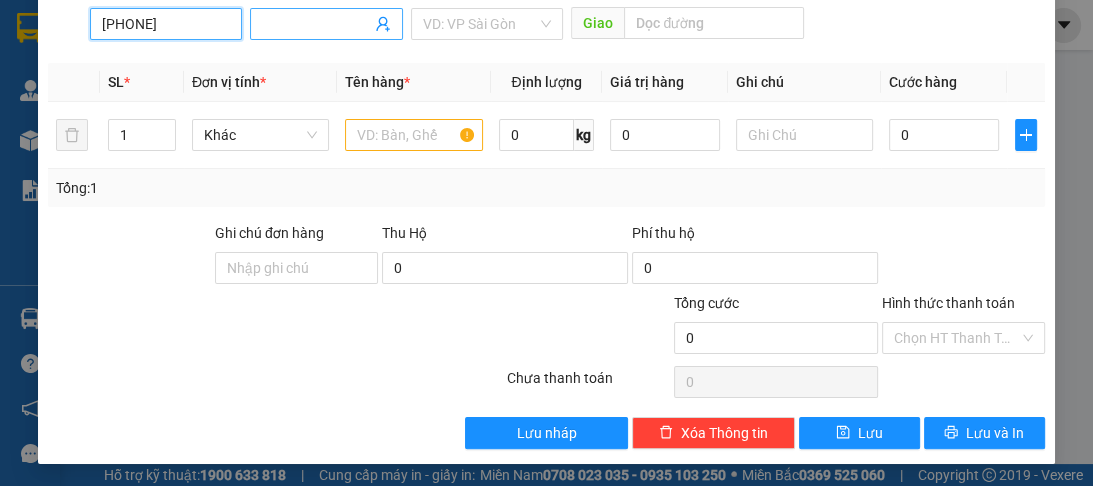type on "[PHONE]" 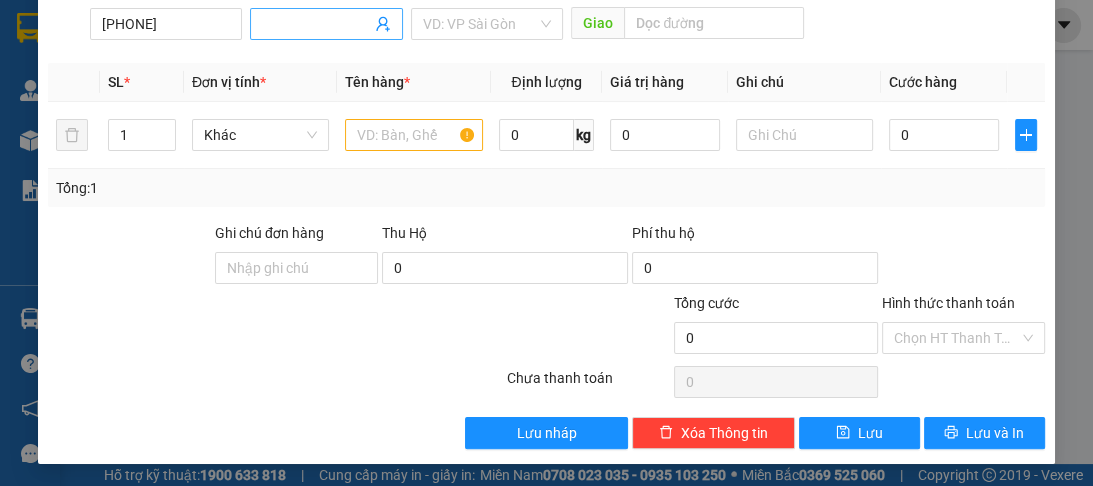 click on "Người nhận  *" at bounding box center (316, 24) 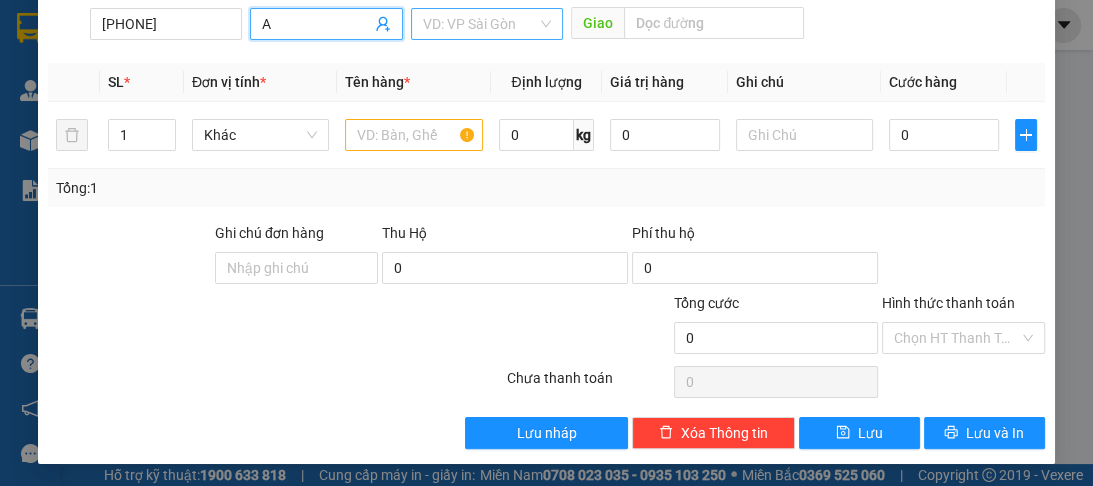 type on "A" 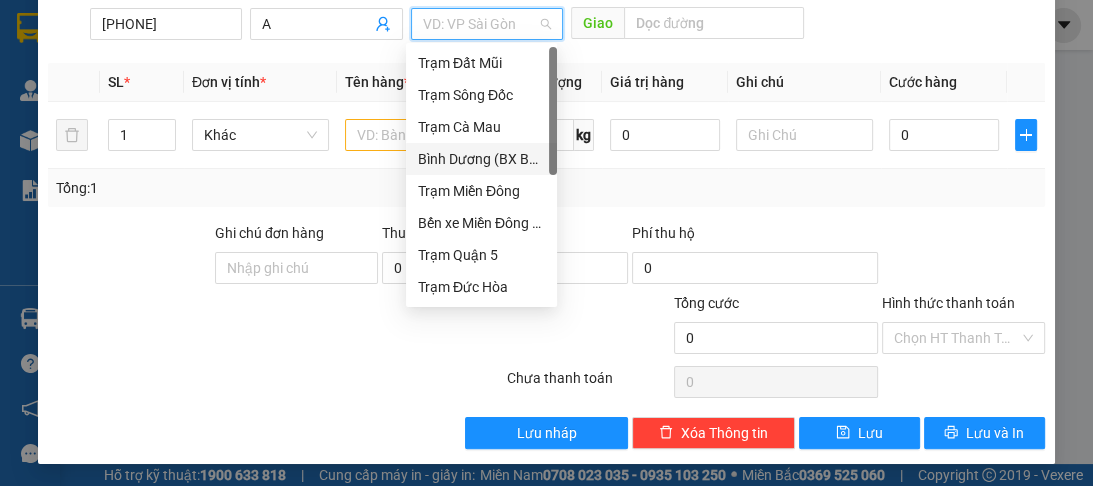 click on "Bình Dương (BX Bàu Bàng)" at bounding box center [481, 159] 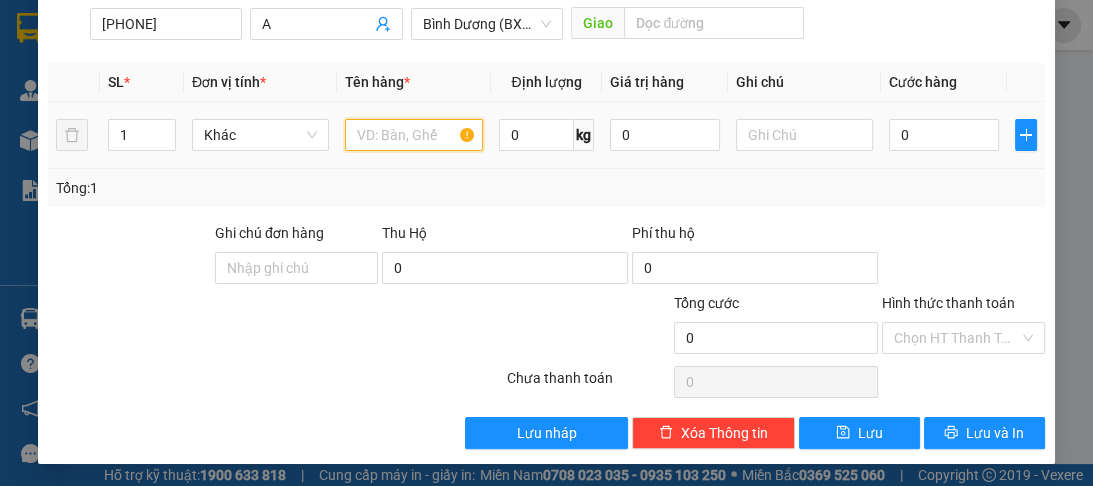 click at bounding box center [413, 135] 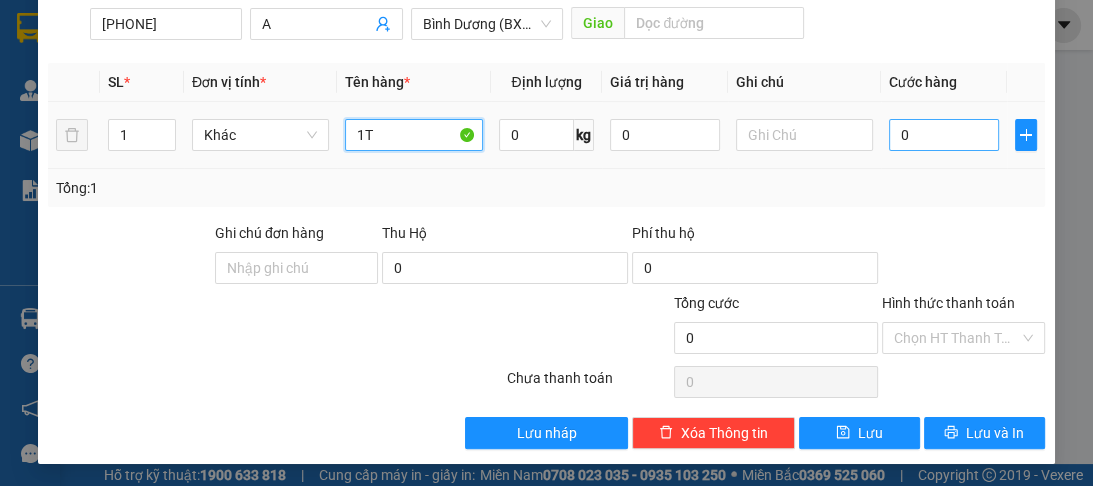 type on "1T" 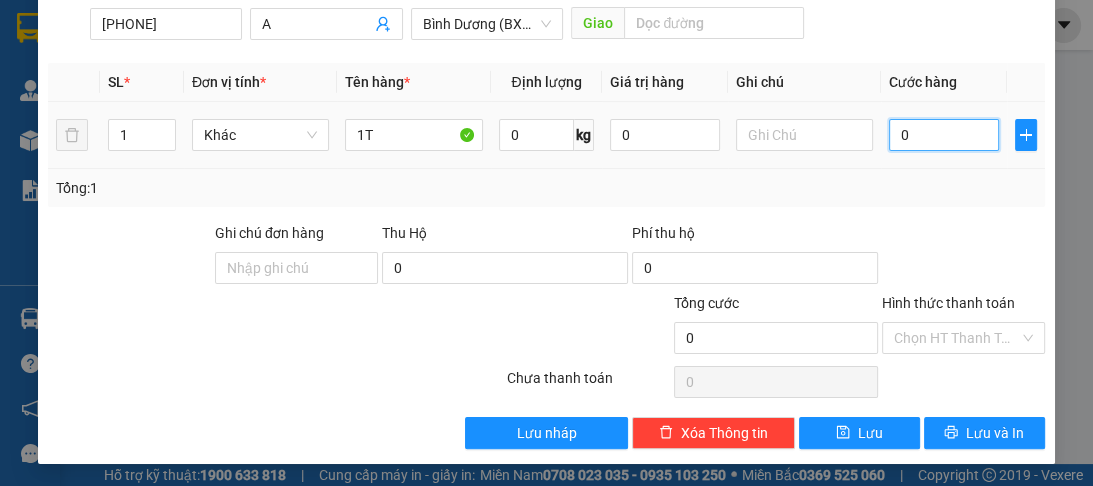 click on "0" at bounding box center (944, 135) 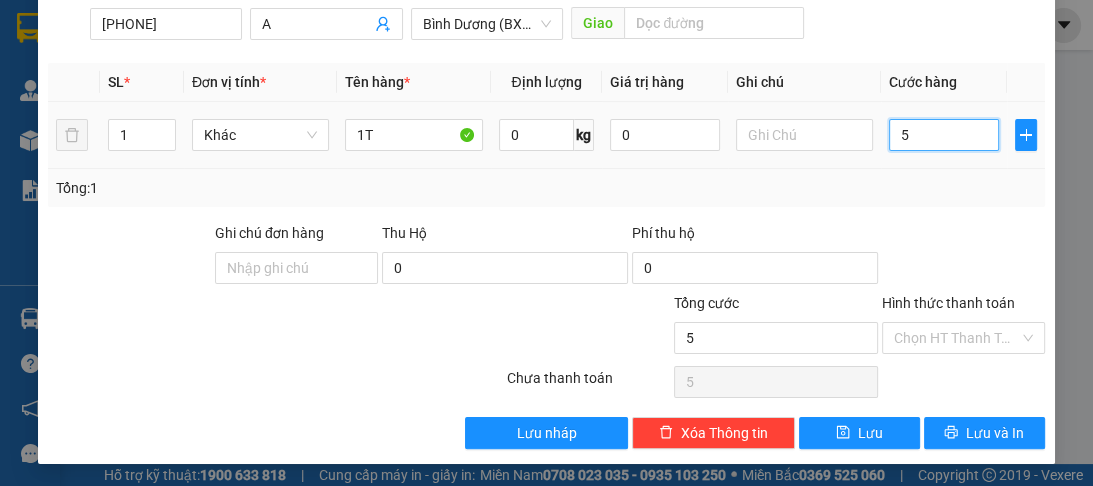 type on "50" 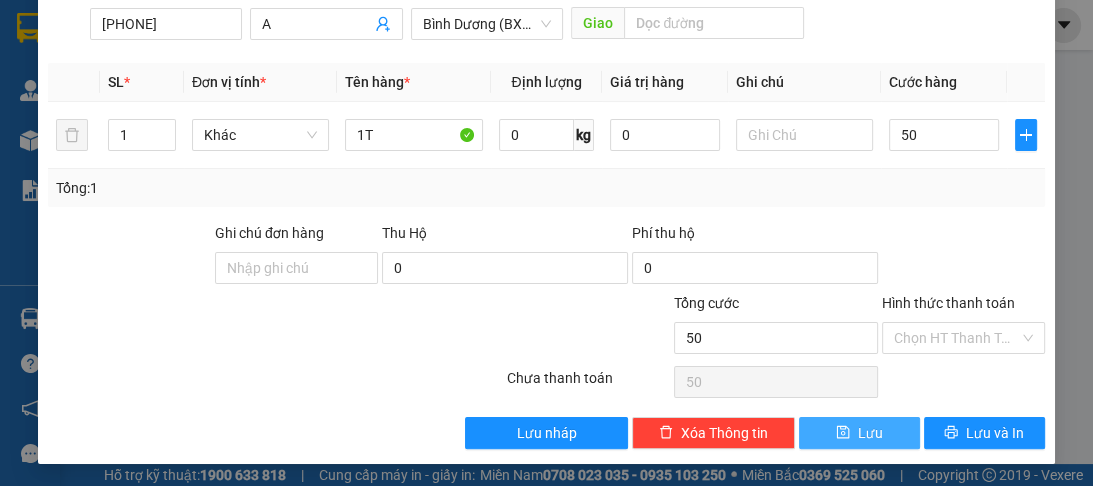 type on "50.000" 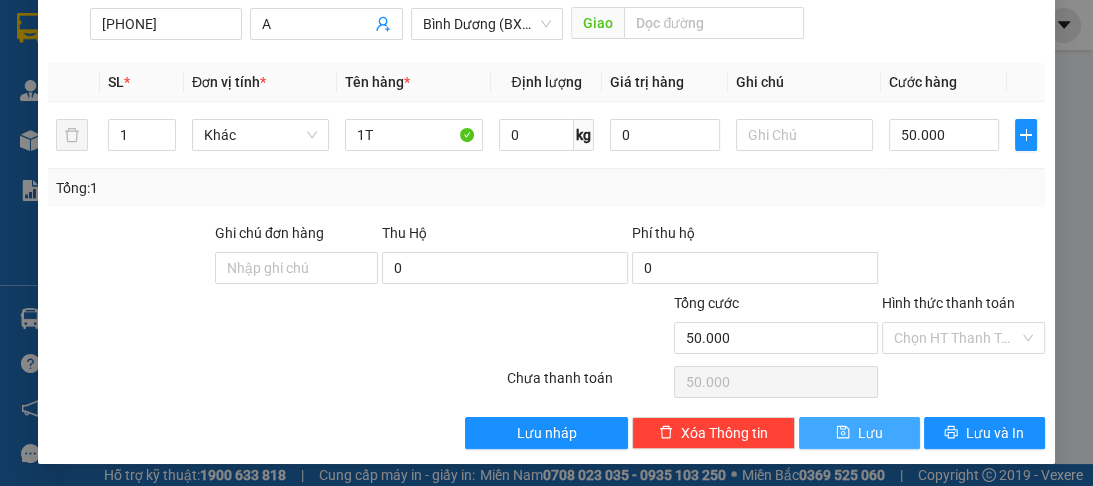 click on "Lưu" at bounding box center [859, 433] 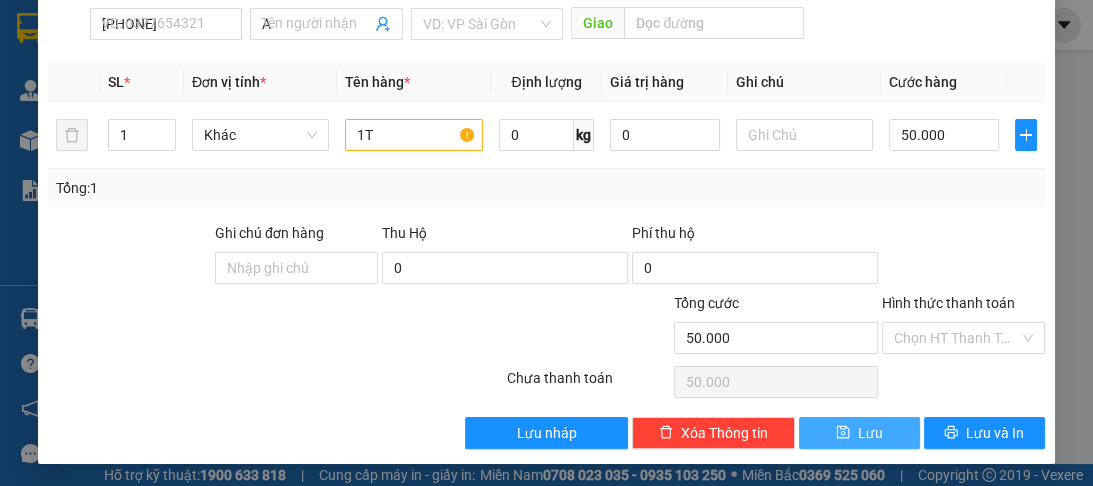 type 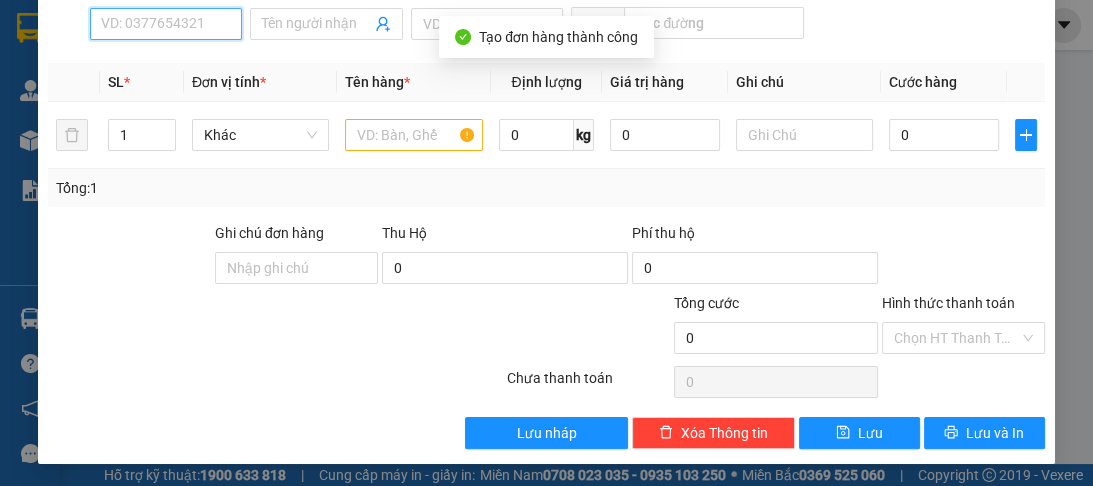 click on "SĐT Người Nhận  *" at bounding box center [166, 24] 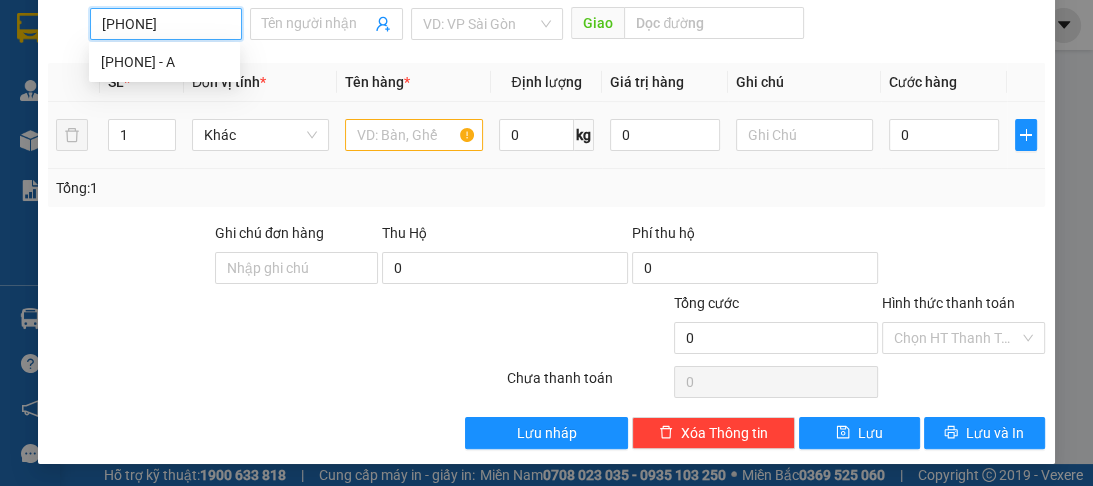 type on "[PHONE]" 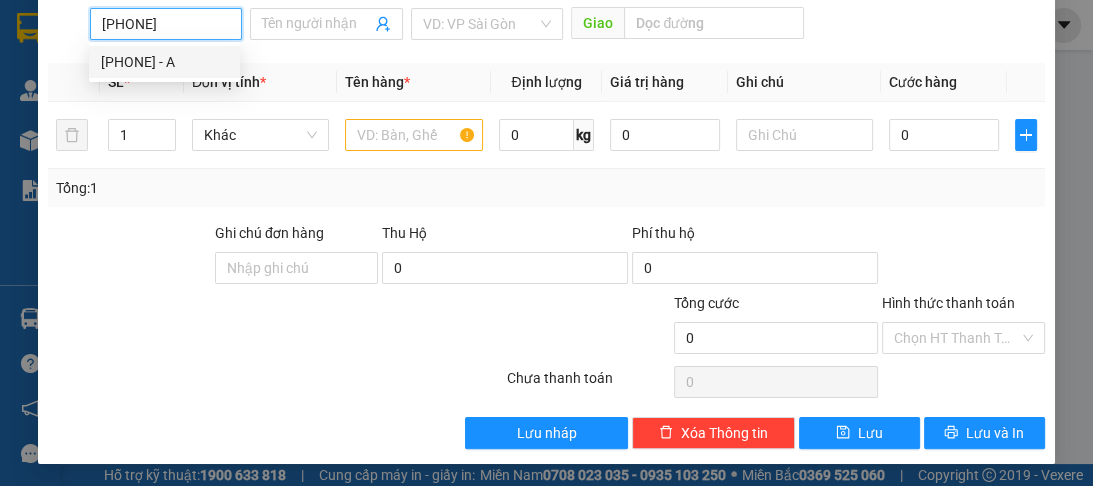 click on "[PHONE] - A" at bounding box center [164, 62] 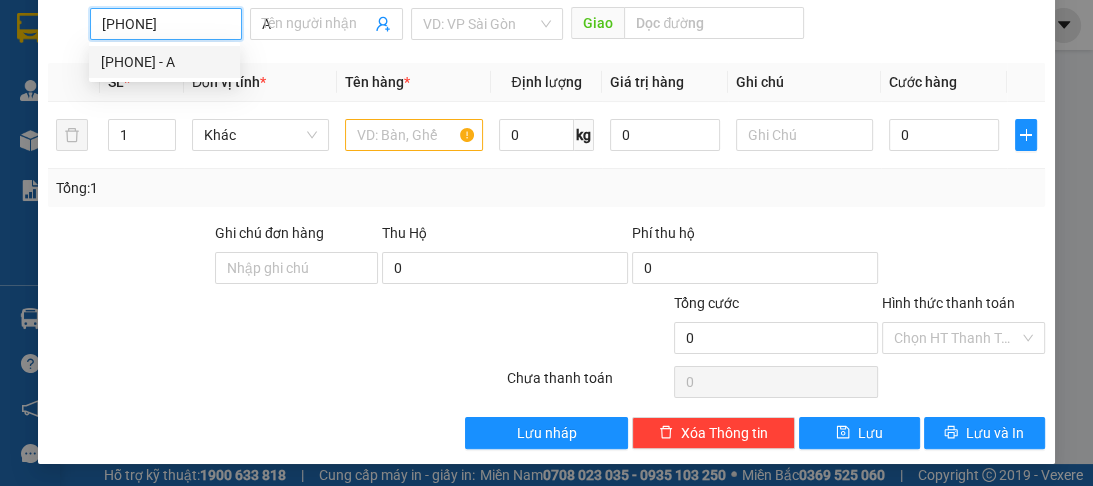 type on "100.000" 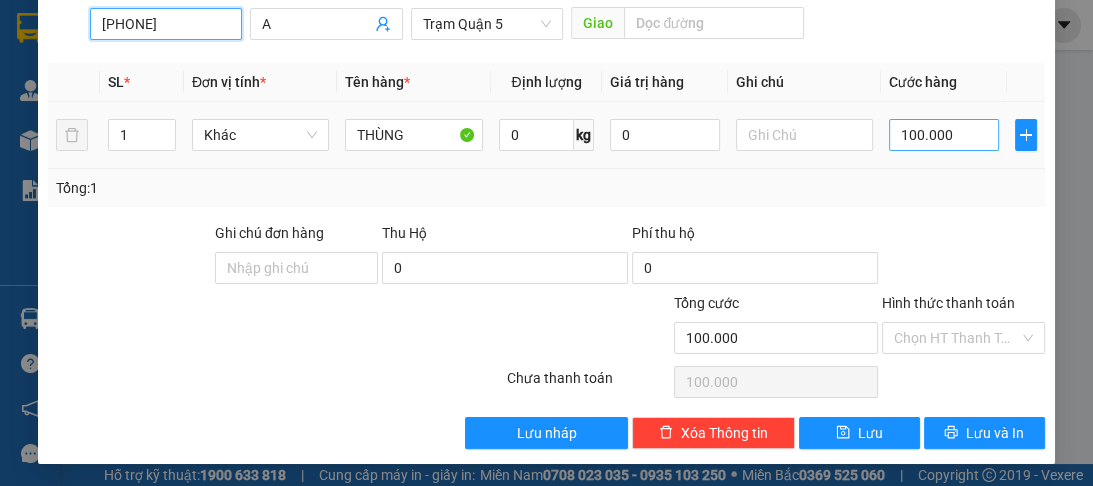 type on "[PHONE]" 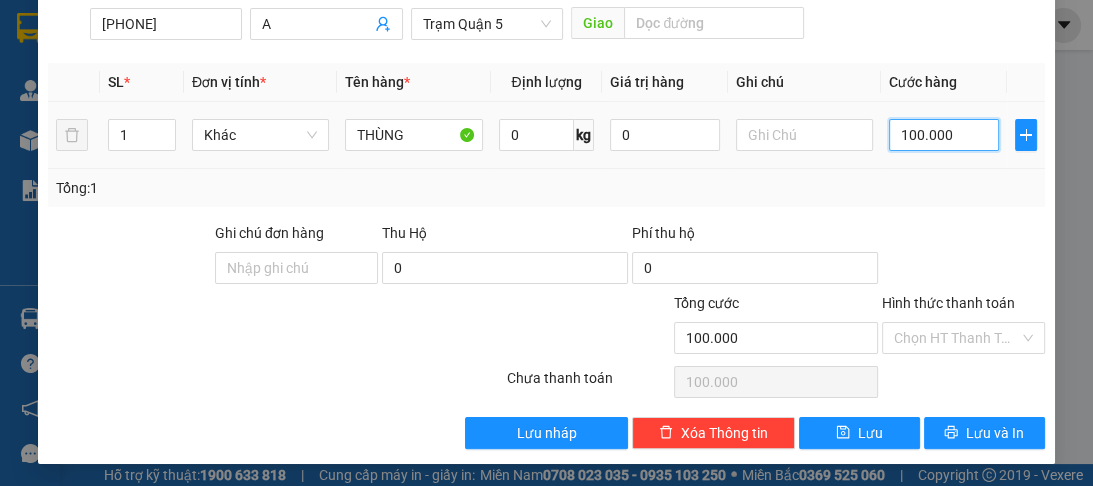 click on "100.000" at bounding box center [944, 135] 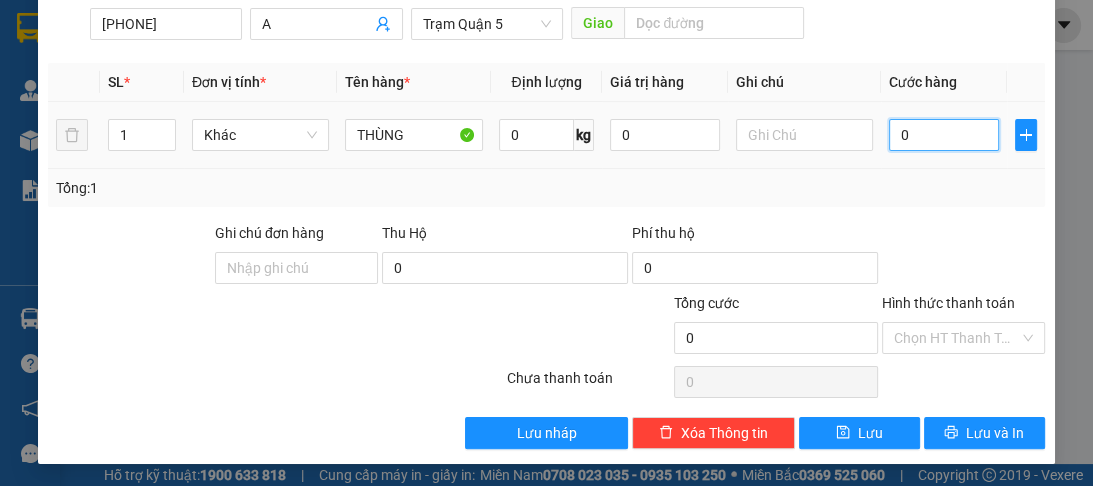 type on "6" 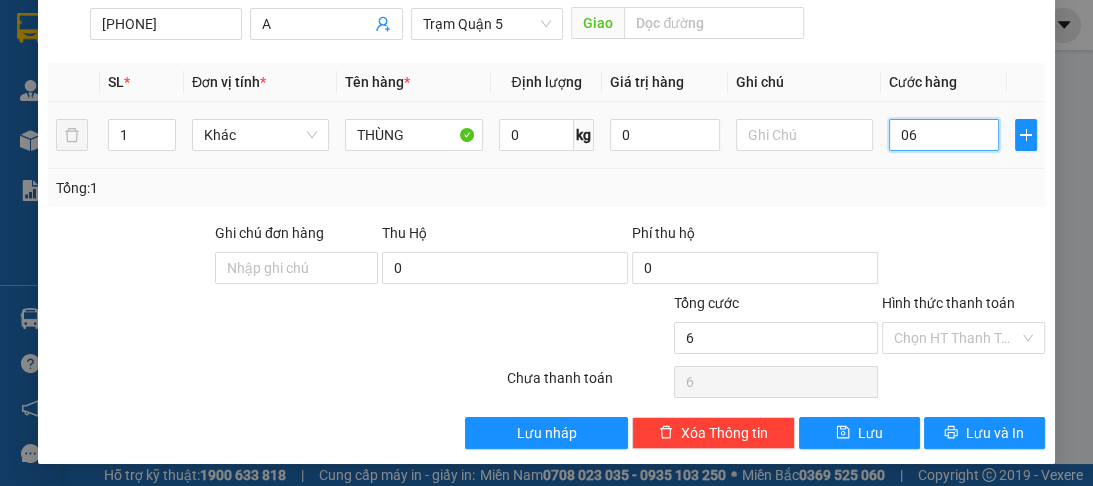 type on "060" 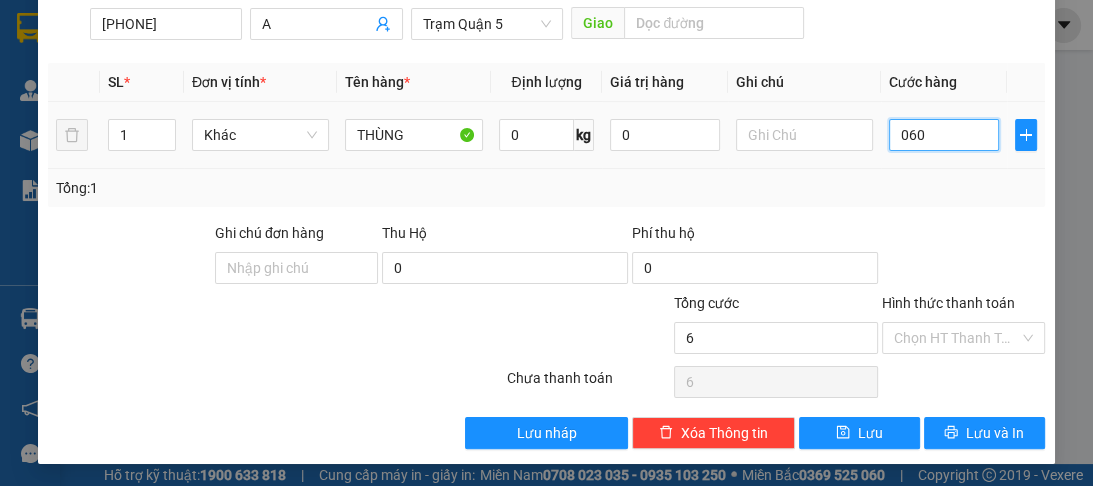 type on "60" 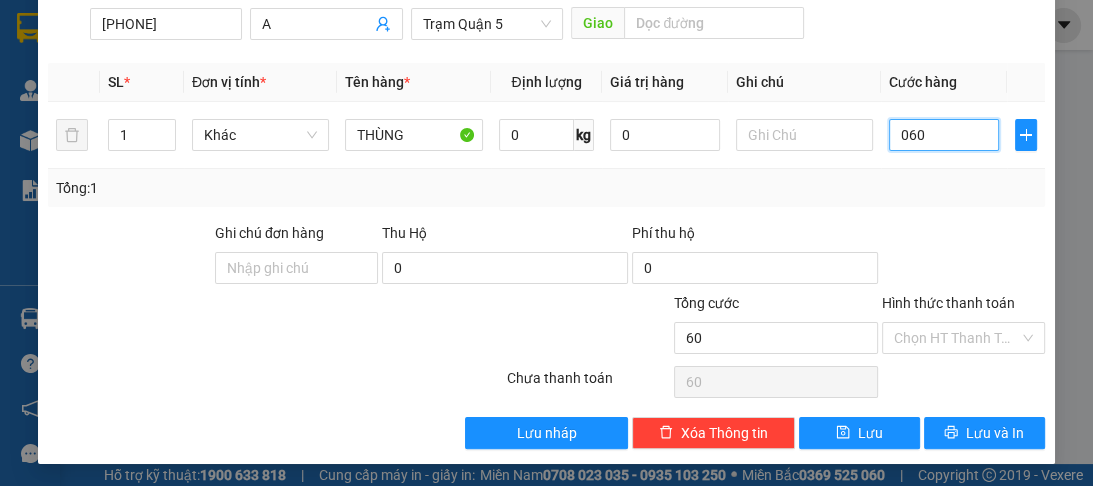 type on "060" 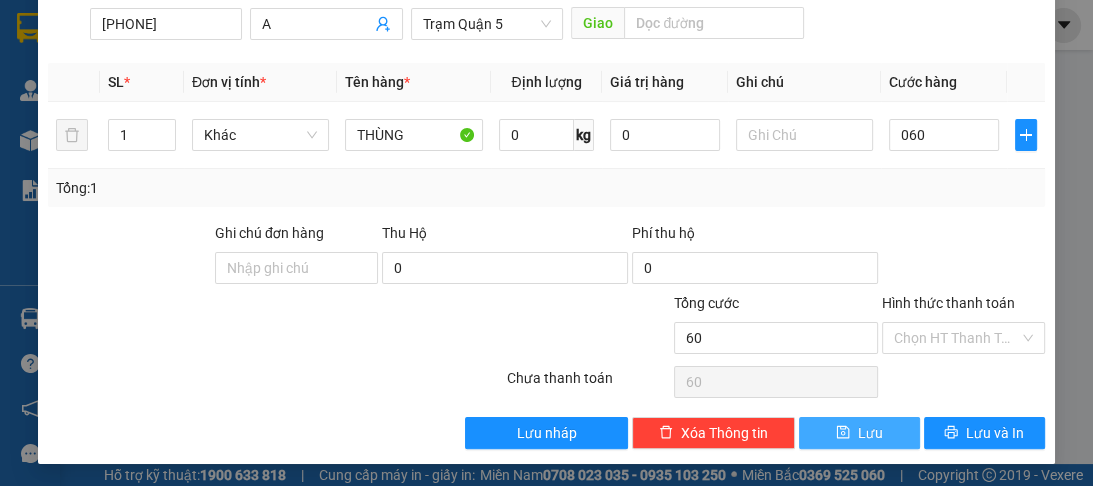 type on "60.000" 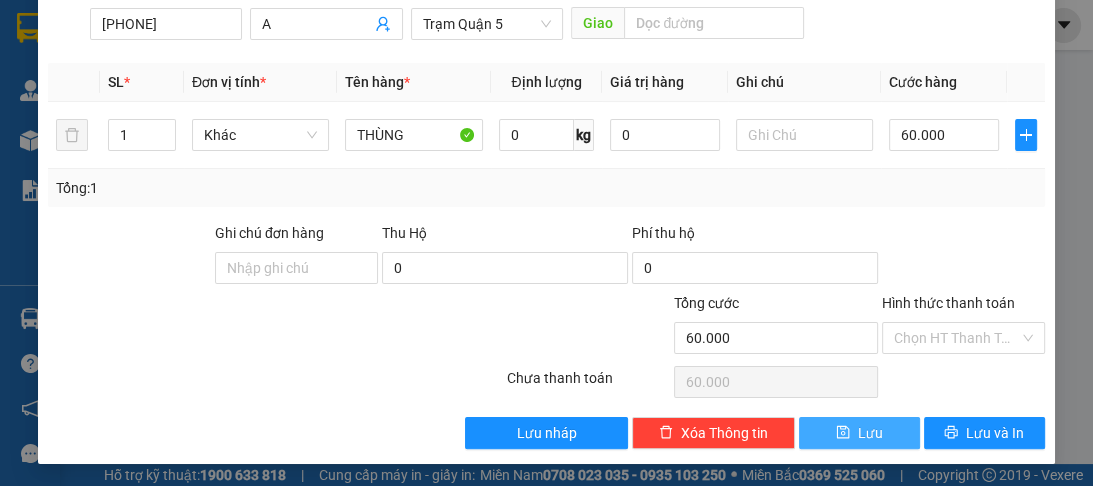 click on "Lưu" at bounding box center [870, 433] 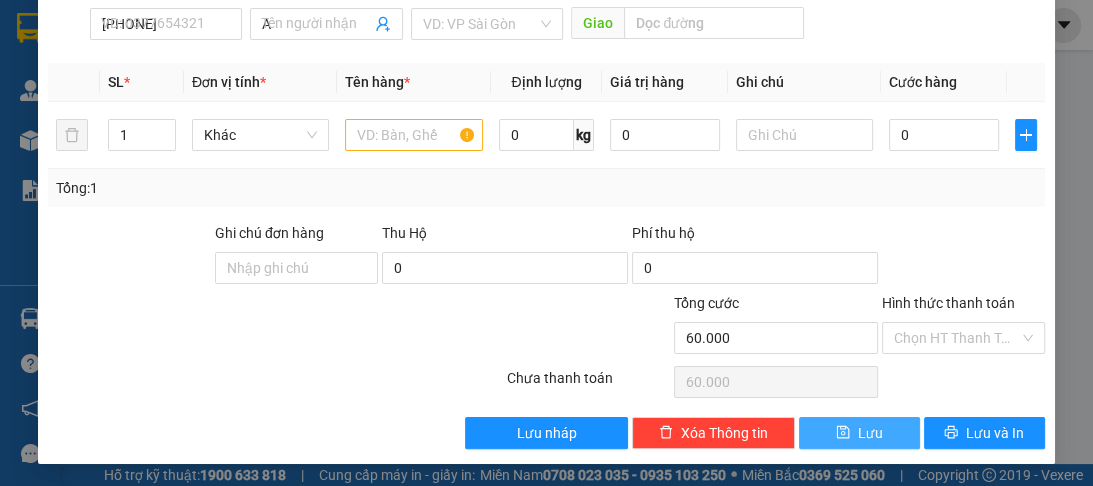 type 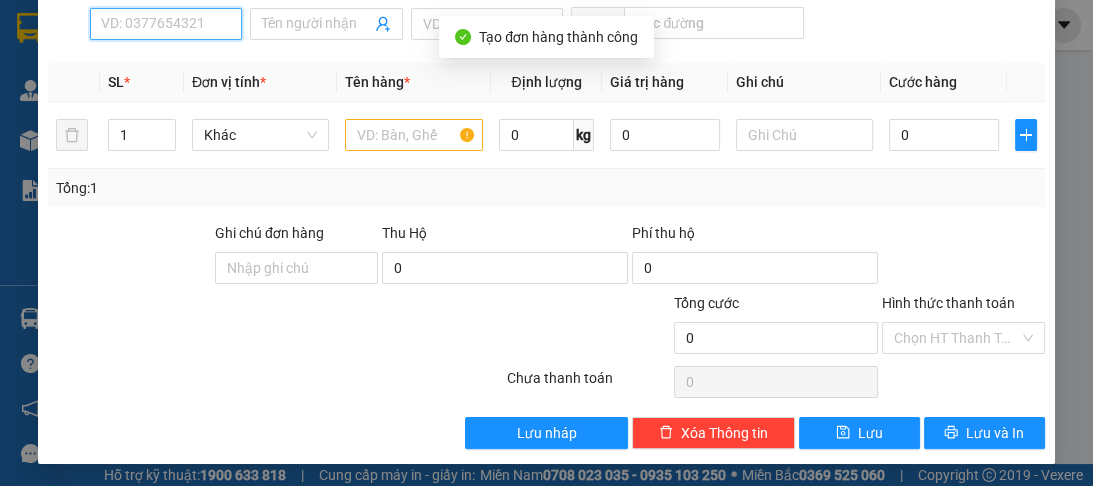 click on "SĐT Người Nhận  *" at bounding box center [166, 24] 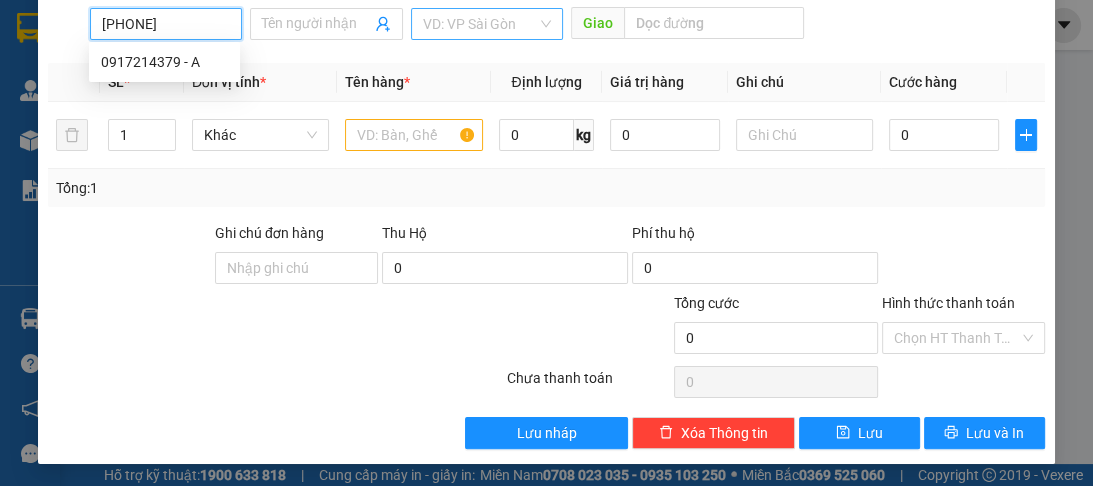 type on "0917214379" 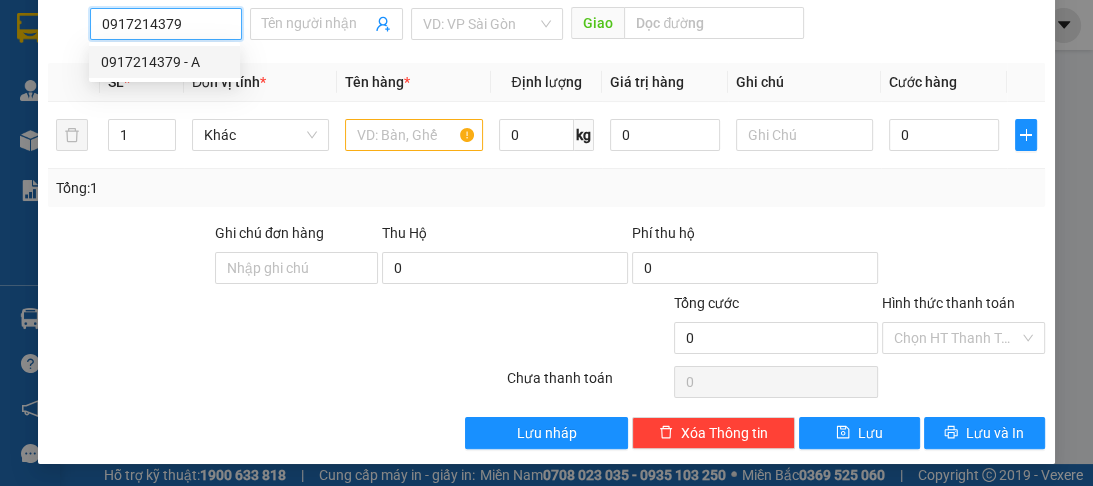 click on "0917214379 - A" at bounding box center [164, 62] 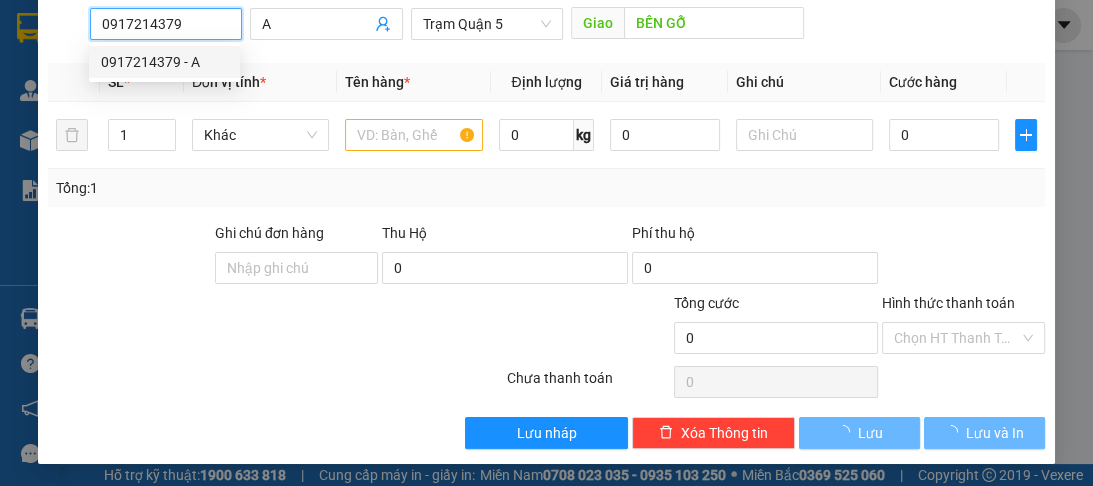 type on "150.000" 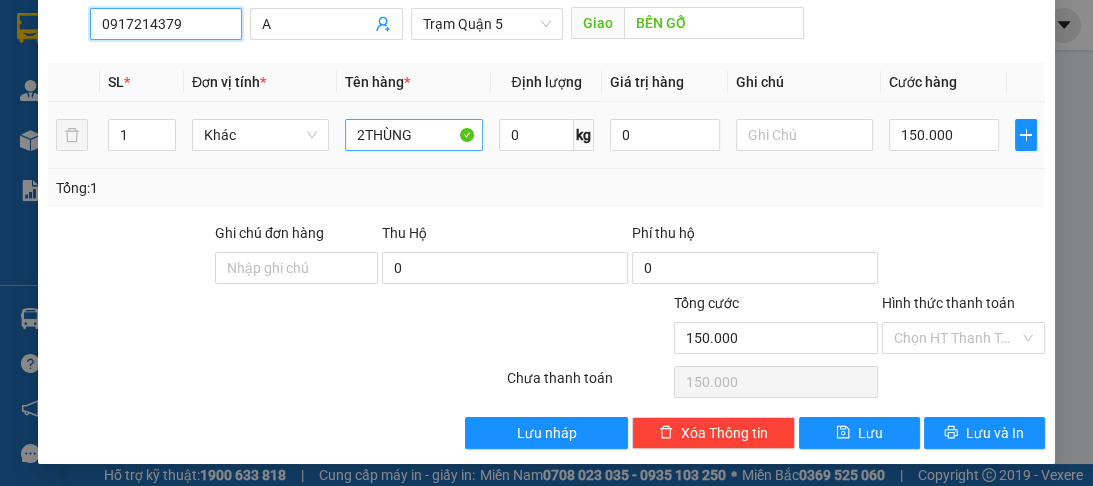 type on "0917214379" 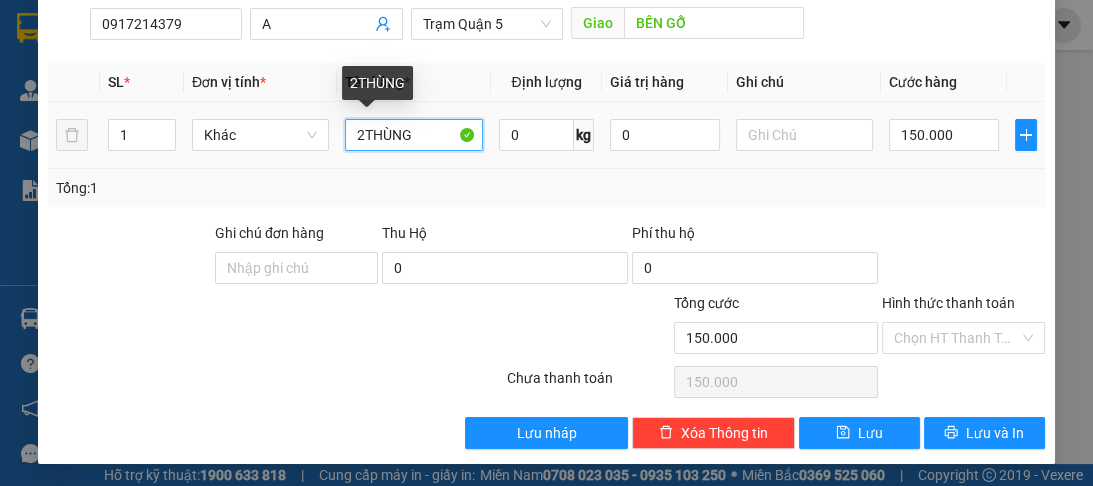 click on "2THÙNG" at bounding box center [413, 135] 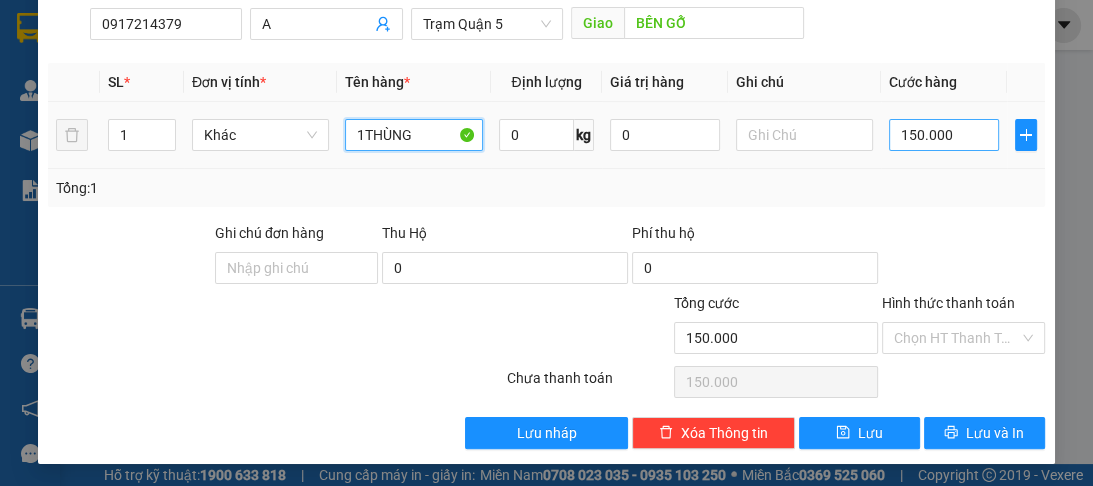 type on "1THÙNG" 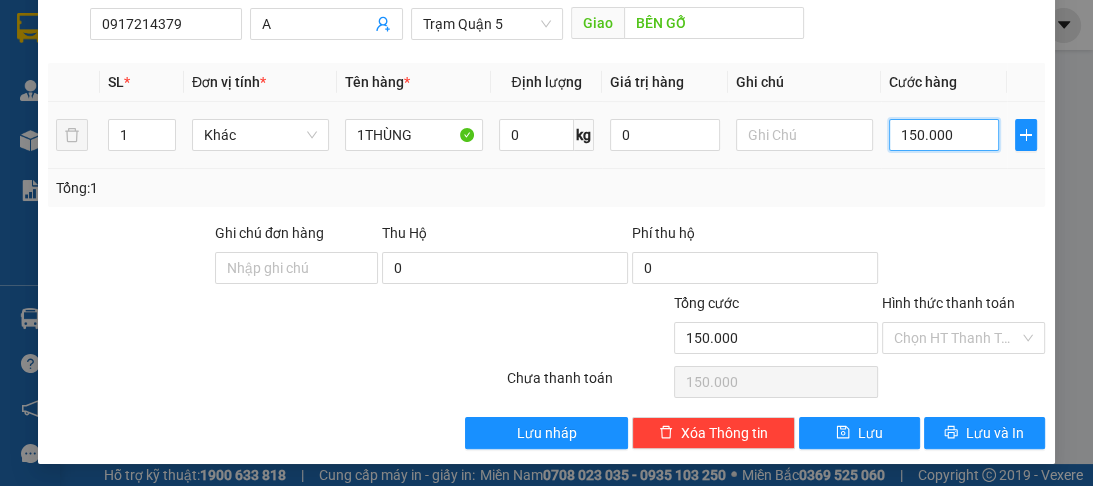 click on "150.000" at bounding box center [944, 135] 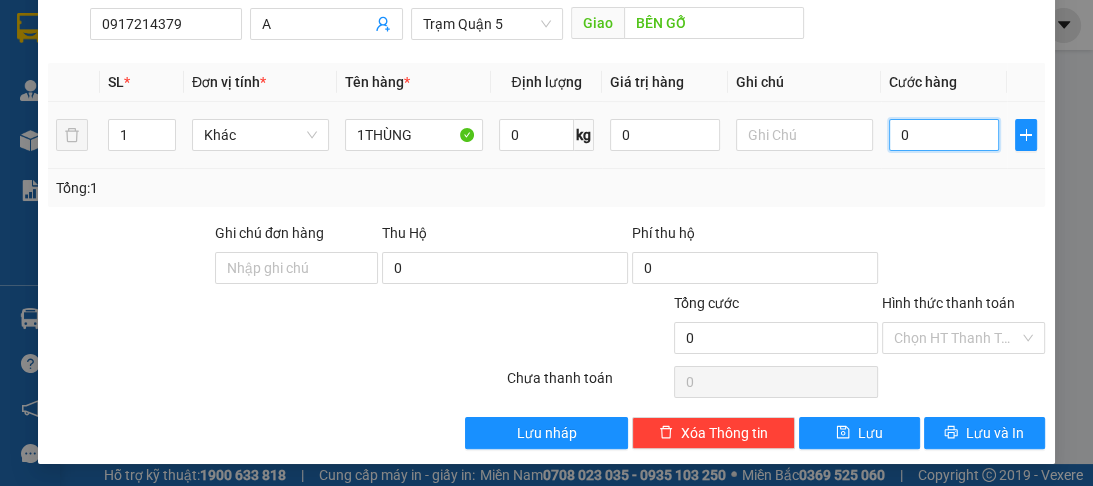 type on "0" 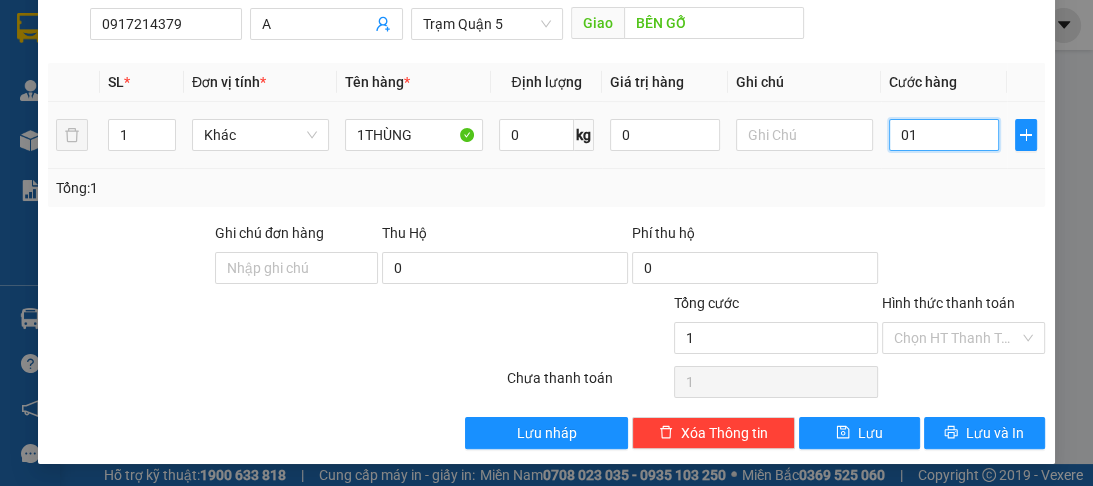 type on "10" 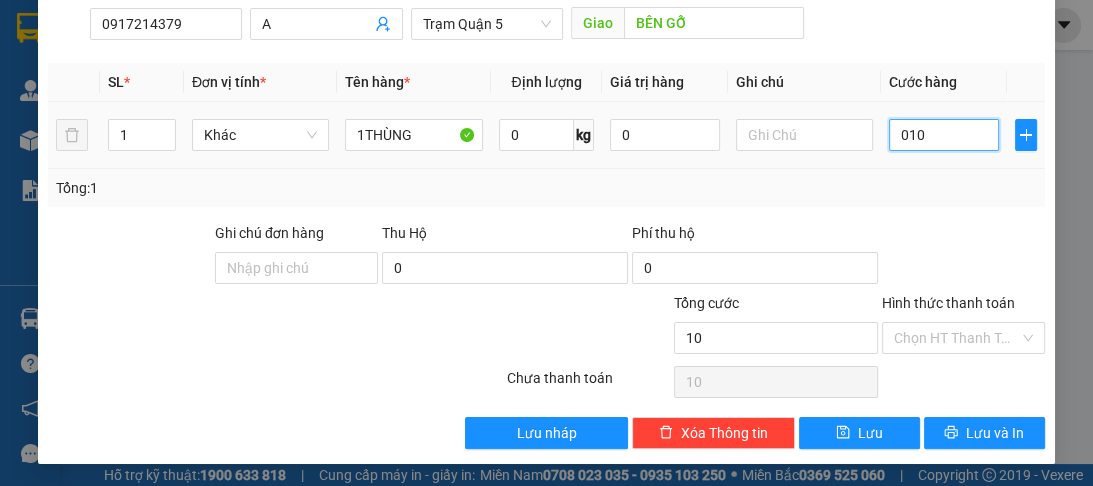 type on "0.100" 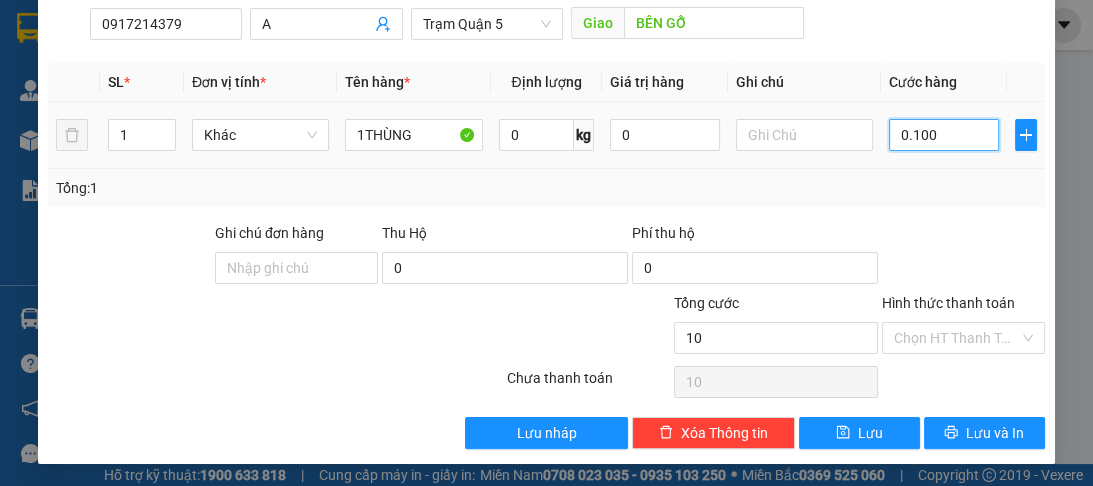 type on "100" 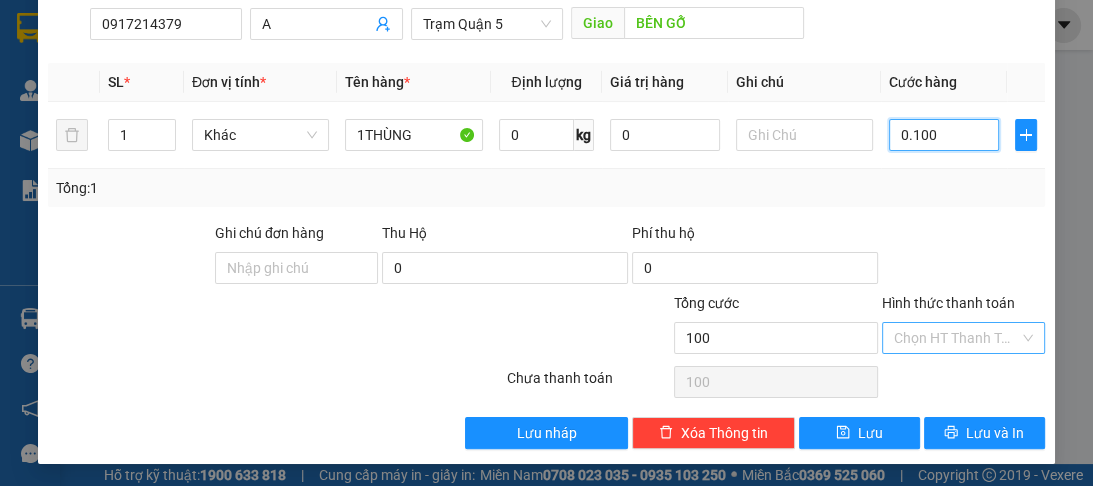 type on "0.100" 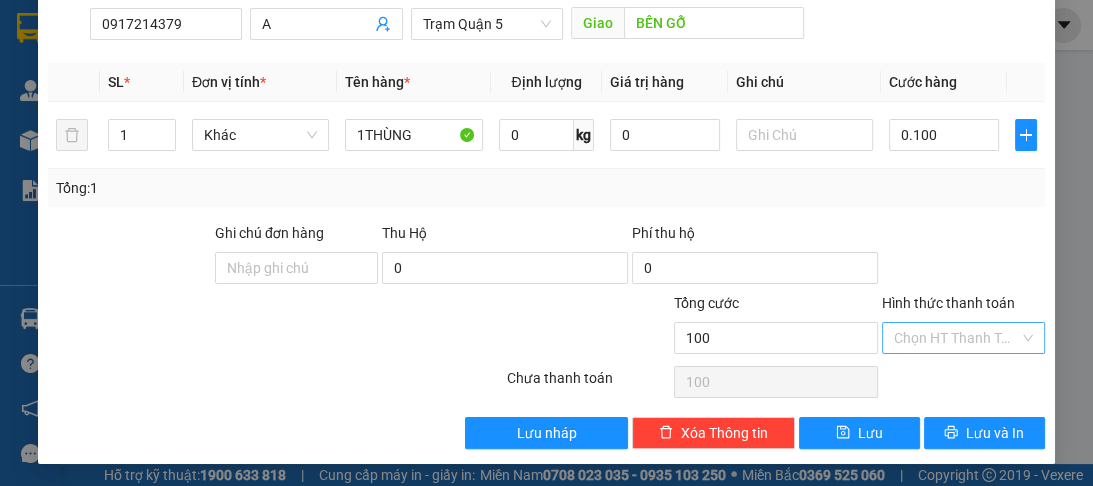 type on "100.000" 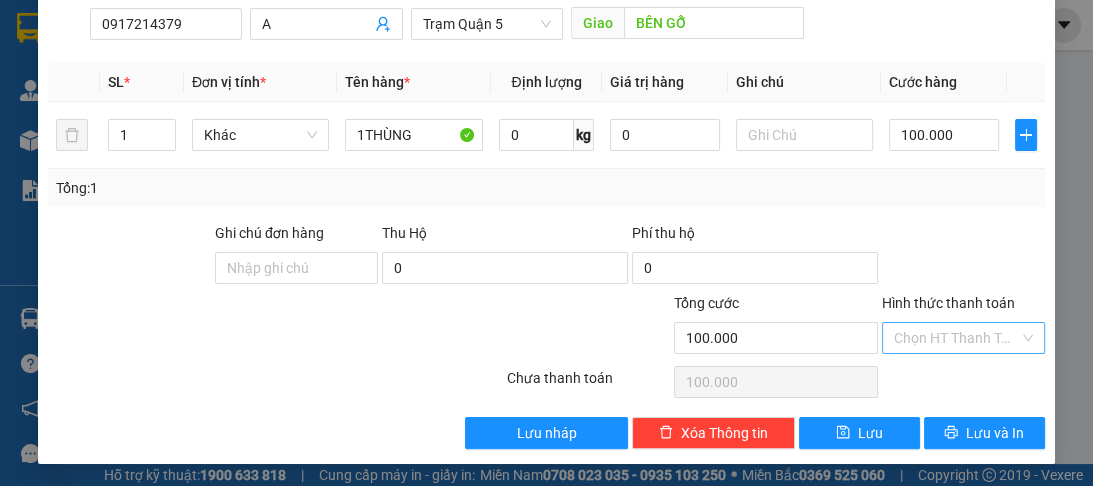 click on "Hình thức thanh toán" at bounding box center [956, 338] 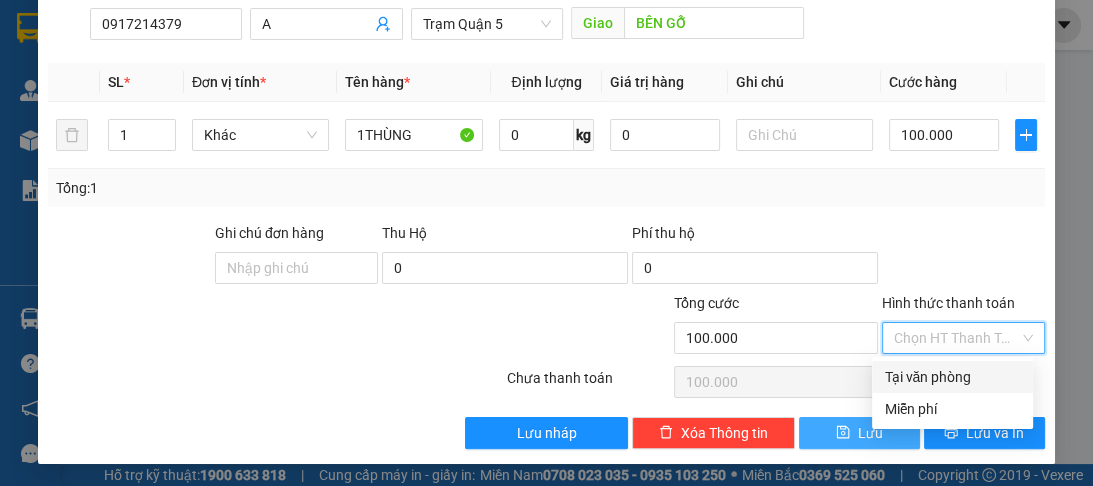 drag, startPoint x: 916, startPoint y: 382, endPoint x: 873, endPoint y: 419, distance: 56.727417 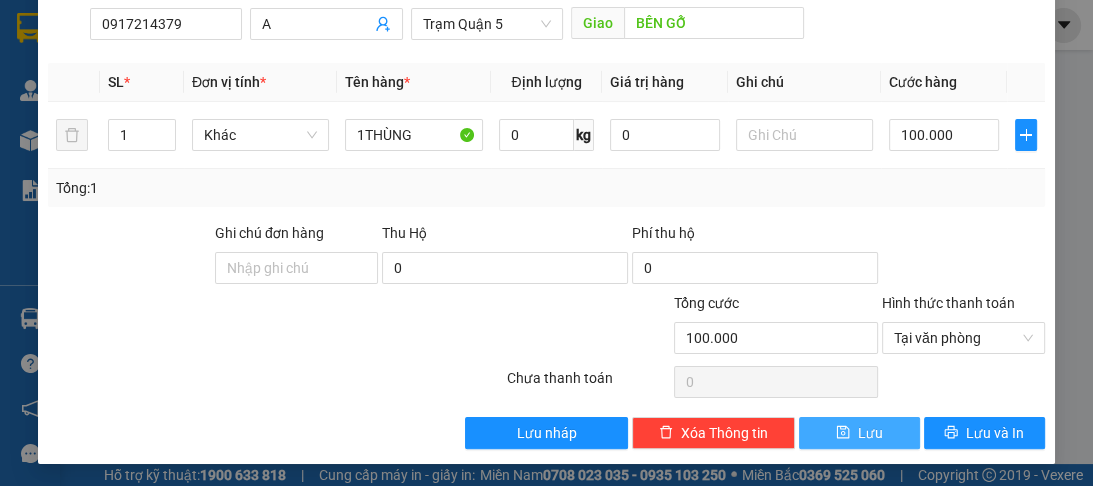 click on "Lưu" at bounding box center (870, 433) 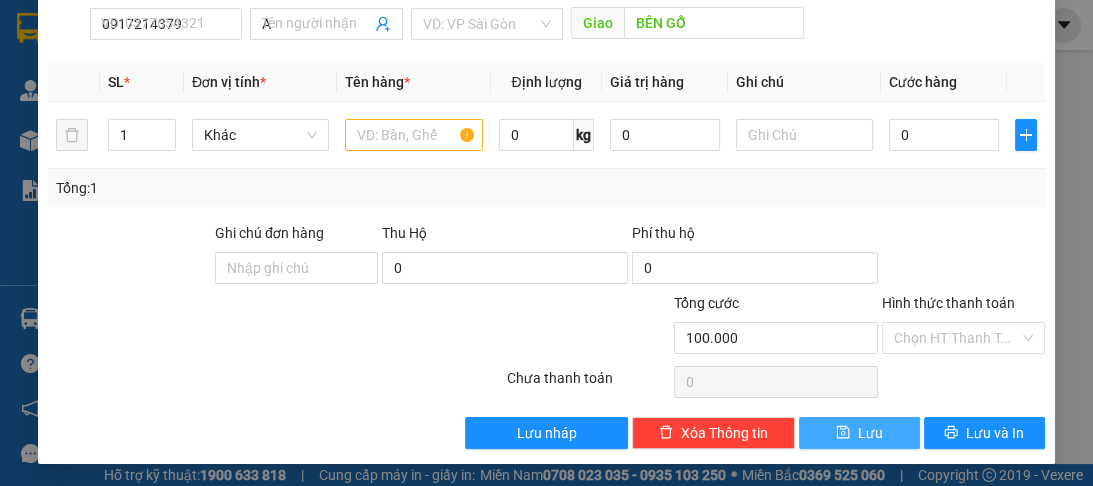 type 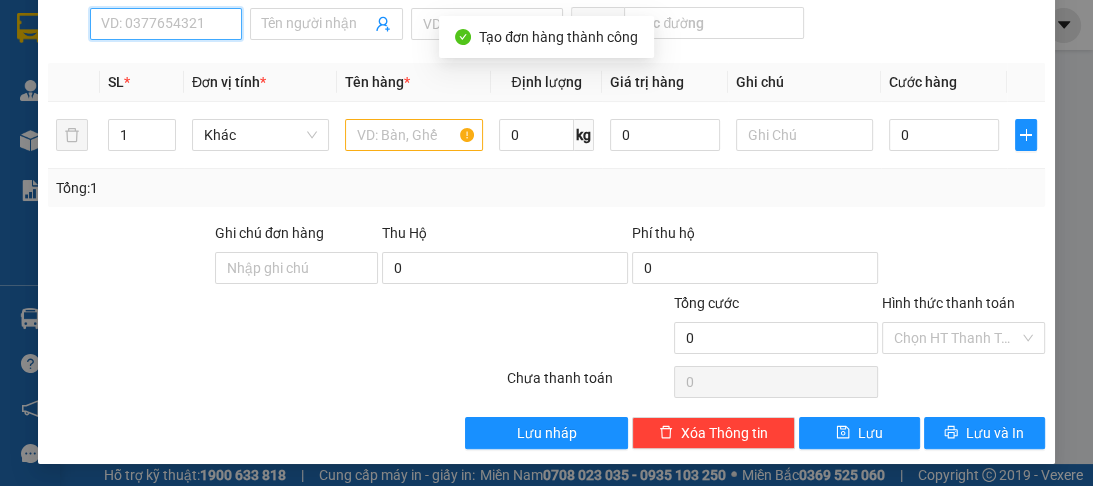 click on "SĐT Người Nhận  *" at bounding box center [166, 24] 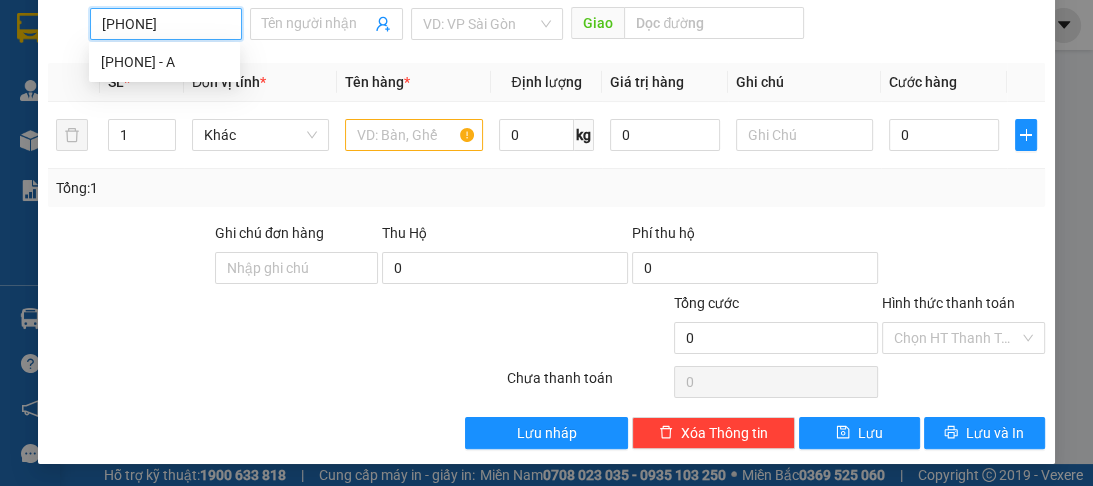 type on "[PHONE]" 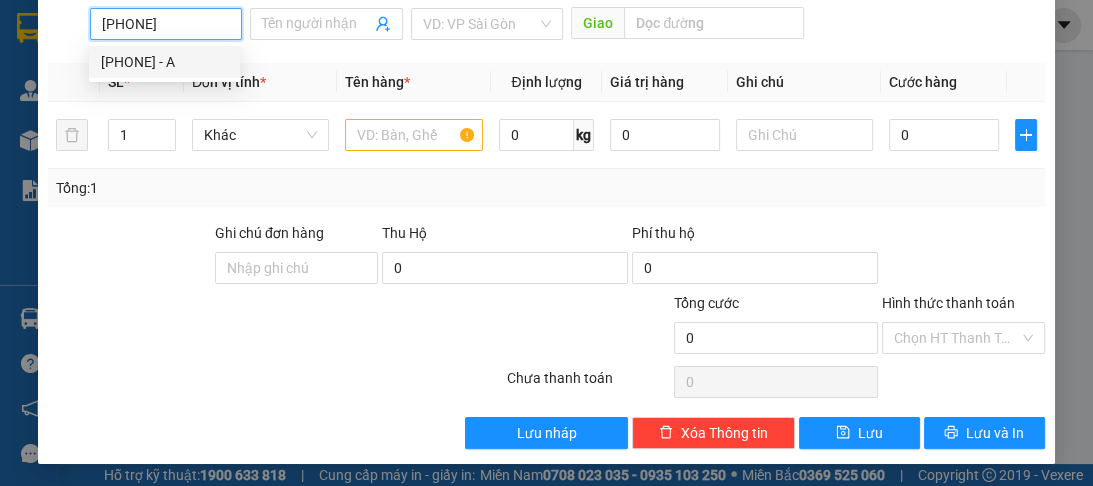 click on "[PHONE] - A" at bounding box center (164, 62) 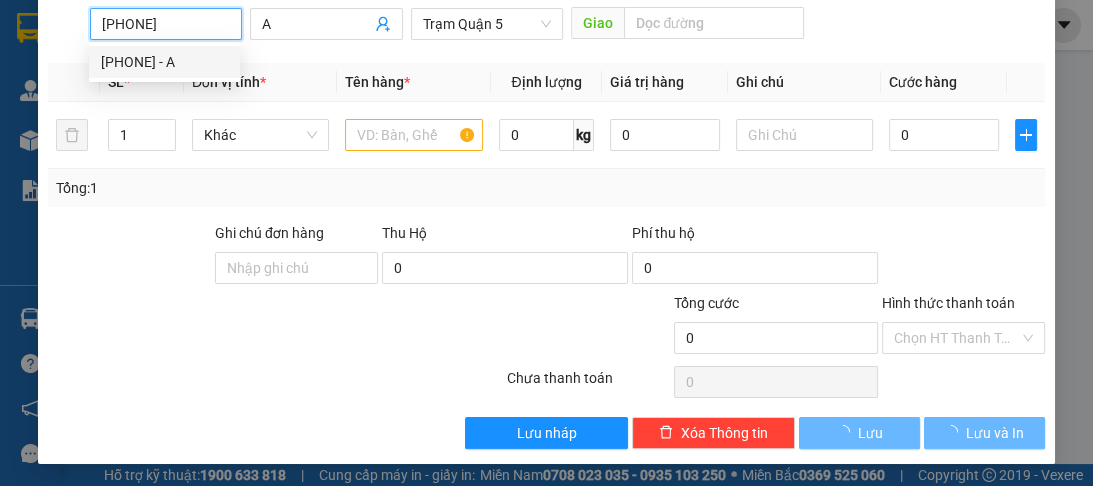type on "70.000" 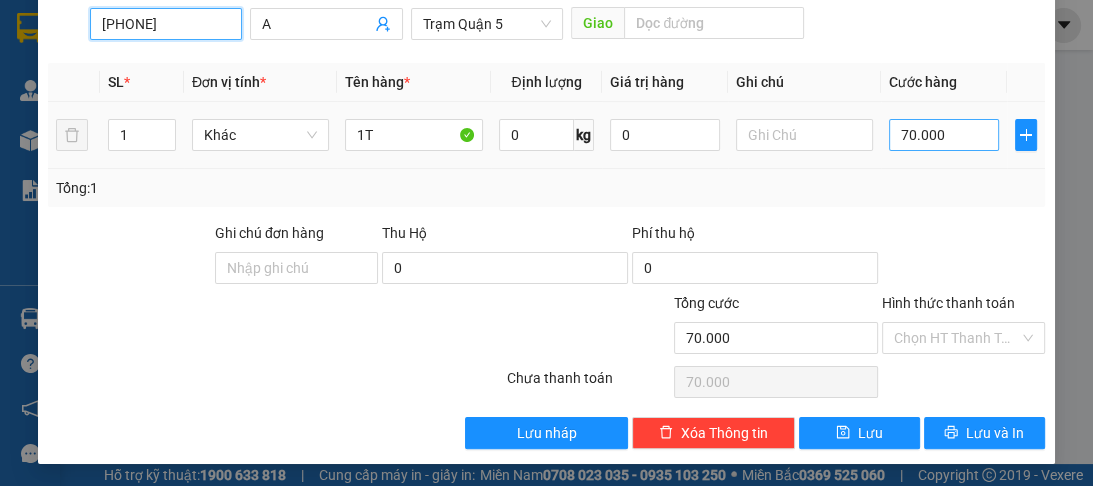 type on "[PHONE]" 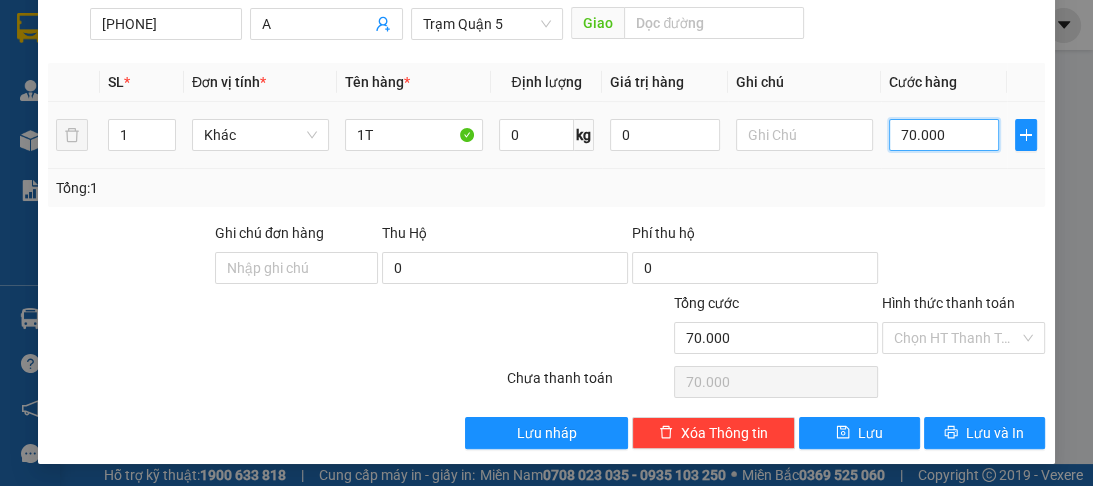 click on "70.000" at bounding box center (944, 135) 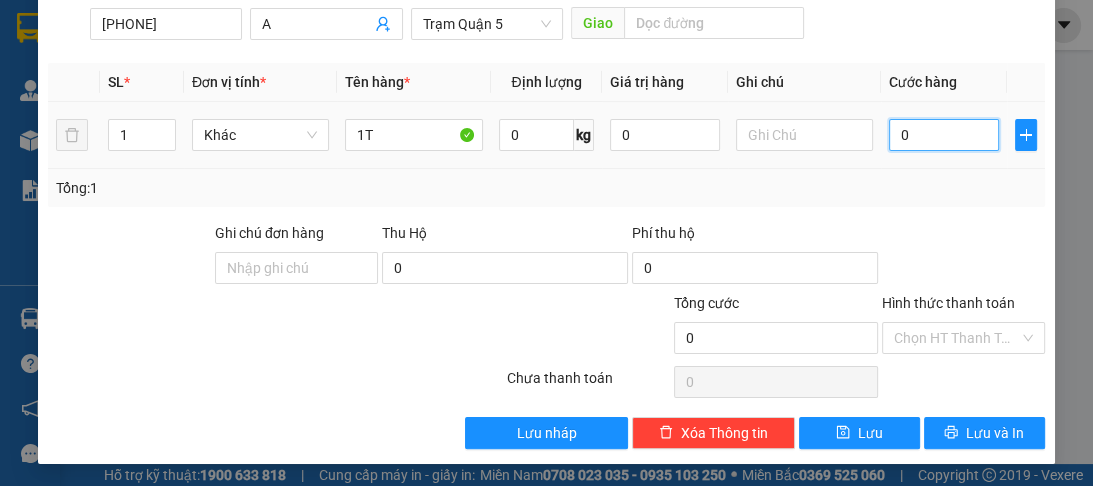 type on "8" 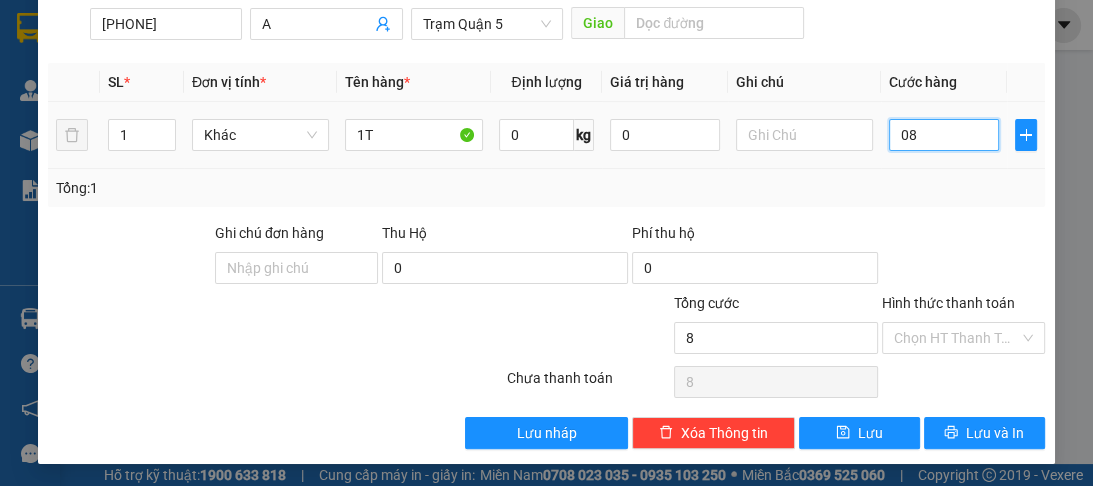 type on "080" 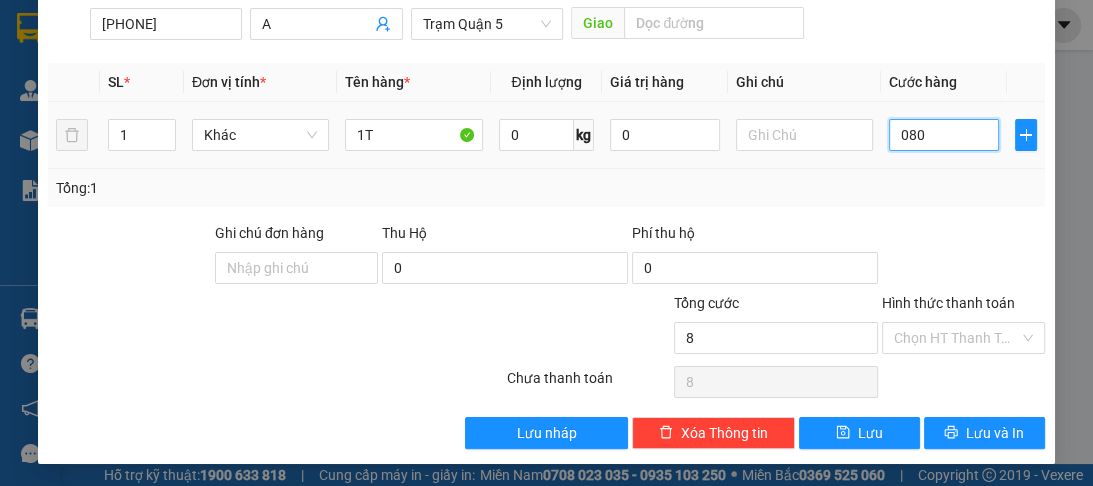 type on "80" 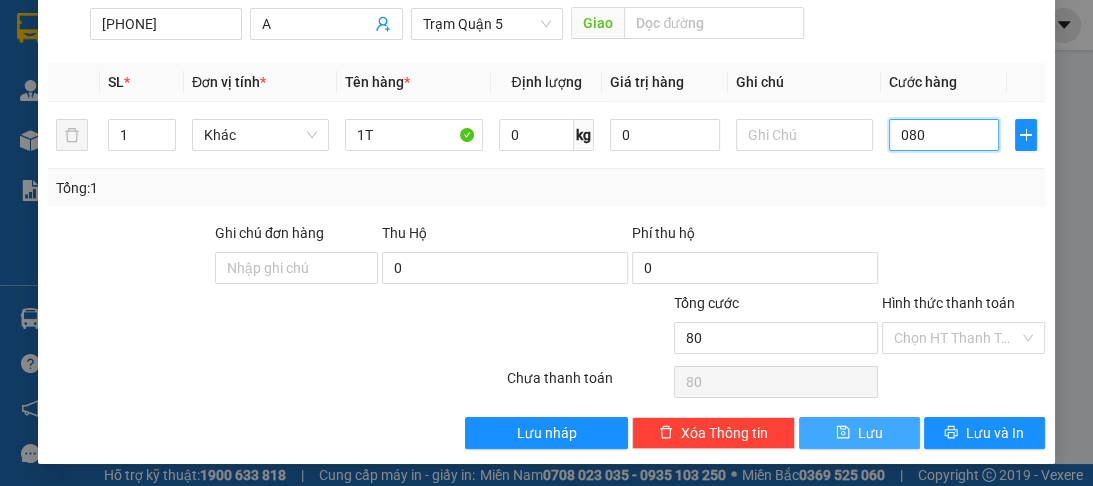 type on "080" 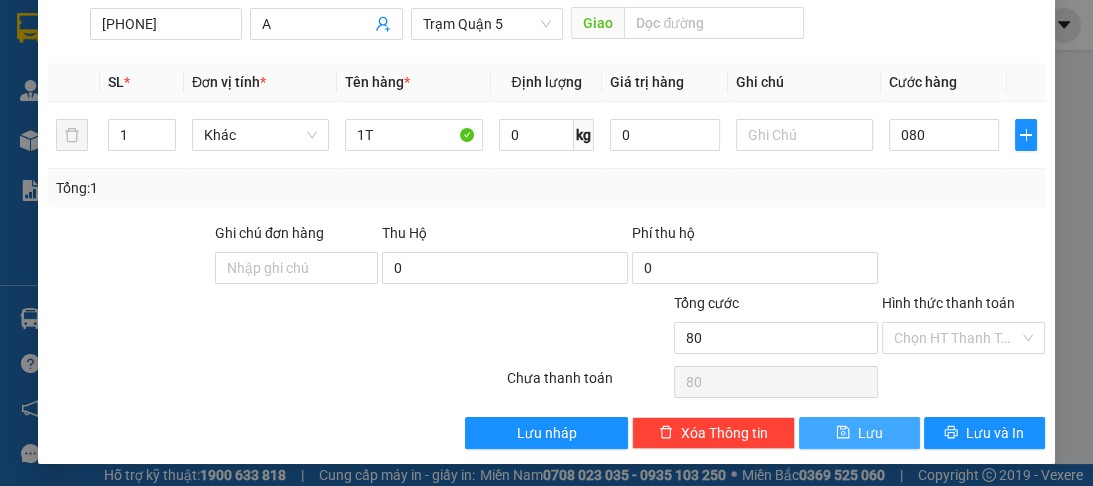 type on "80.000" 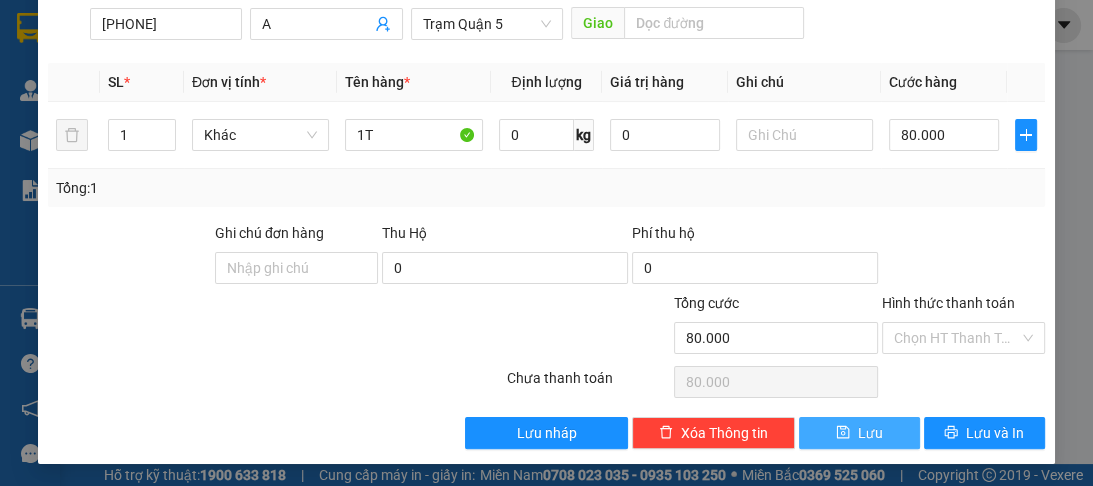 click on "Lưu" at bounding box center (859, 433) 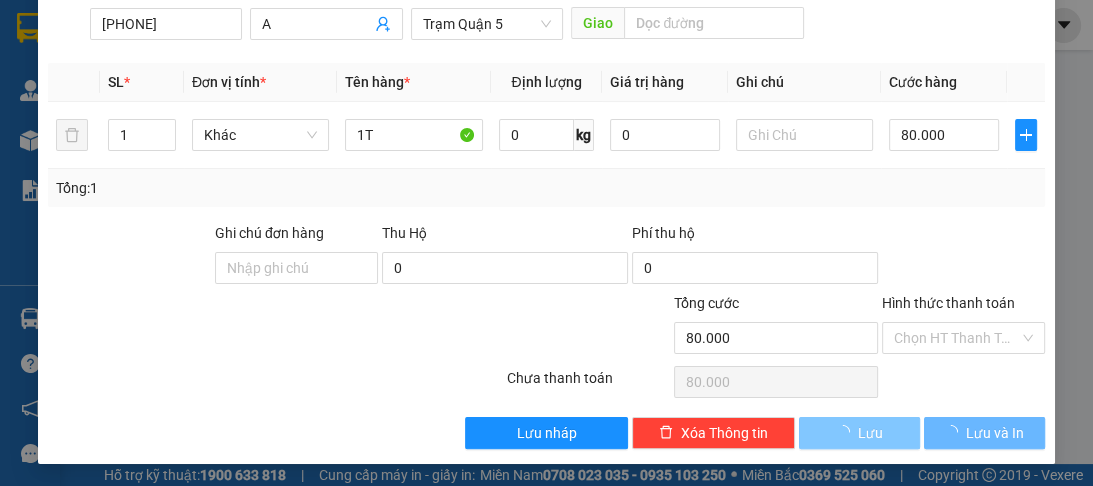 type 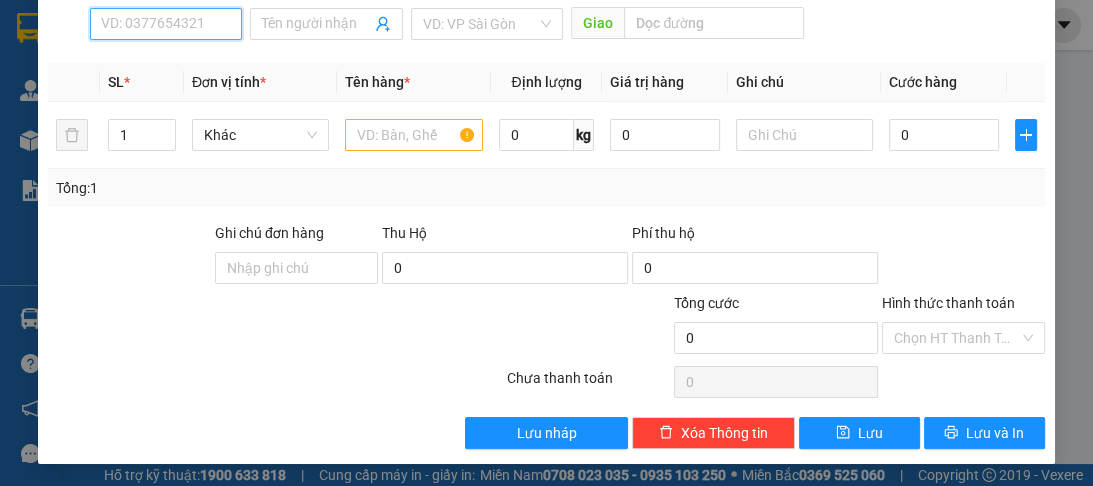 click on "SĐT Người Nhận  *" at bounding box center (166, 24) 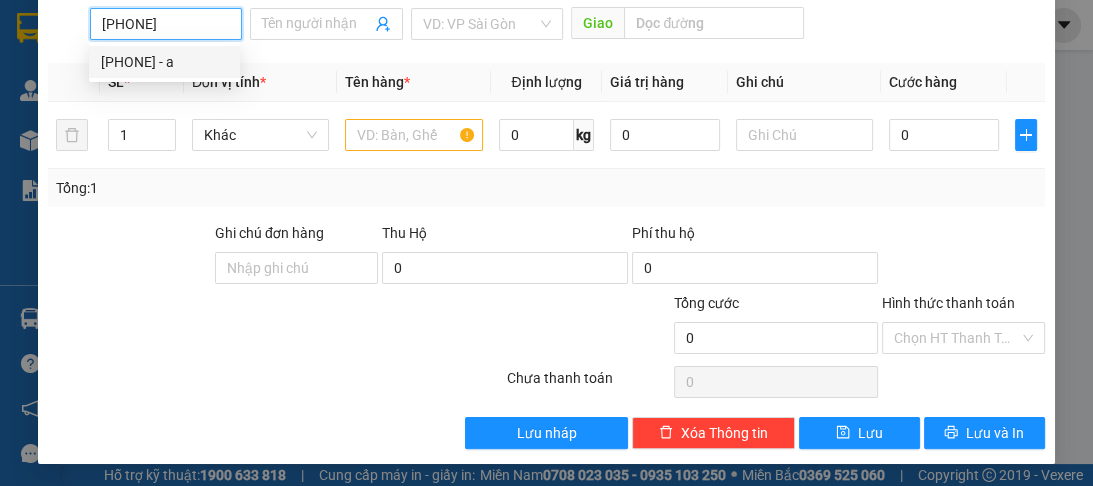 click on "[PHONE] - a" at bounding box center (164, 62) 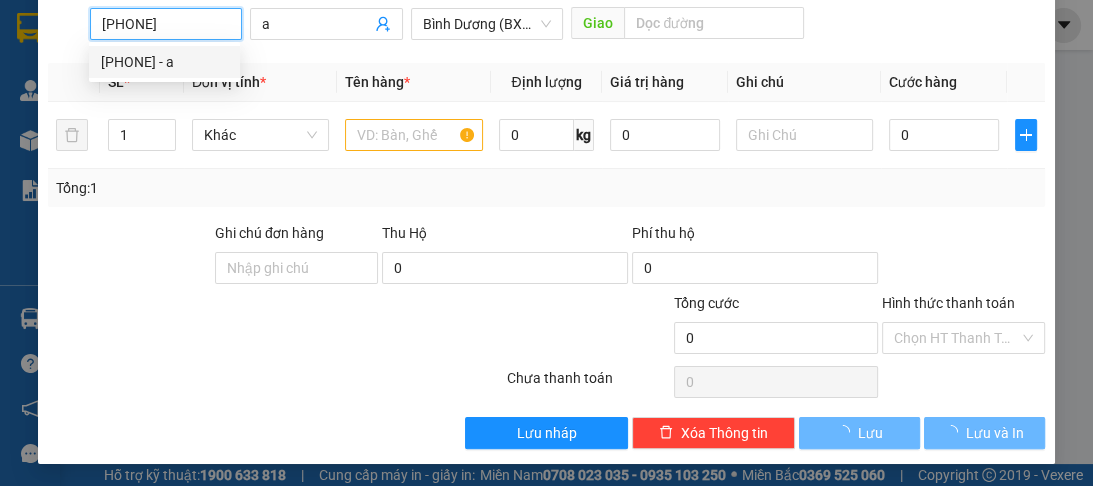 type on "100.000" 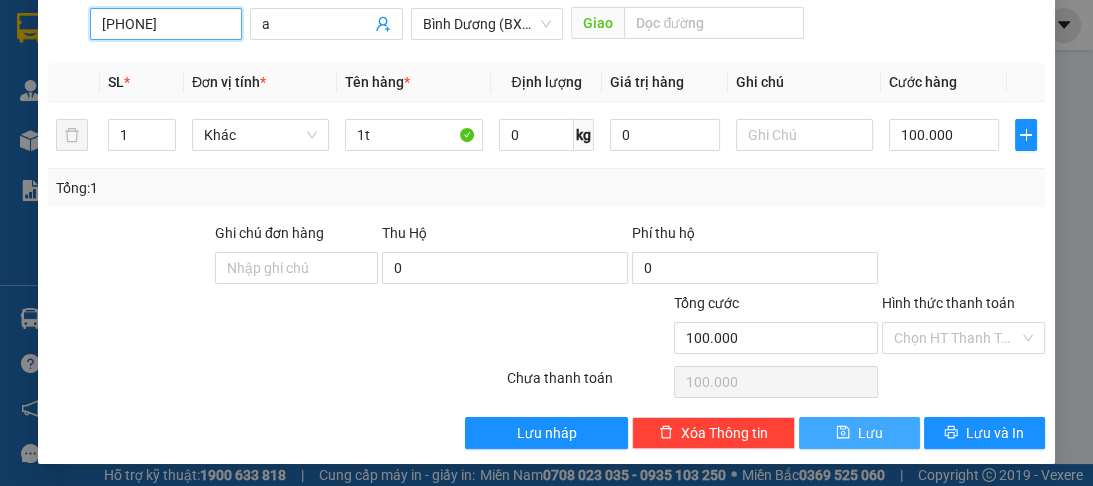 type on "[PHONE]" 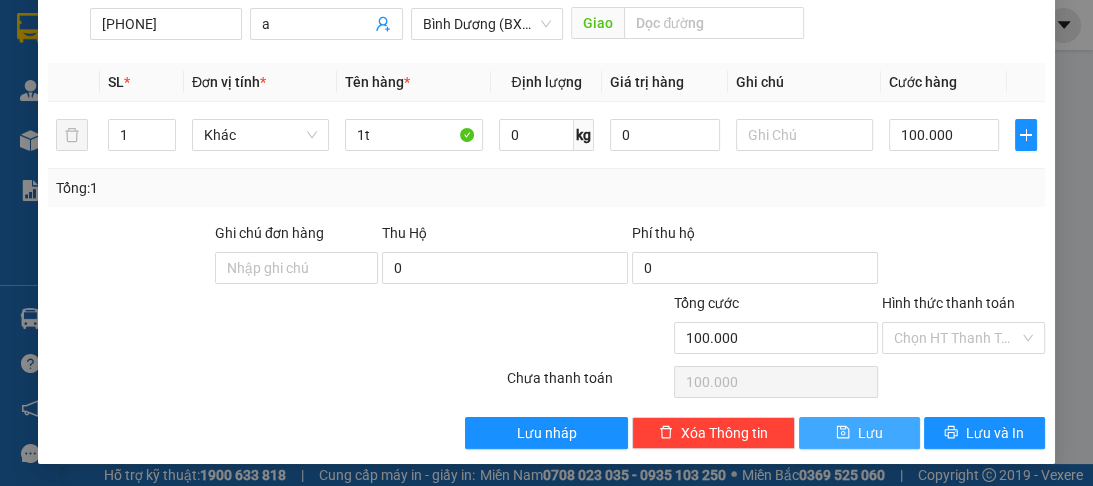click on "Transit Pickup Surcharge Ids Transit Deliver Surcharge Ids Transit Deliver Surcharge Transit Deliver Surcharge Gán nhãn  Nhãn SĐT Người Gửi VD: [PHONE] Người gửi Tên người gửi VP gửi  * Trạm [CITY] Lấy hàng Lấy SĐT Người Nhận  * [PHONE] [PHONE] Người nhận  * Tên người nhận VP Nhận  * VD: VP Sài Gòn Giao hàng Giao SL  * Đơn vị tính  * Tên hàng  * Định lượng Giá trị hàng Ghi chú Cước hàng                1 Khác 1t 0 kg 0 100.000 Tổng:  1 Ghi chú đơn hàng Thu Hộ 0 Phí thu hộ 0 Tổng cước 100.000 Hình thức thanh toán Chọn HT Thanh Toán Số tiền thu trước 0 Chưa thanh toán 100.000 Chọn HT Thanh Toán Lưu nháp Xóa Thông tin Lưu Lưu và In Tại văn phòng Miễn phí Tại văn phòng Miễn phí" at bounding box center (546, 134) 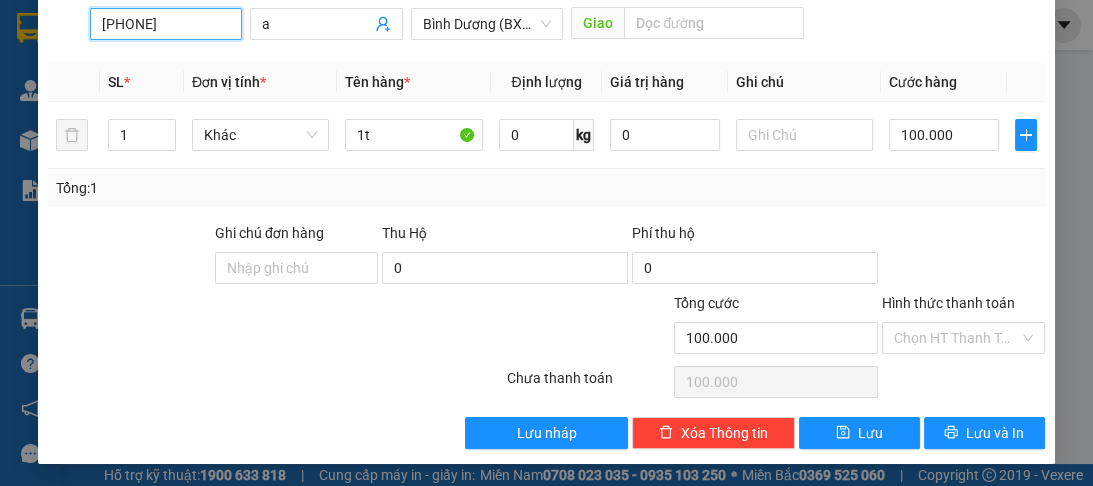 click on "[PHONE]" at bounding box center (166, 24) 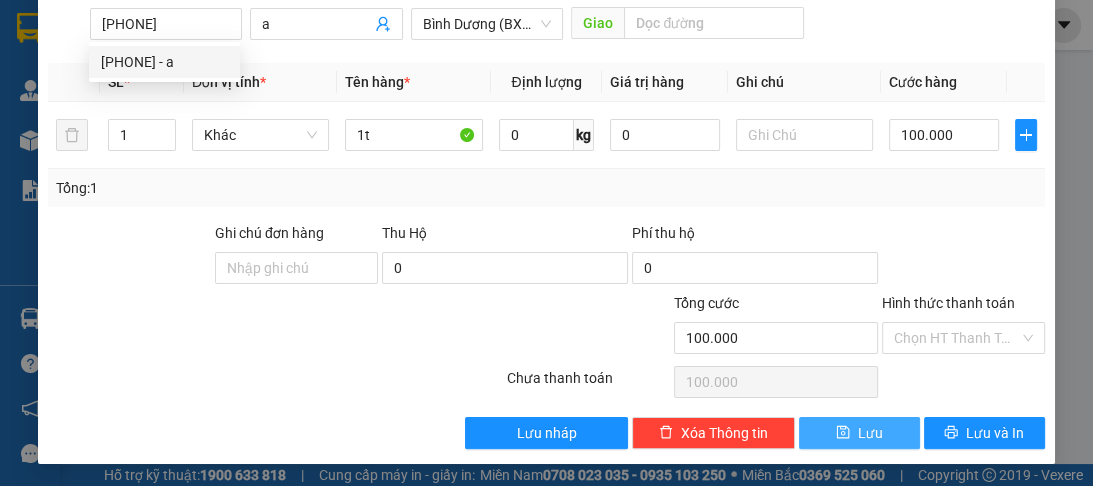 click on "Lưu" at bounding box center [870, 433] 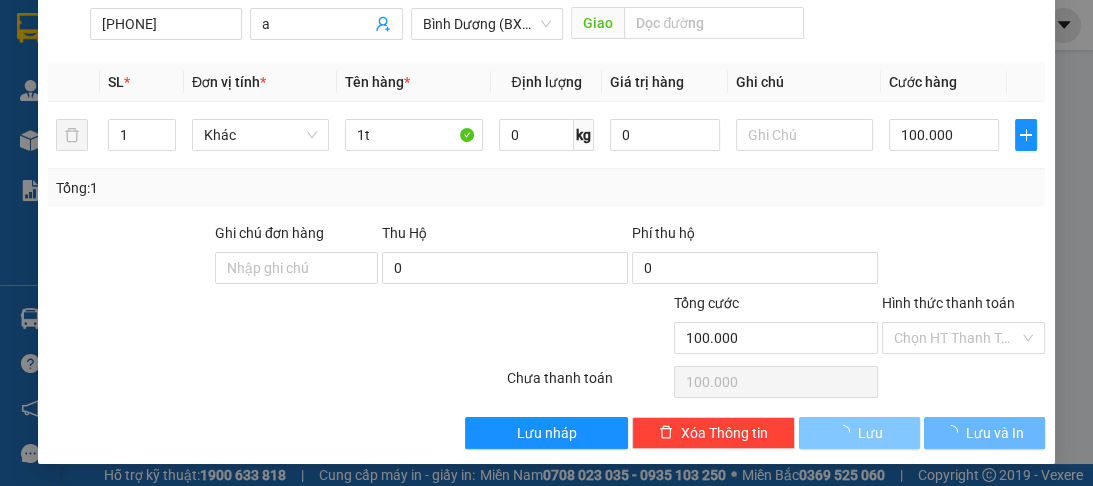 type 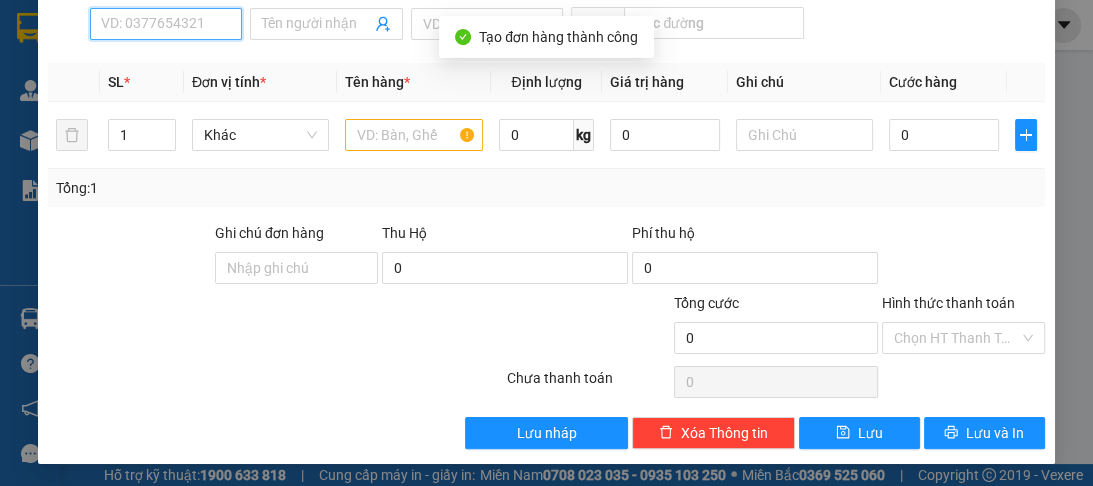 click on "SĐT Người Nhận  *" at bounding box center (166, 24) 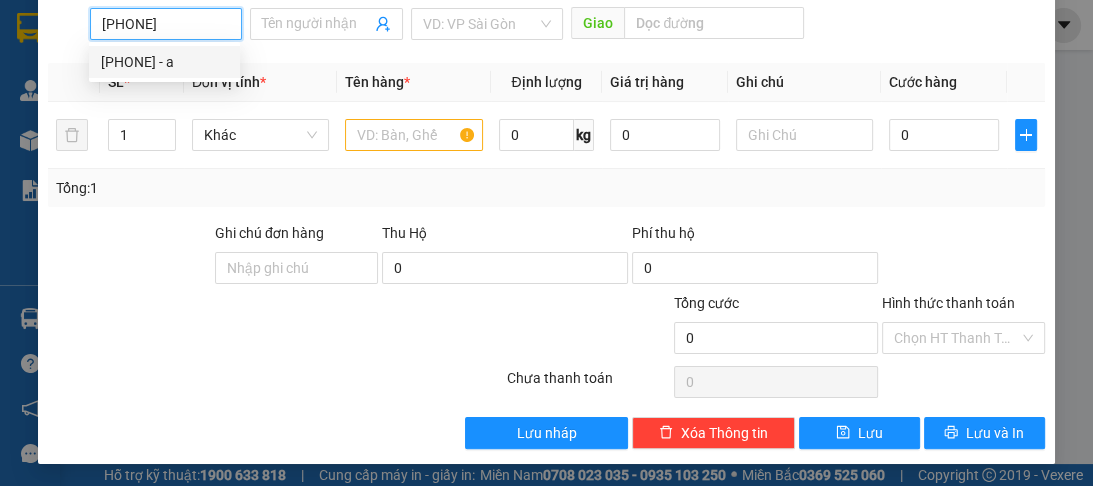 click on "[PHONE] - a" at bounding box center [164, 62] 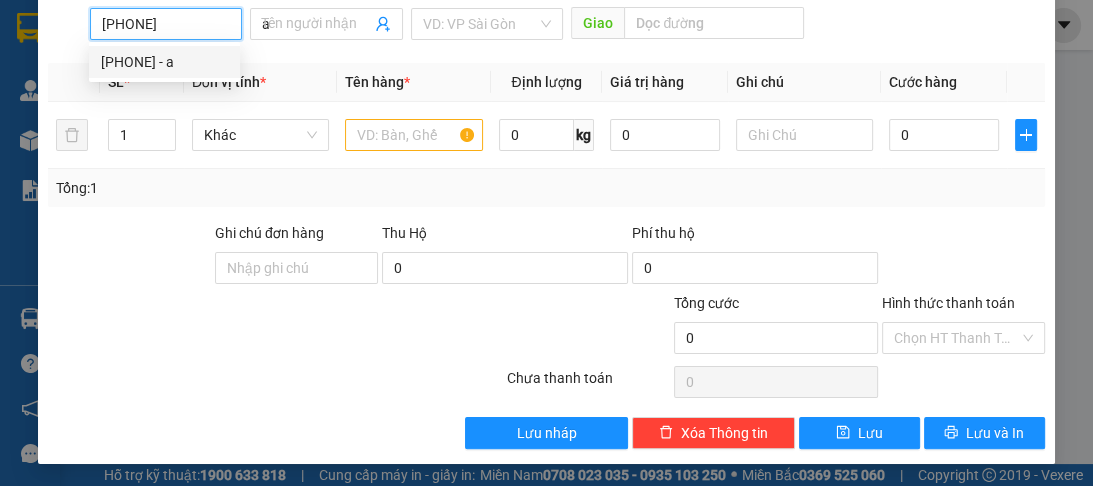 type on "70.000" 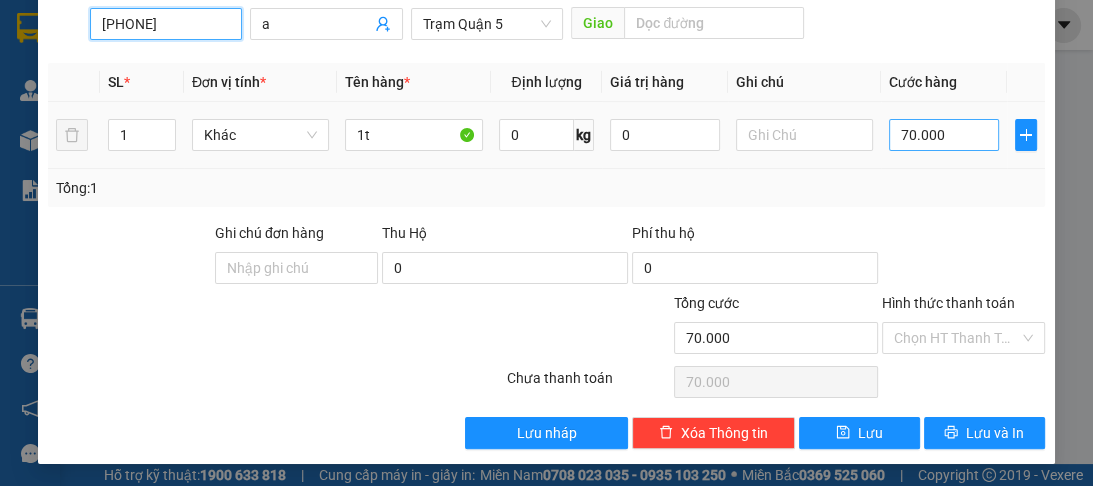 type on "[PHONE]" 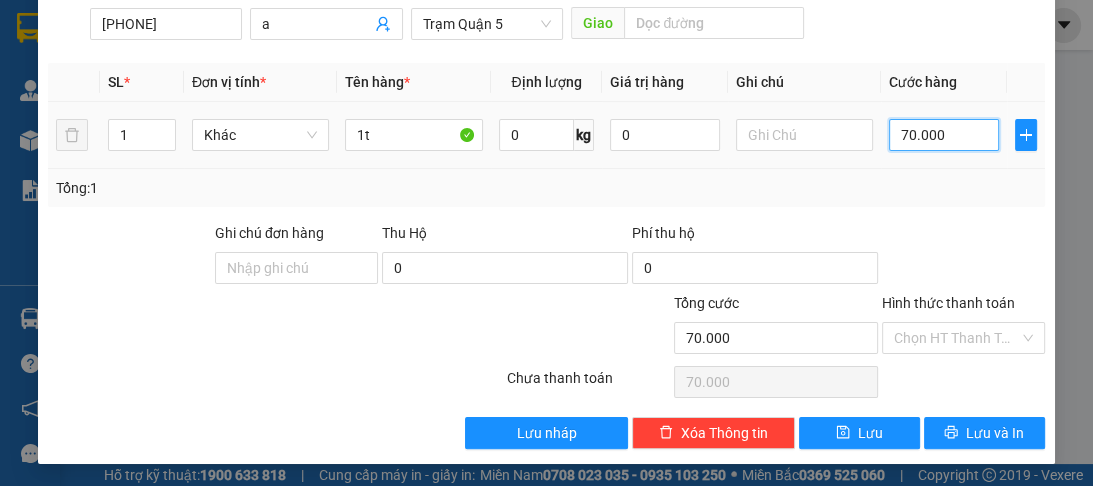 click on "70.000" at bounding box center [944, 135] 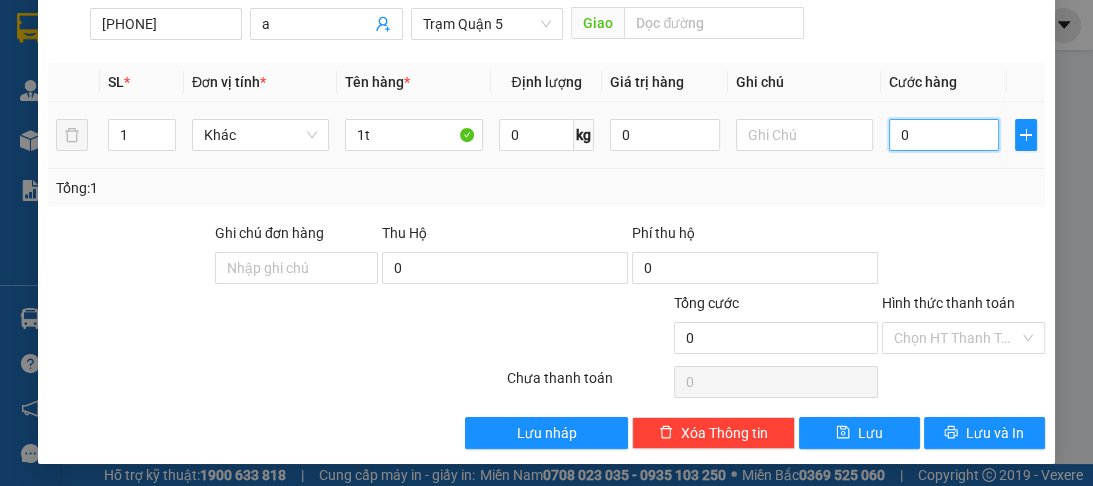 type on "6" 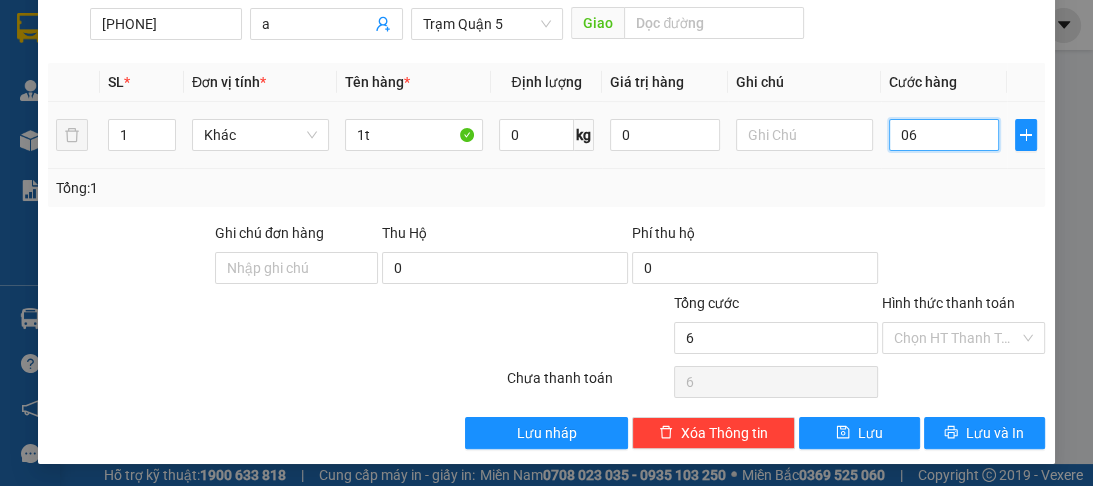 type on "060" 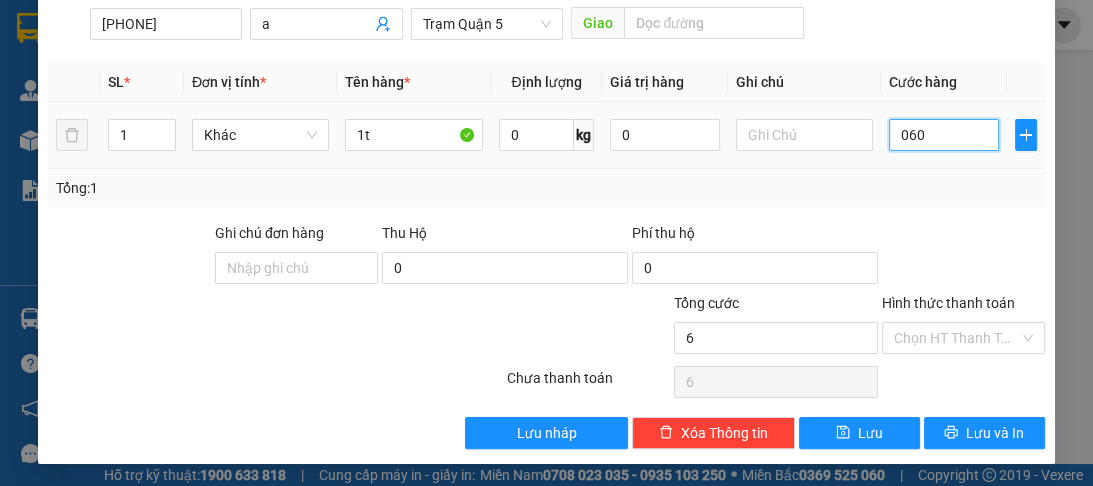 type on "60" 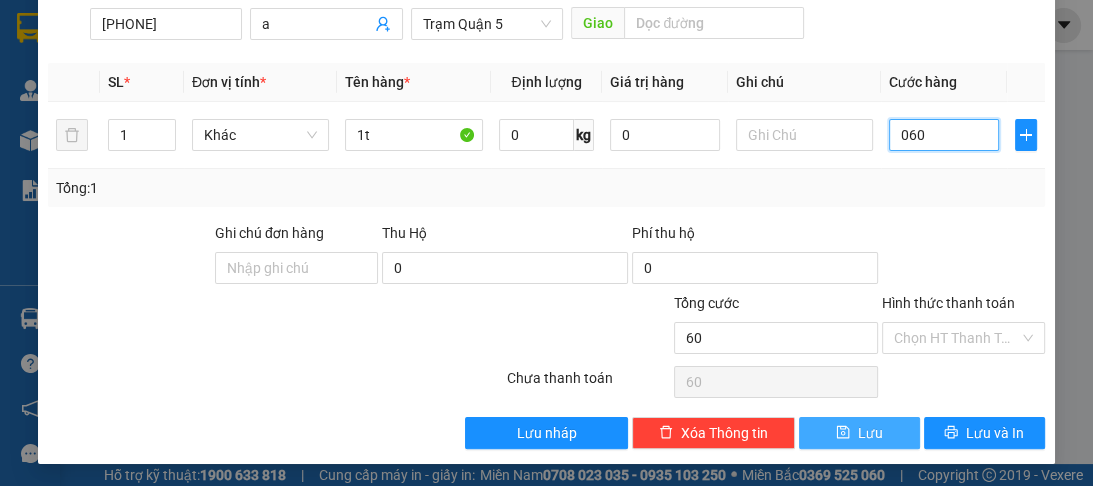 type on "060" 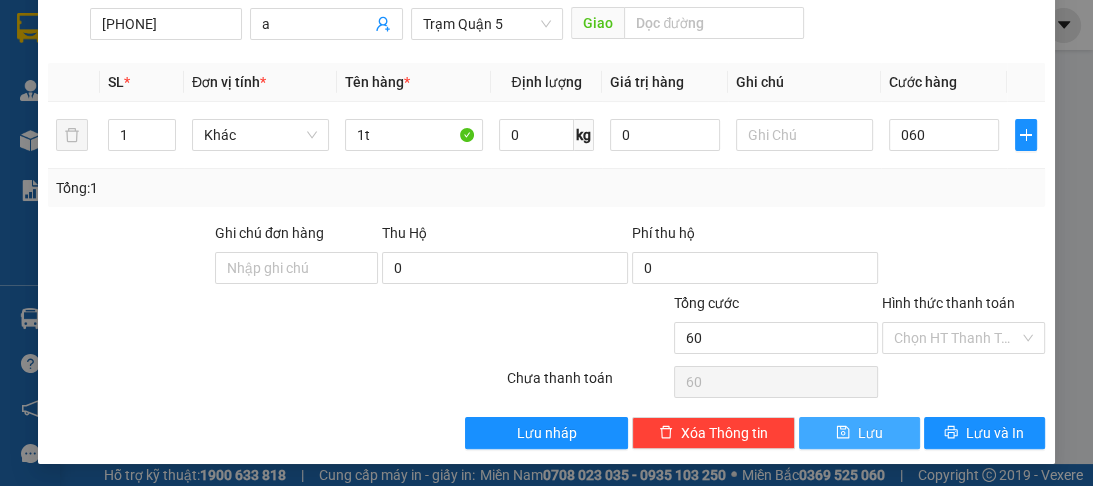 type on "60.000" 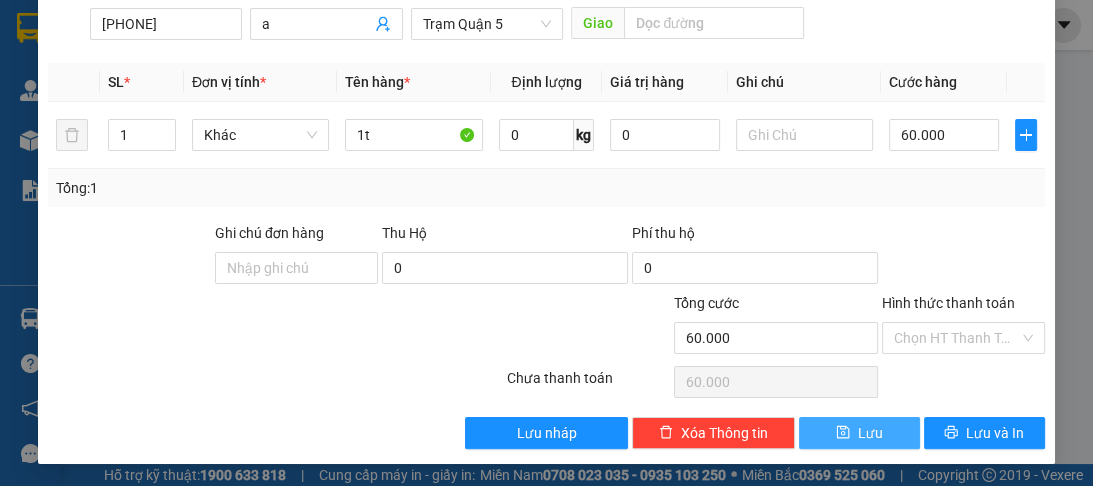 drag, startPoint x: 849, startPoint y: 436, endPoint x: 597, endPoint y: 317, distance: 278.68442 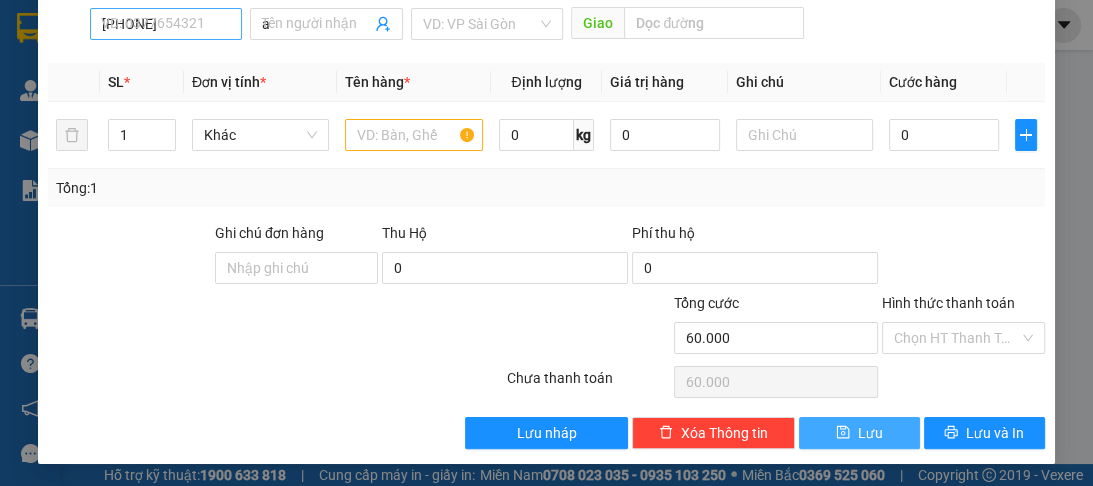 type 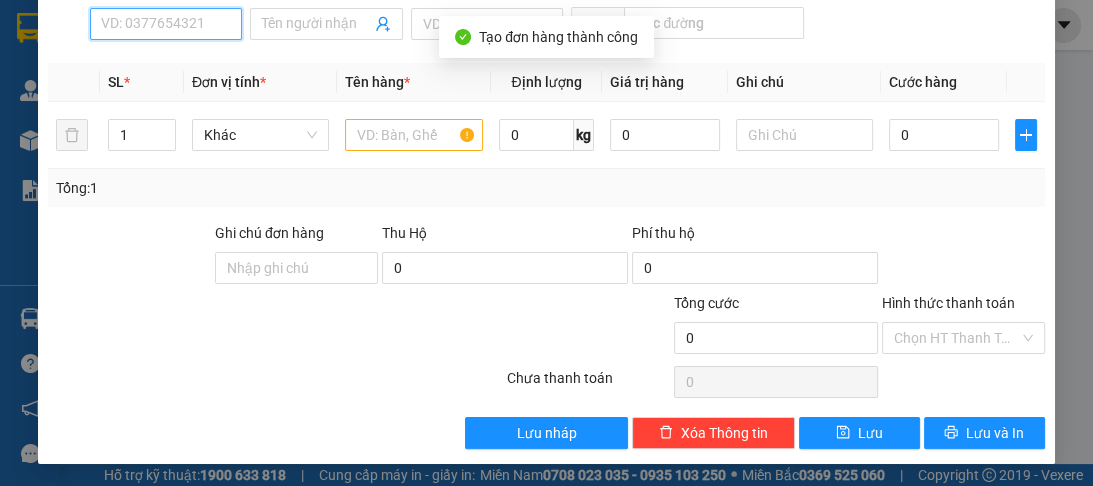 click on "SĐT Người Nhận  *" at bounding box center [166, 24] 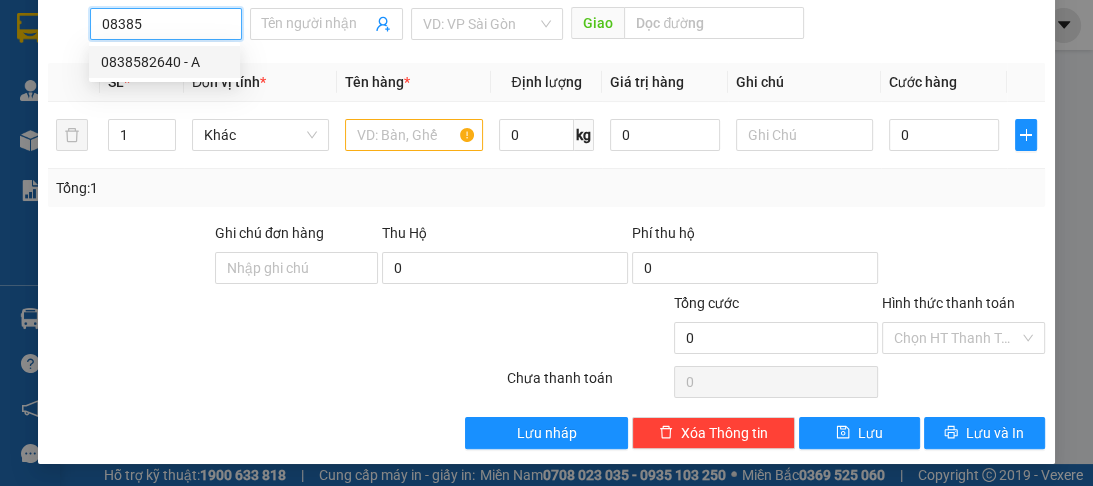 click on "0838582640 - A" at bounding box center [164, 62] 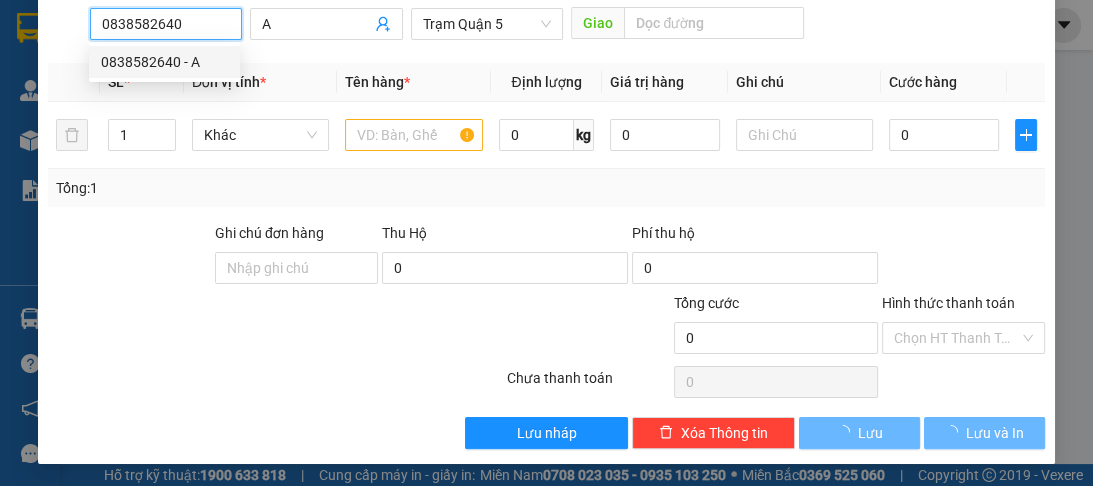 type on "70.000" 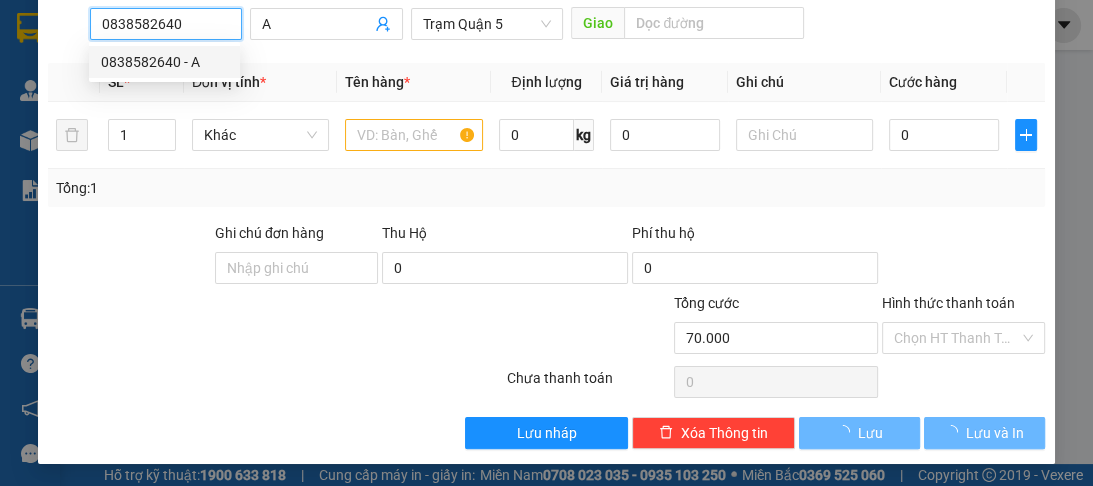 type on "70.000" 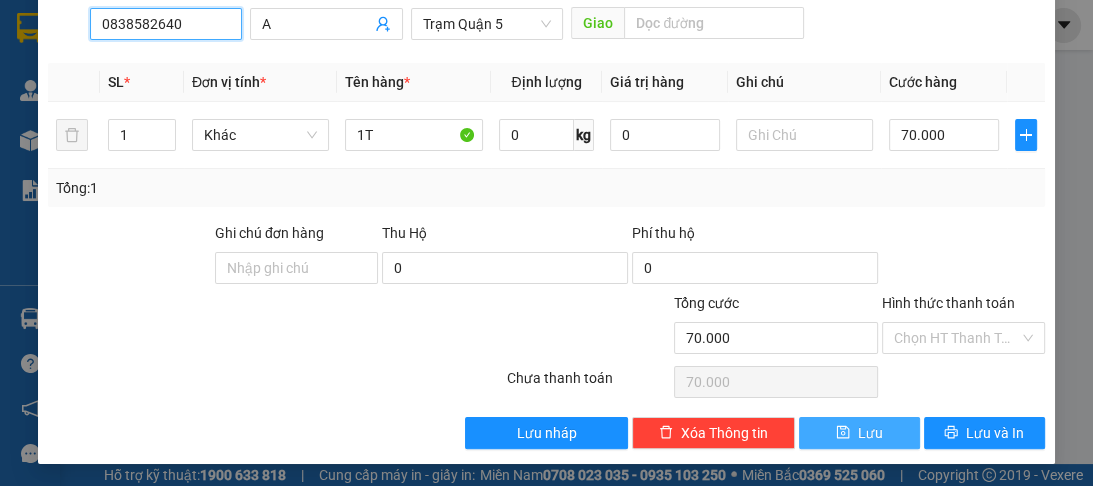 type on "0838582640" 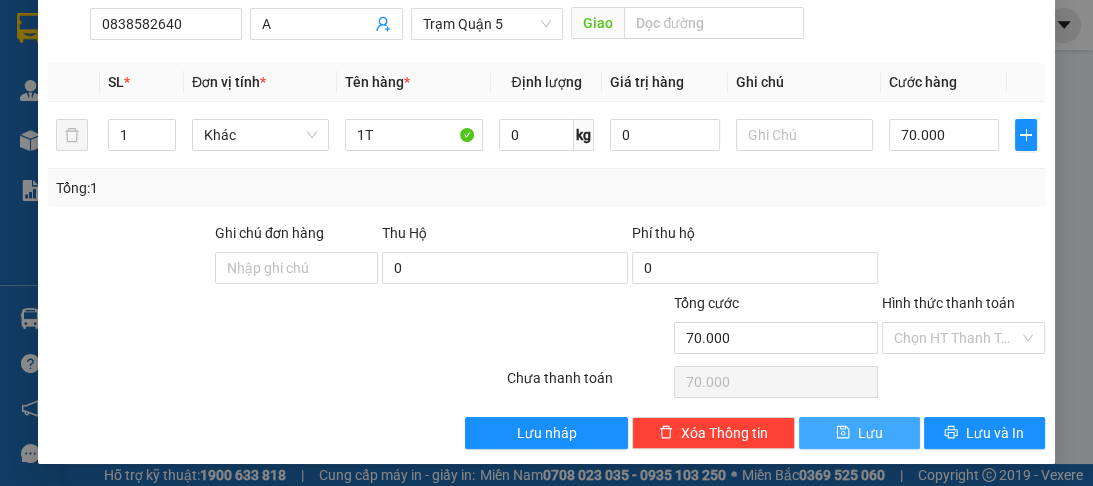 drag, startPoint x: 824, startPoint y: 433, endPoint x: 666, endPoint y: 390, distance: 163.74675 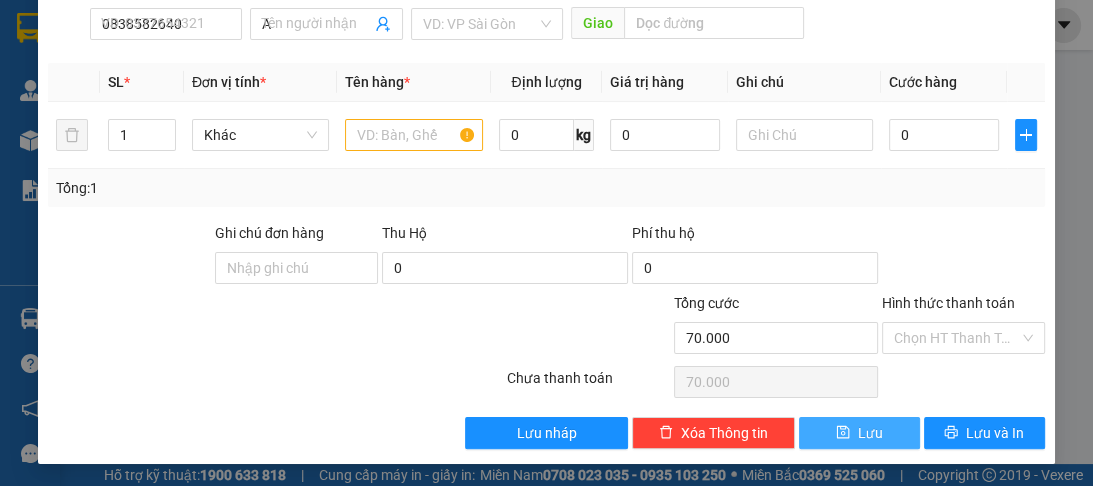 type 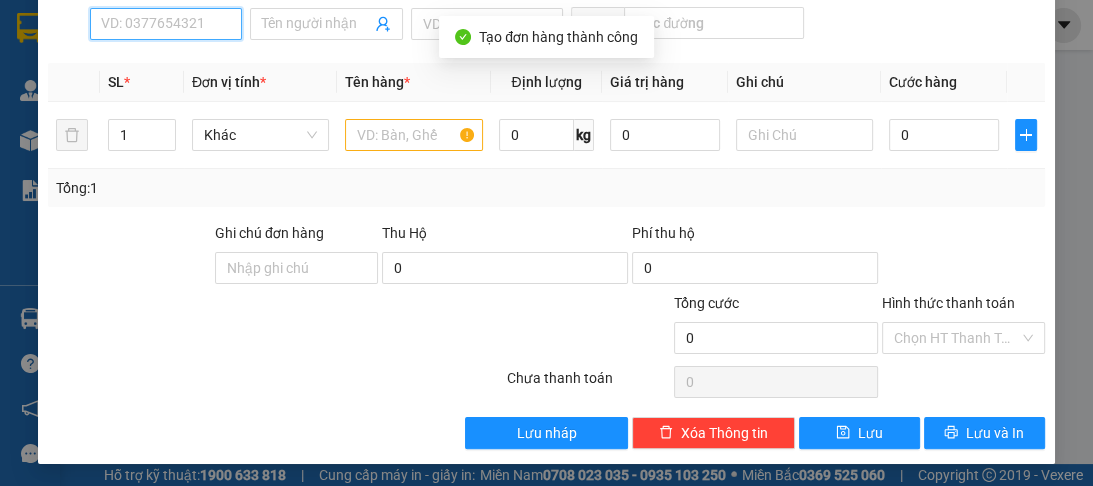 click on "SĐT Người Nhận  *" at bounding box center [166, 24] 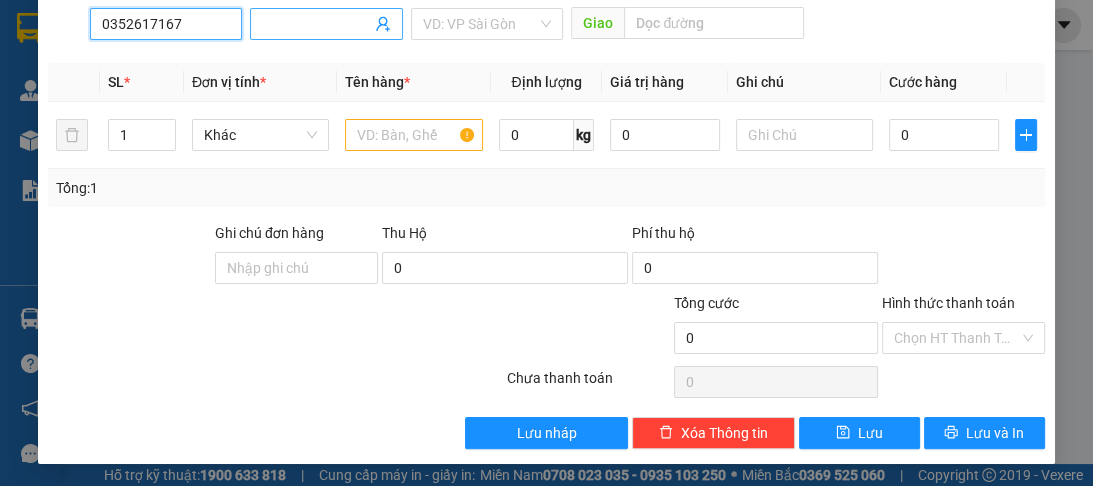 type on "0352617167" 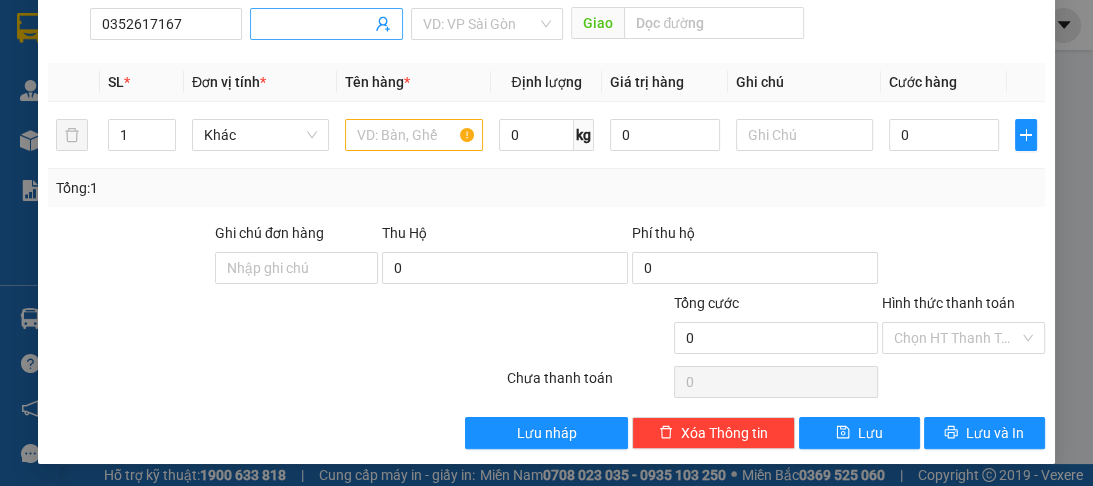 click on "Người nhận  *" at bounding box center (316, 24) 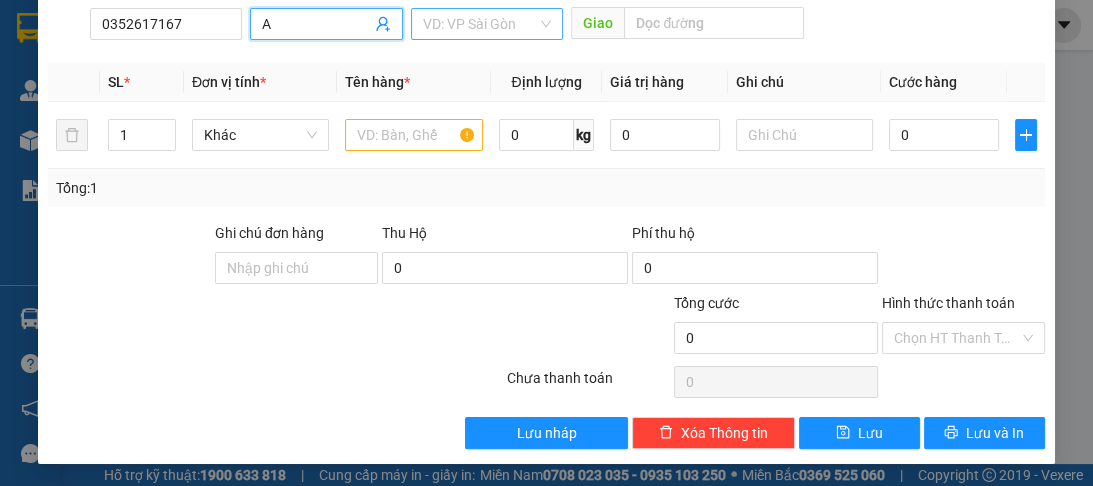 type on "A" 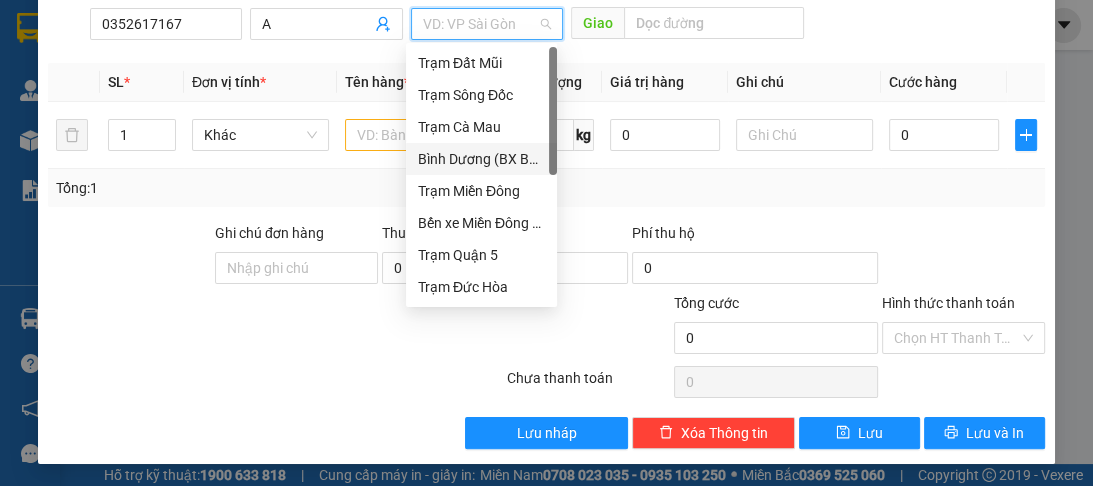 click at bounding box center [480, 24] 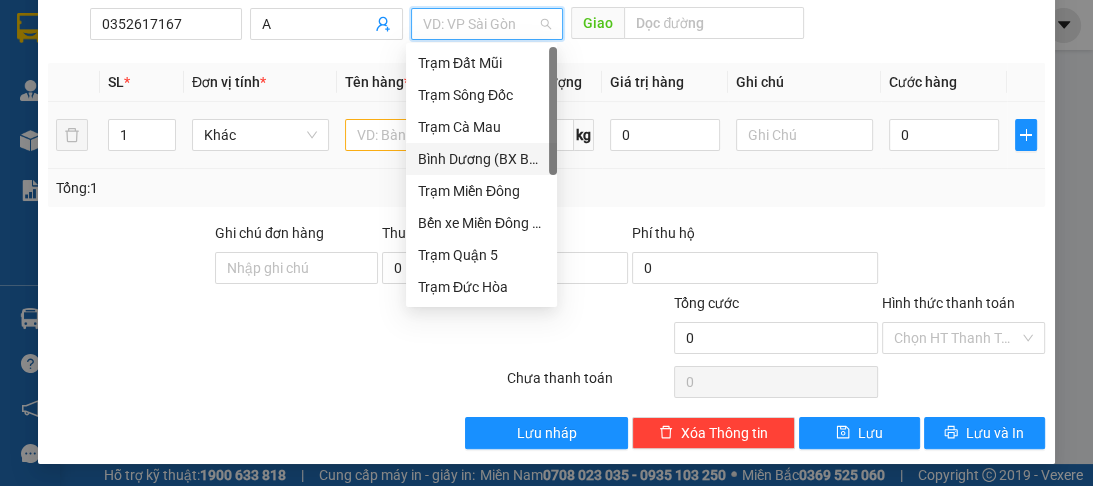 drag, startPoint x: 479, startPoint y: 161, endPoint x: 421, endPoint y: 144, distance: 60.440052 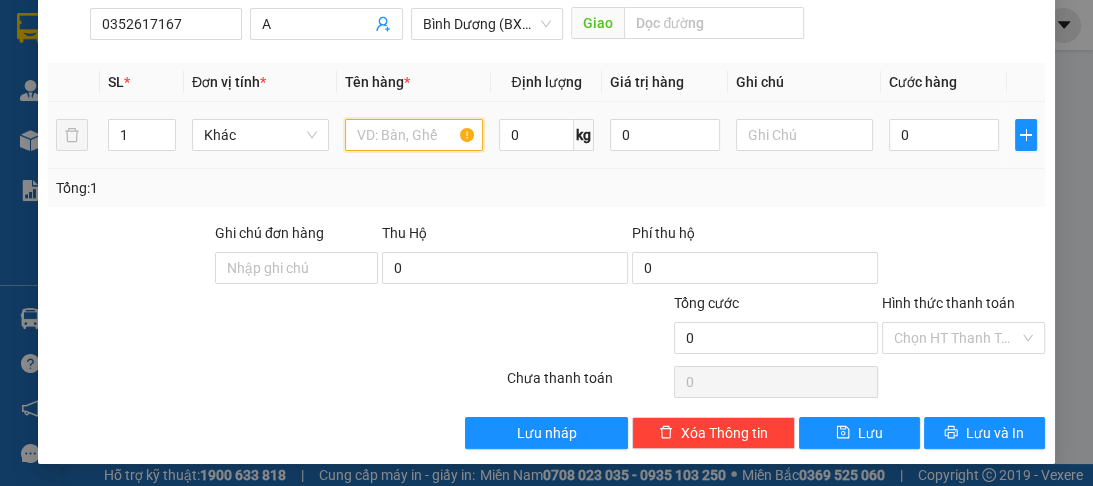 click at bounding box center [413, 135] 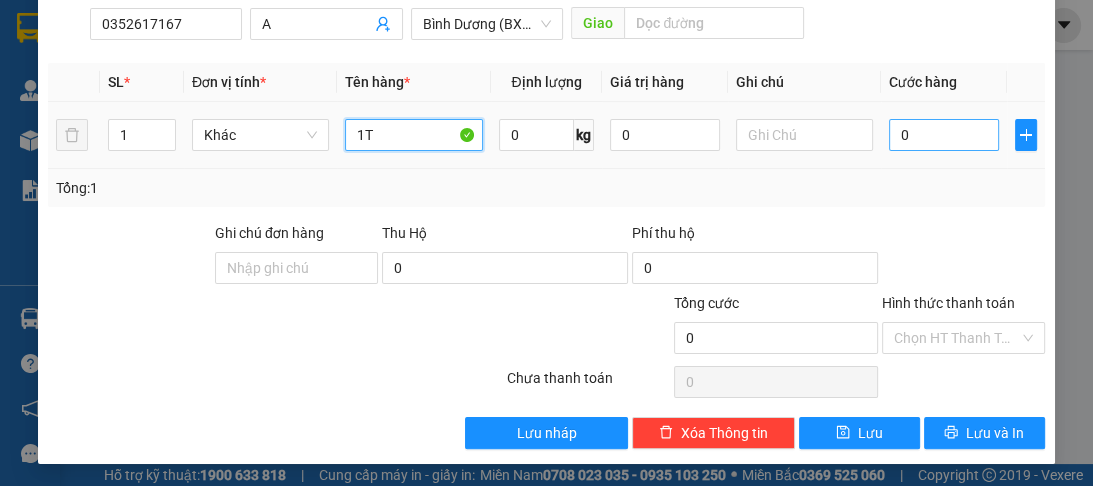 type on "1T" 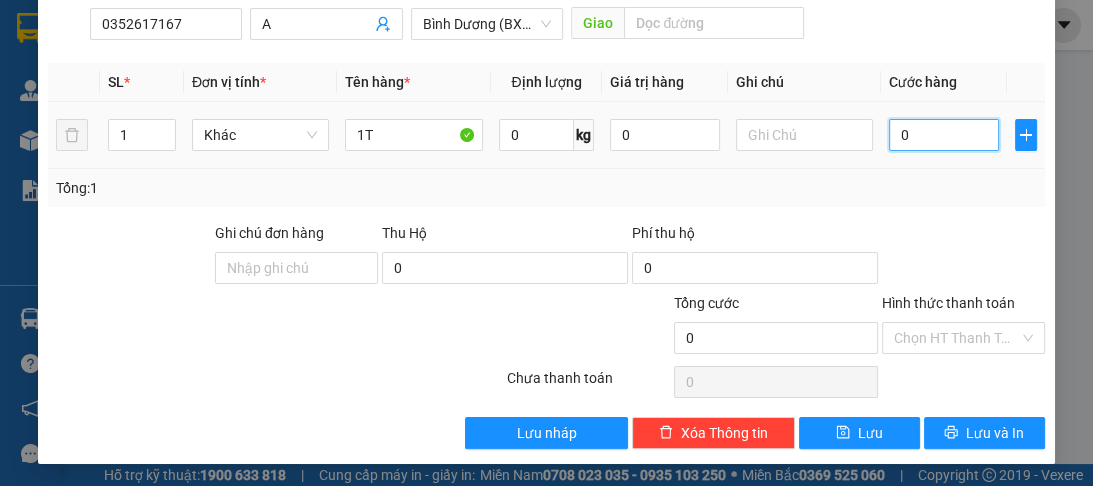click on "0" at bounding box center (944, 135) 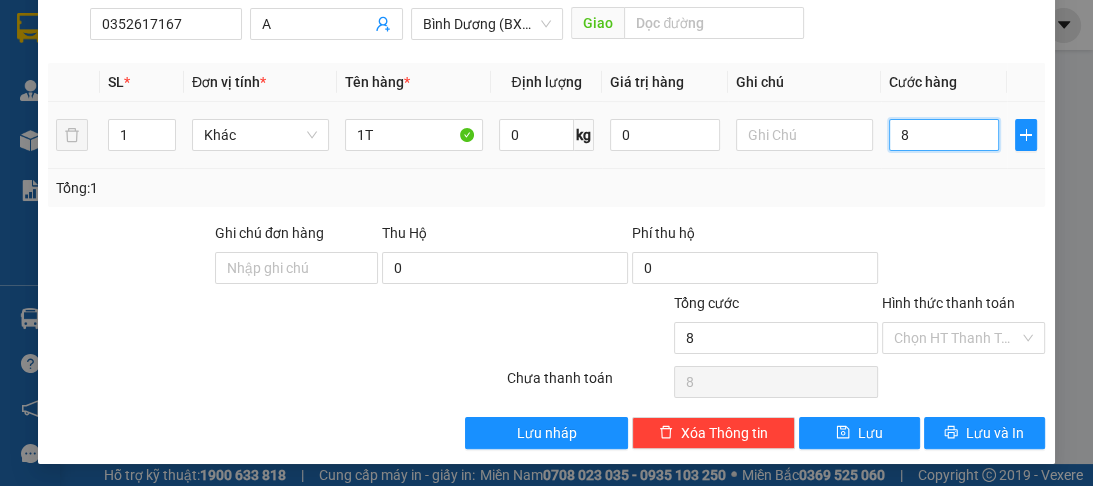 type on "8-" 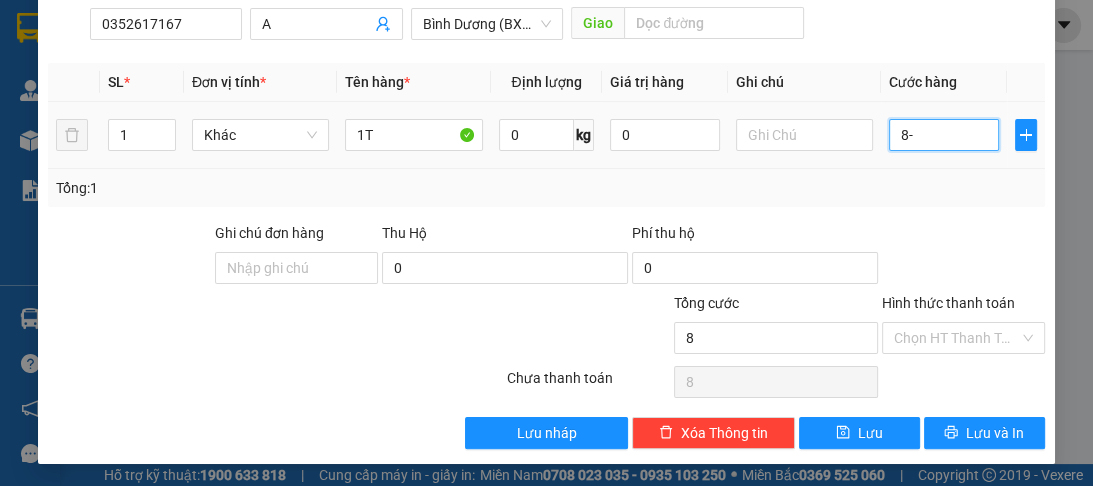 type on "0" 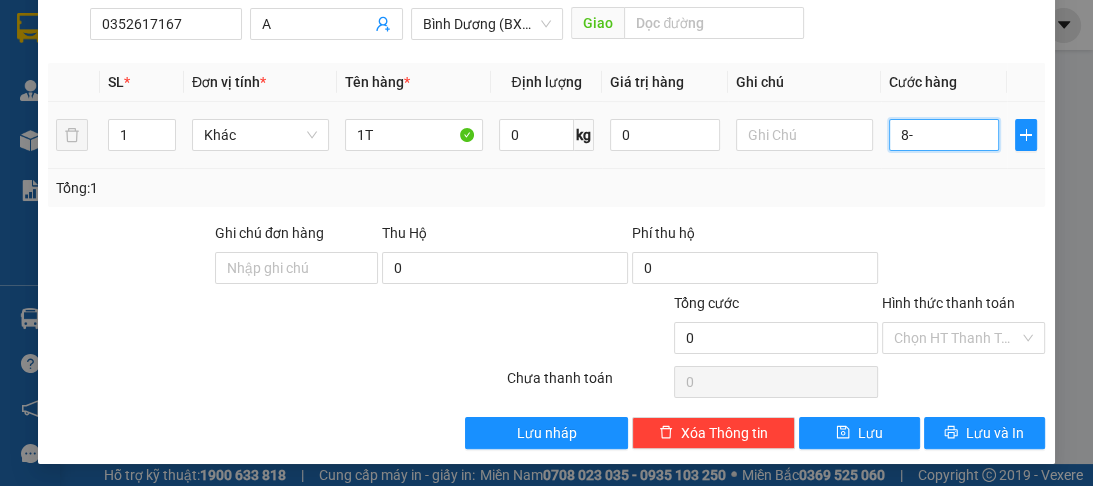 type on "8" 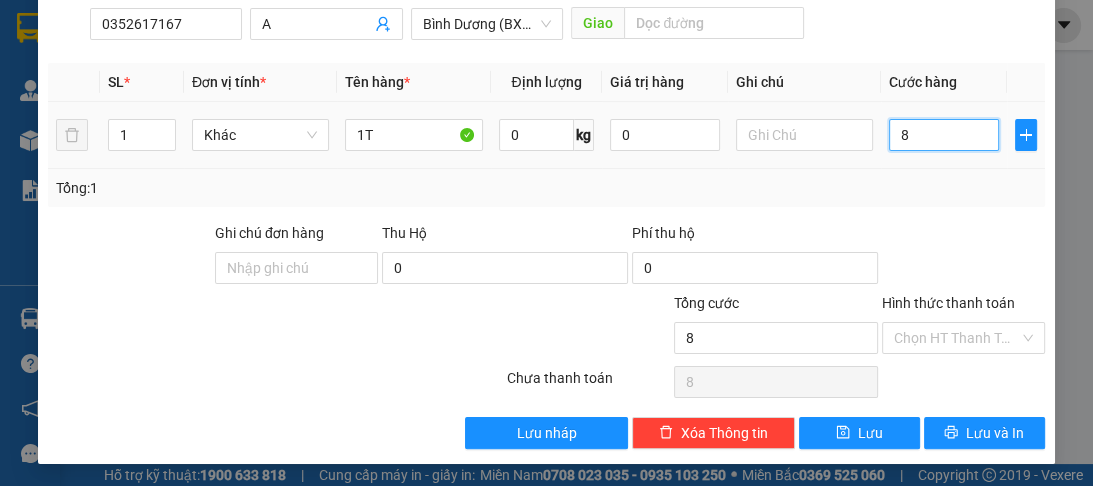 type on "89" 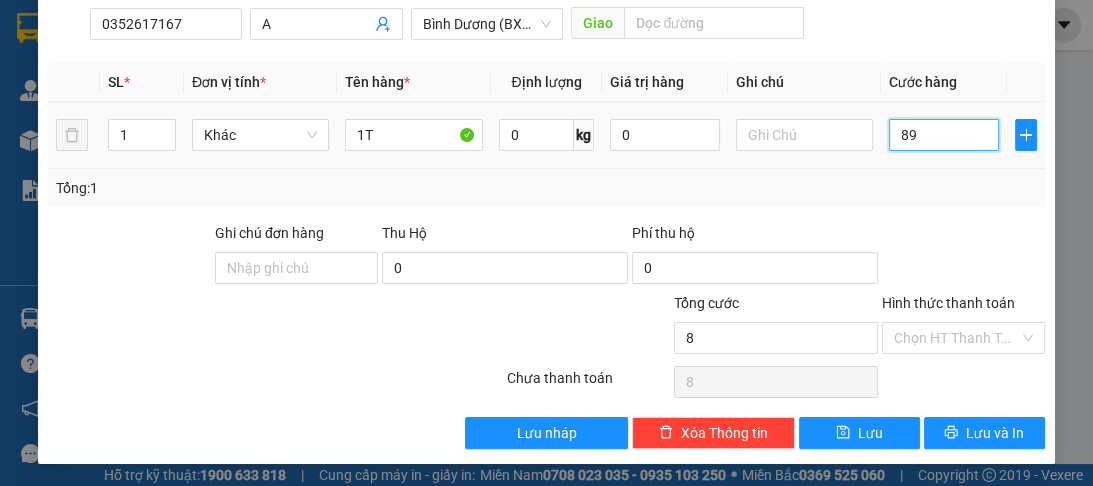 type on "89" 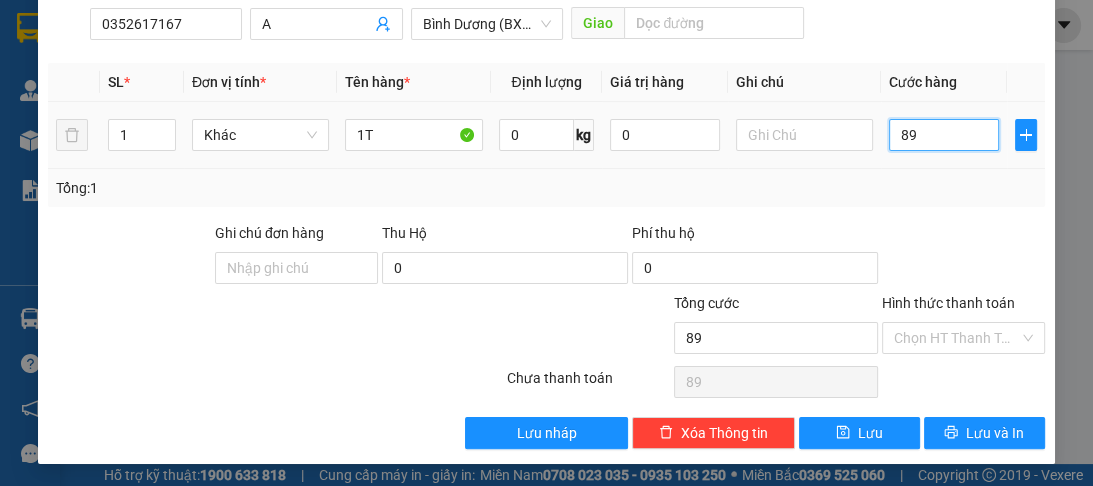 type on "8" 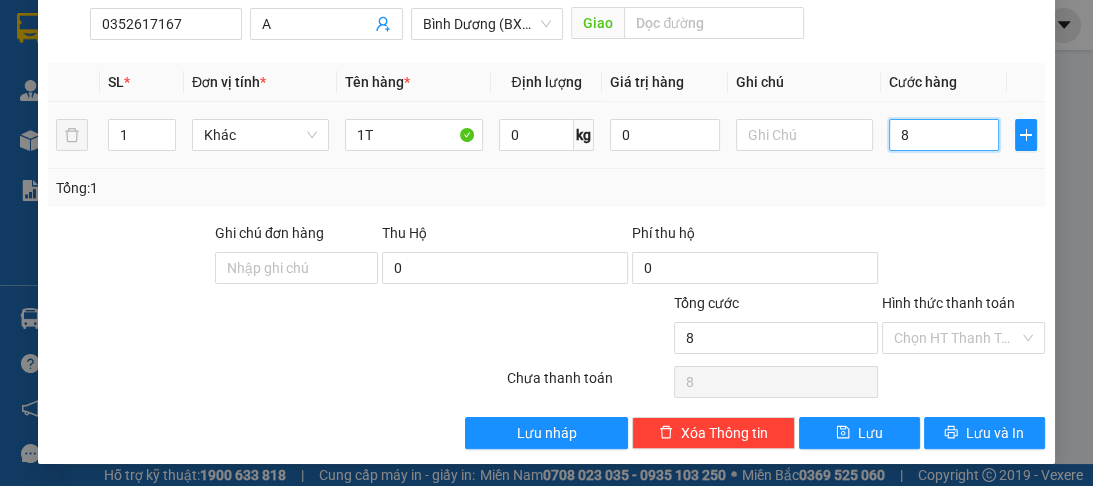 type on "80" 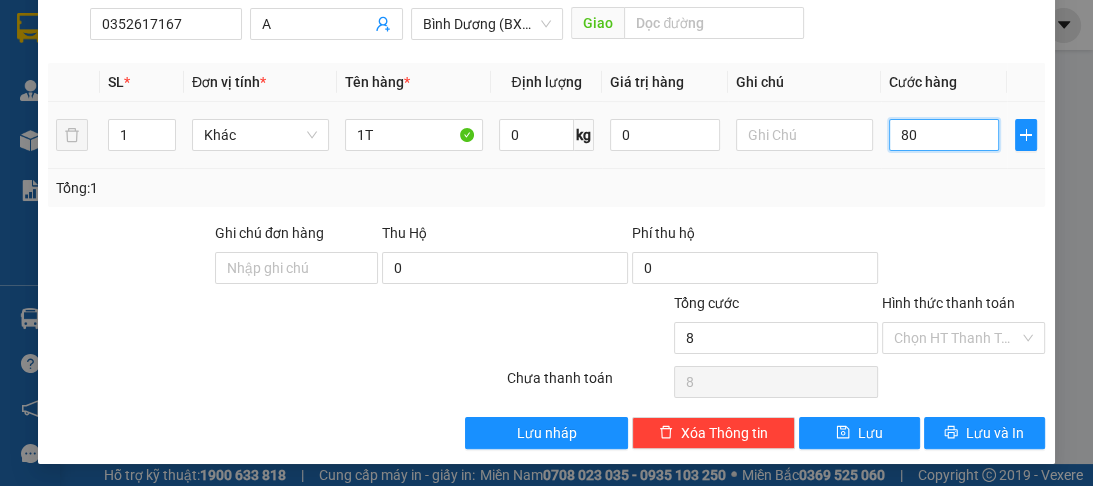 type on "80" 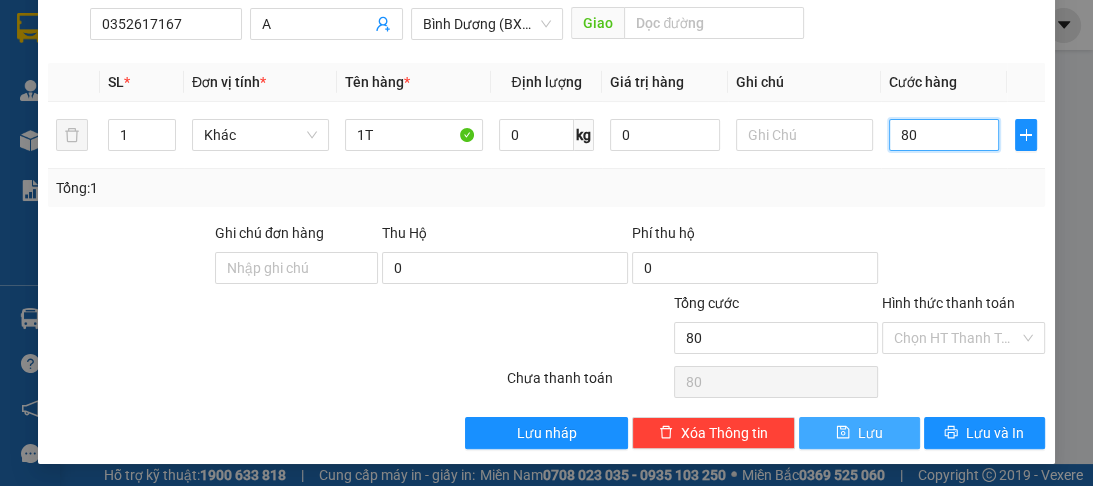 type on "80" 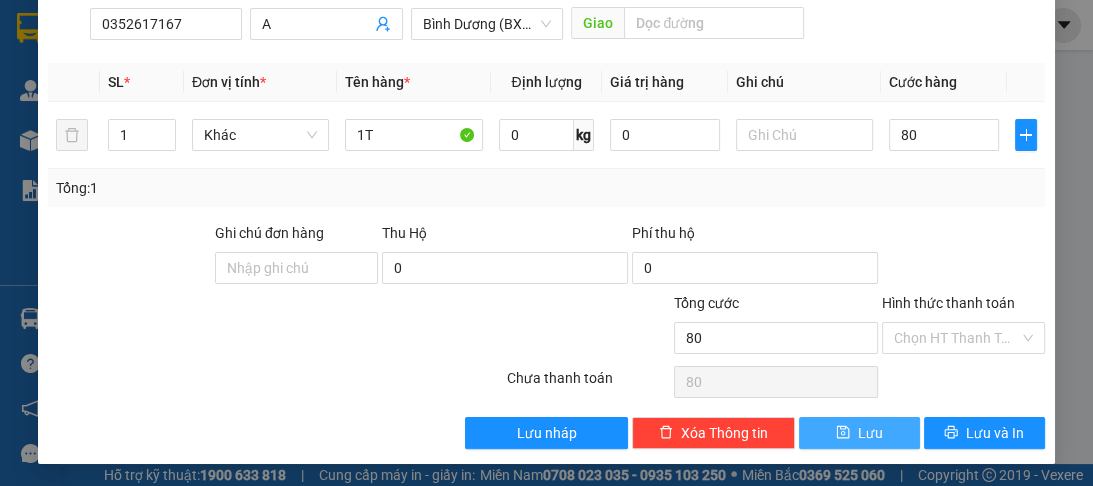 type on "80.000" 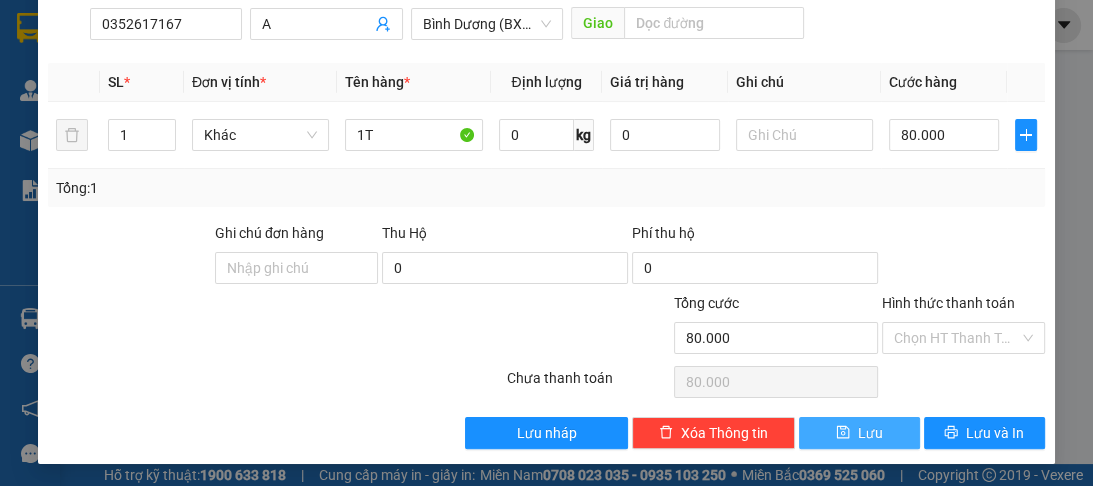 drag, startPoint x: 836, startPoint y: 434, endPoint x: 210, endPoint y: 75, distance: 721.63495 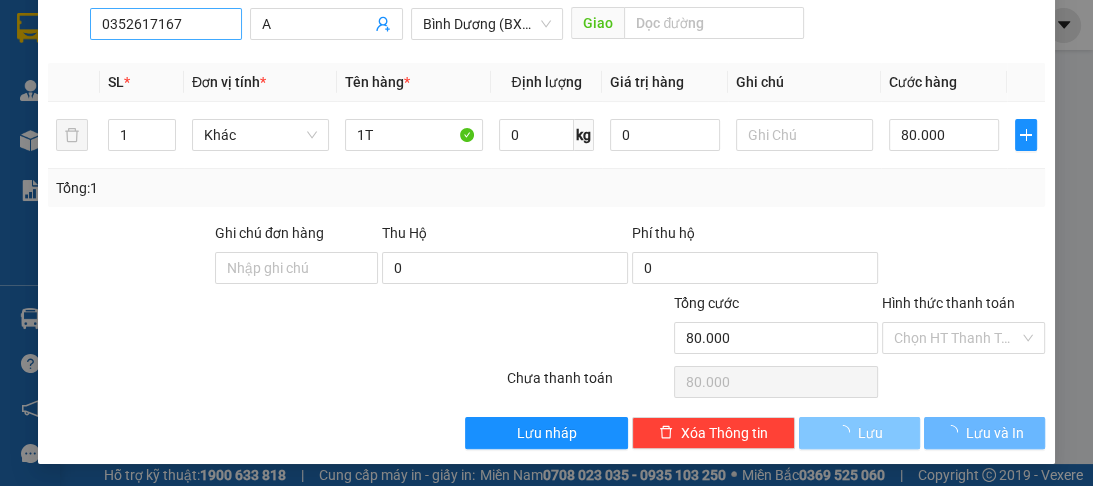 type 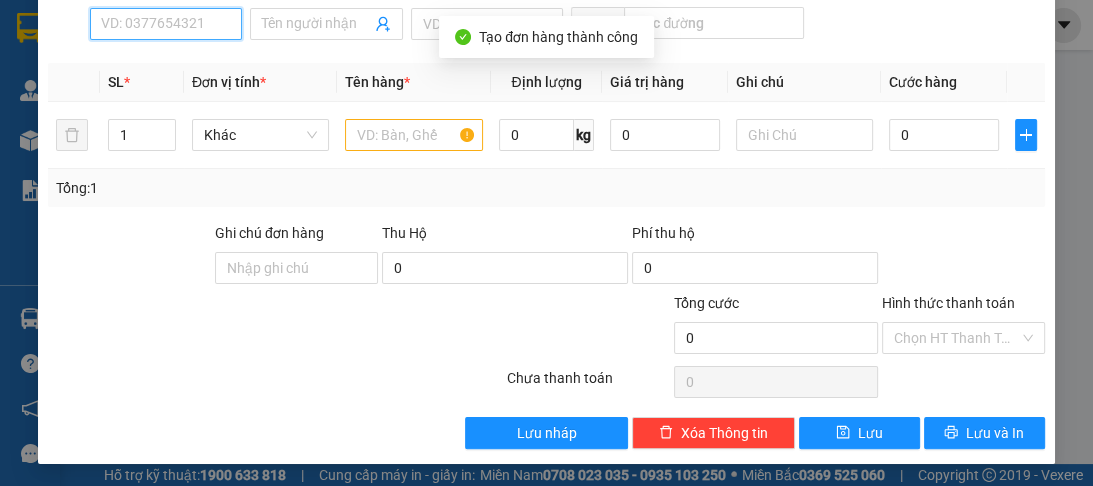 click on "SĐT Người Nhận  *" at bounding box center (166, 24) 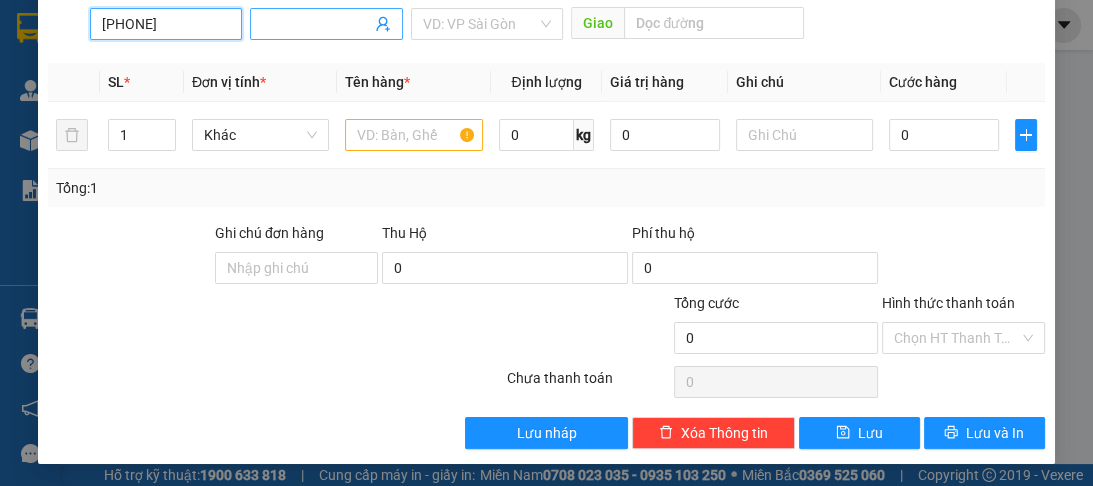type on "[PHONE]" 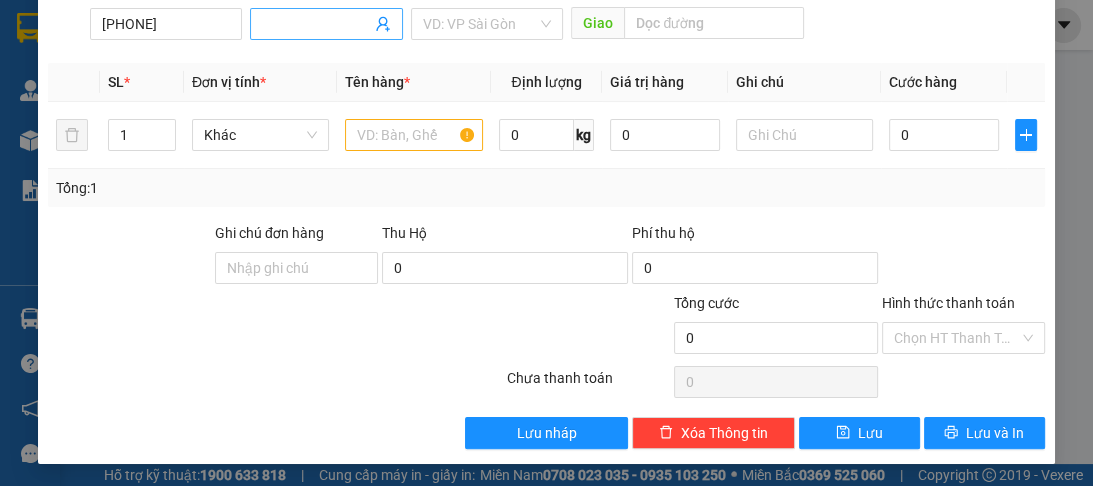 click on "Người nhận  *" at bounding box center [316, 24] 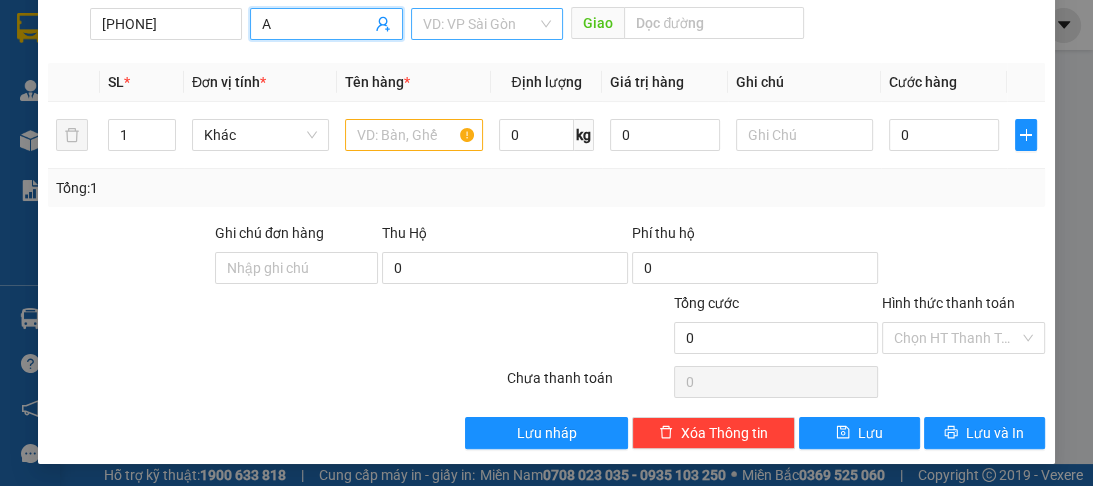 type on "A" 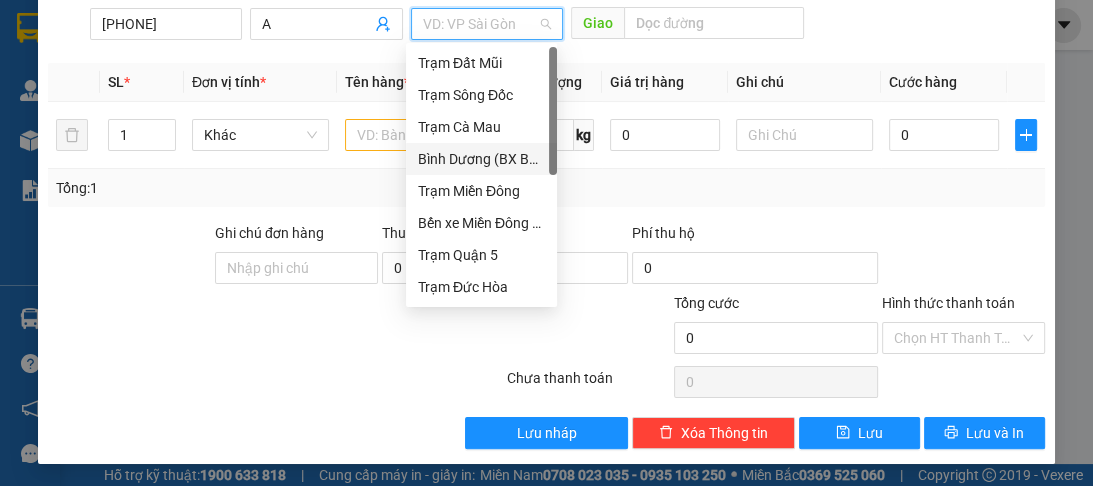 click at bounding box center (480, 24) 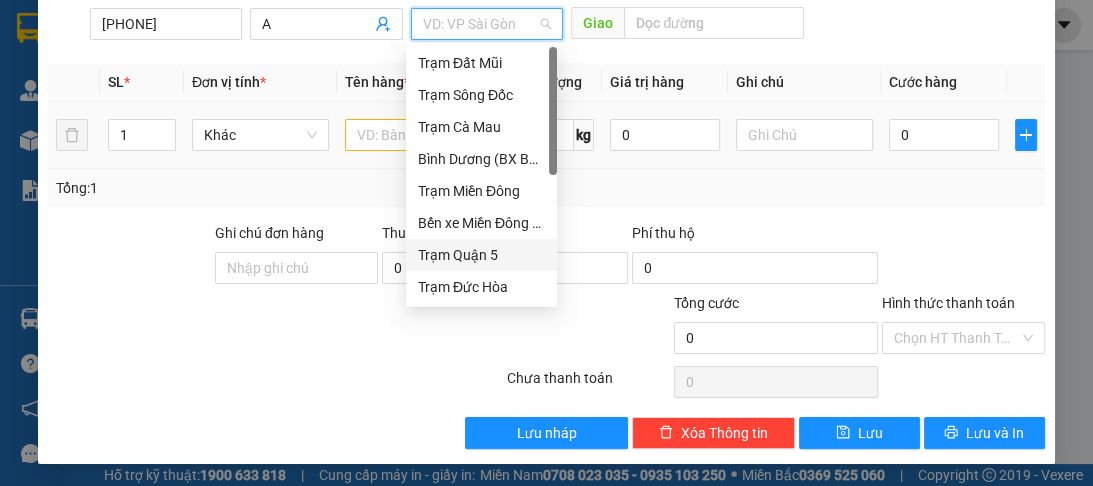 drag, startPoint x: 476, startPoint y: 256, endPoint x: 624, endPoint y: 116, distance: 203.72531 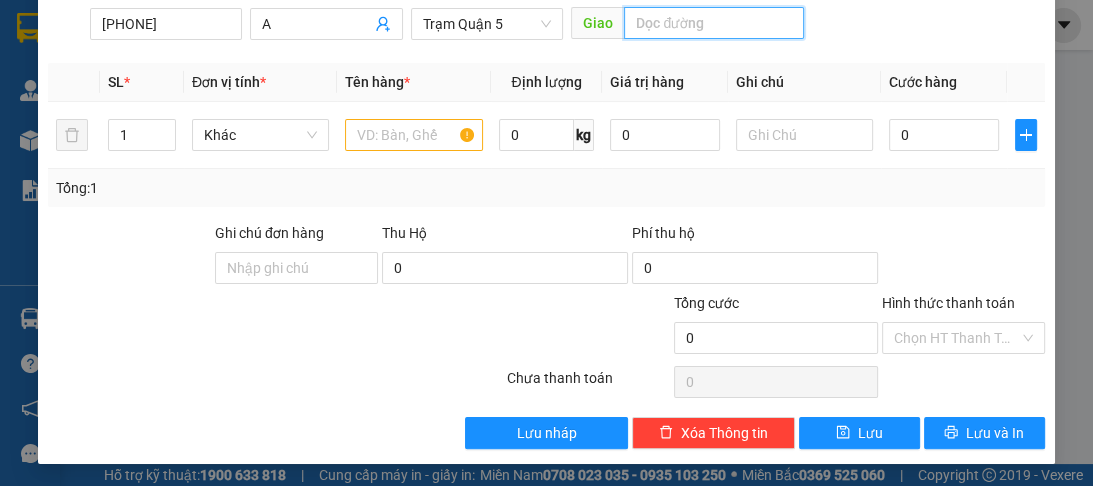 click at bounding box center (714, 23) 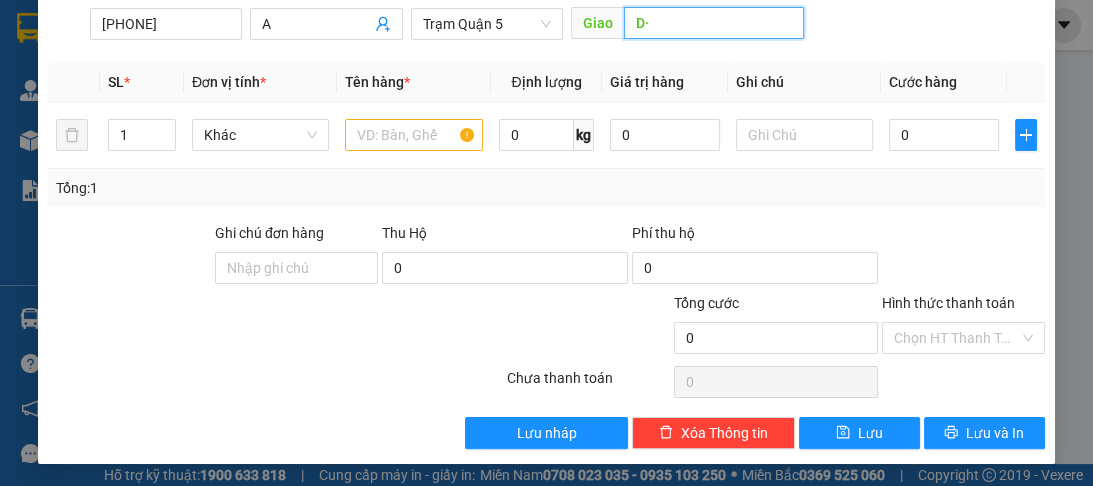 type on "D" 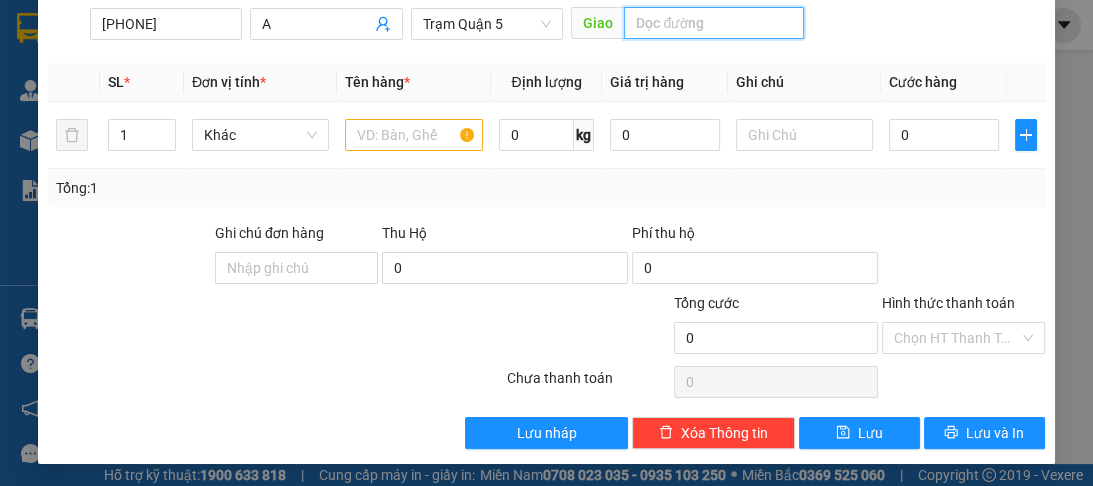 type on "Đ" 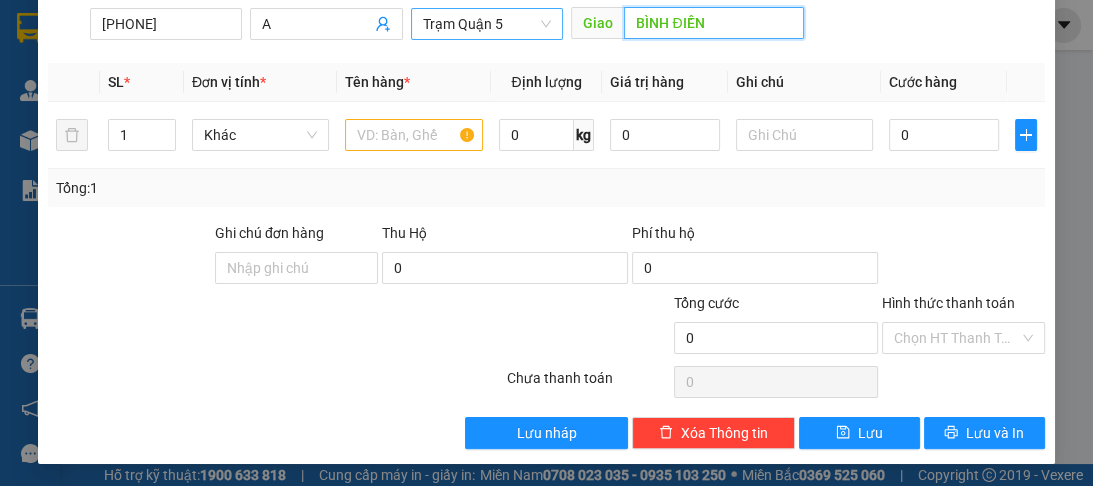 click on "Trạm Quận 5" at bounding box center [487, 24] 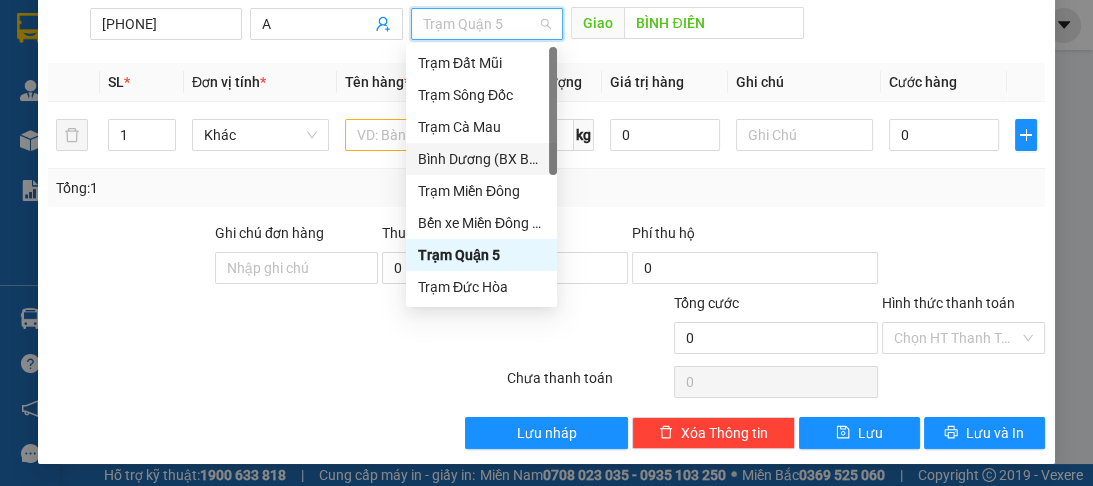 drag, startPoint x: 481, startPoint y: 153, endPoint x: 647, endPoint y: 88, distance: 178.27226 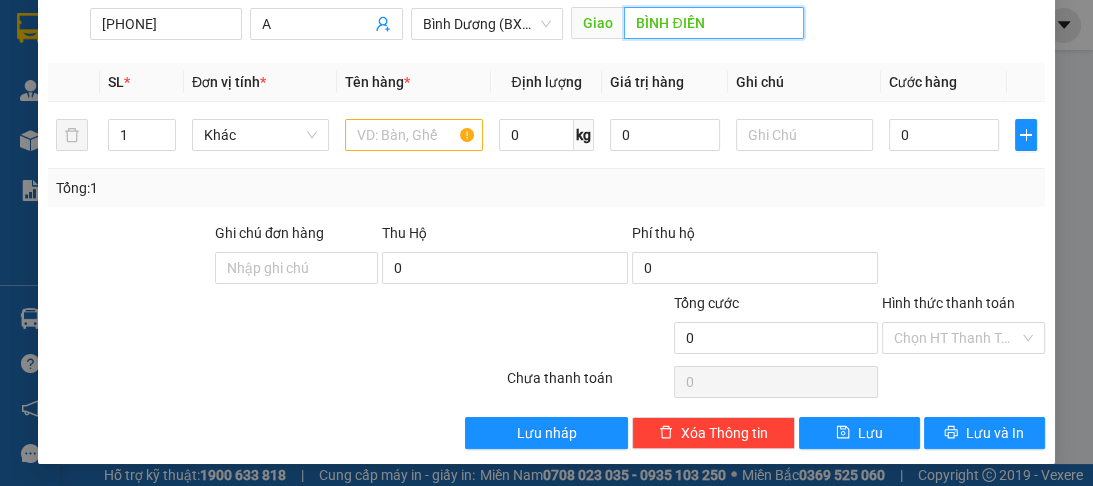 click on "BÌNH ĐIỀN" at bounding box center [714, 23] 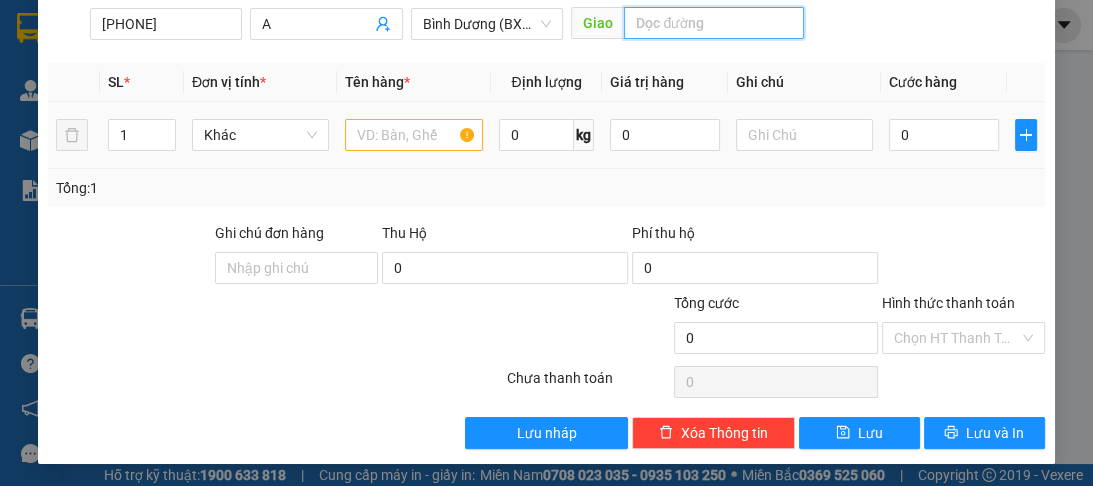 type 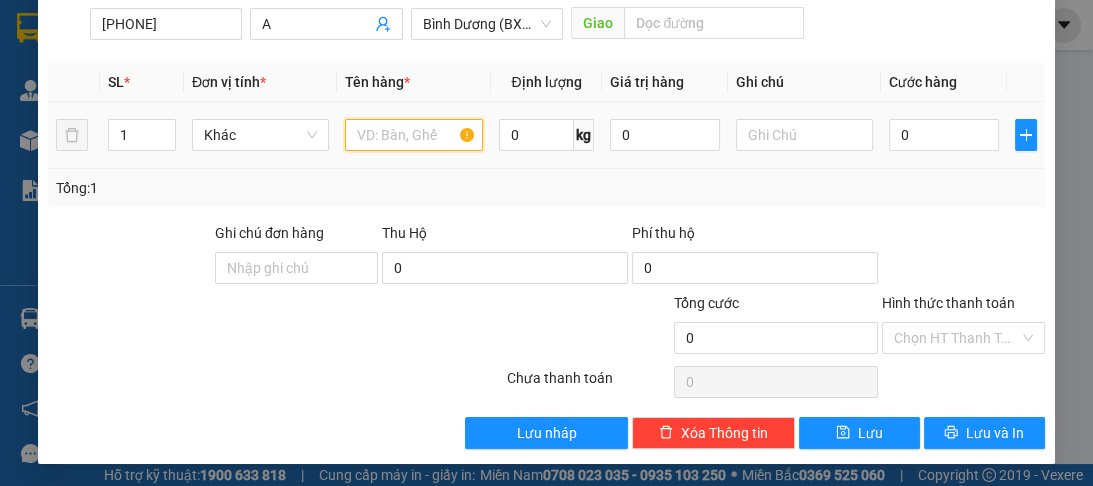 click at bounding box center (413, 135) 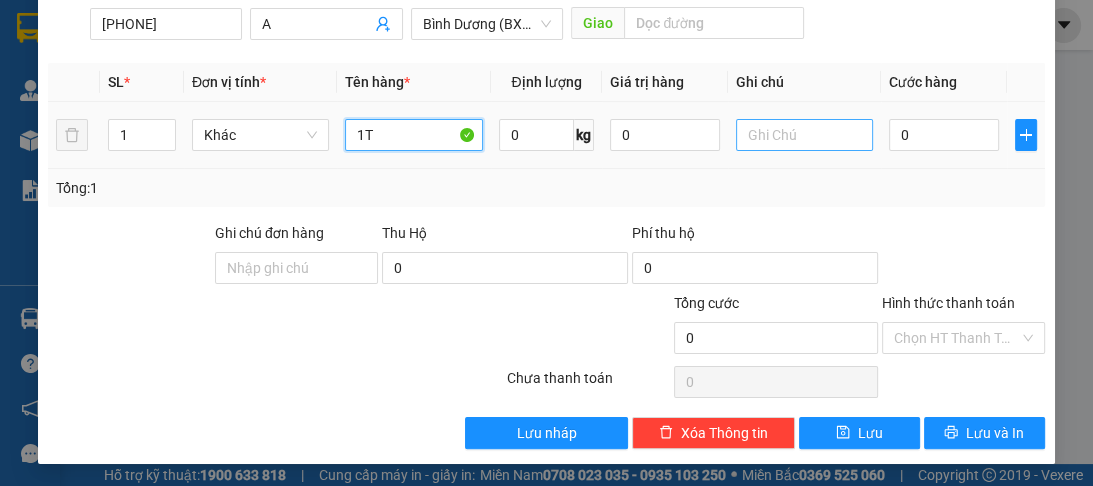 type on "1T" 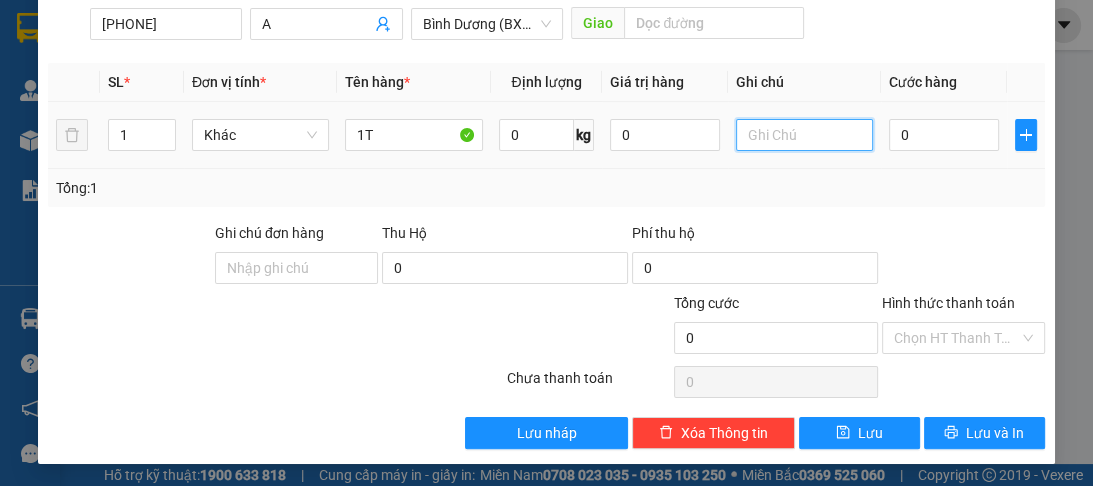 click at bounding box center [804, 135] 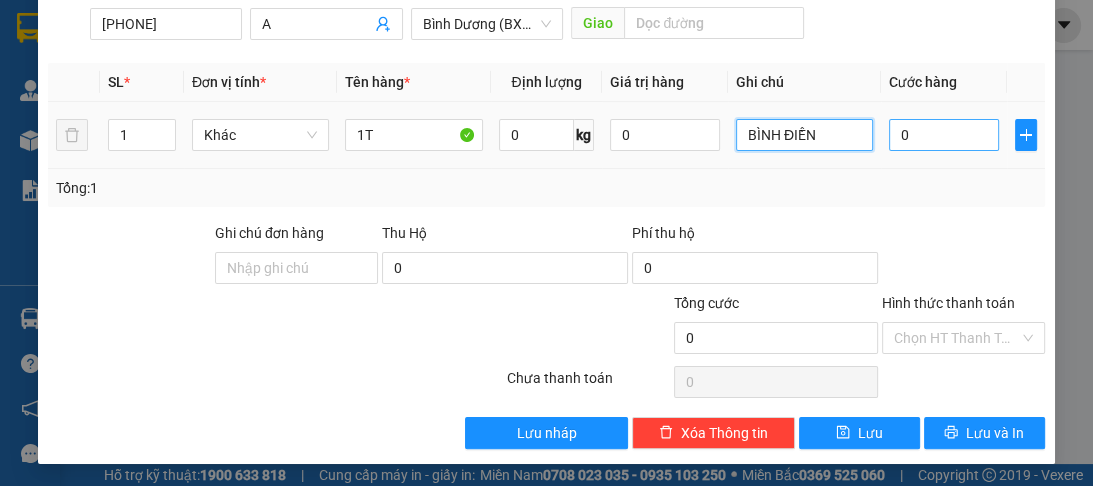 type on "BÌNH ĐIỀN" 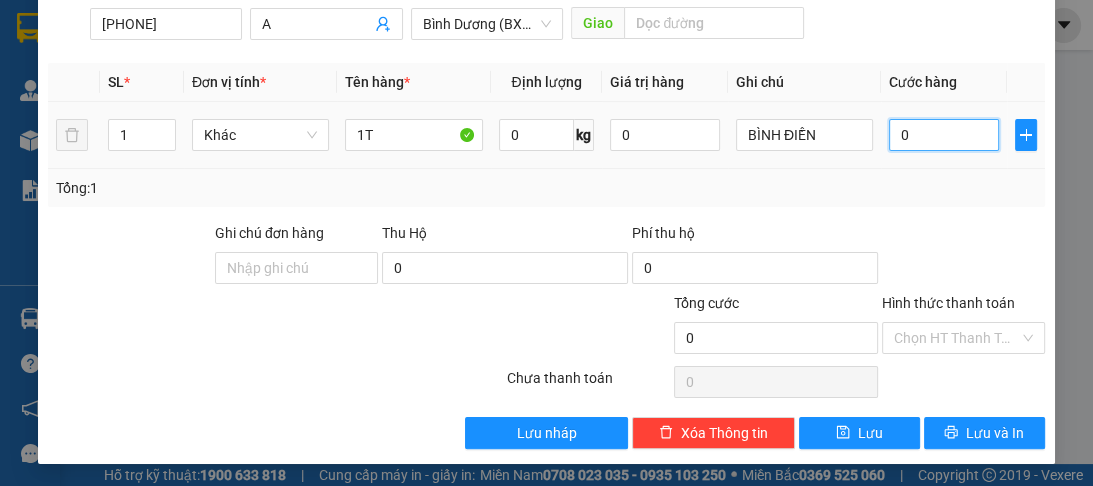 click on "0" at bounding box center (944, 135) 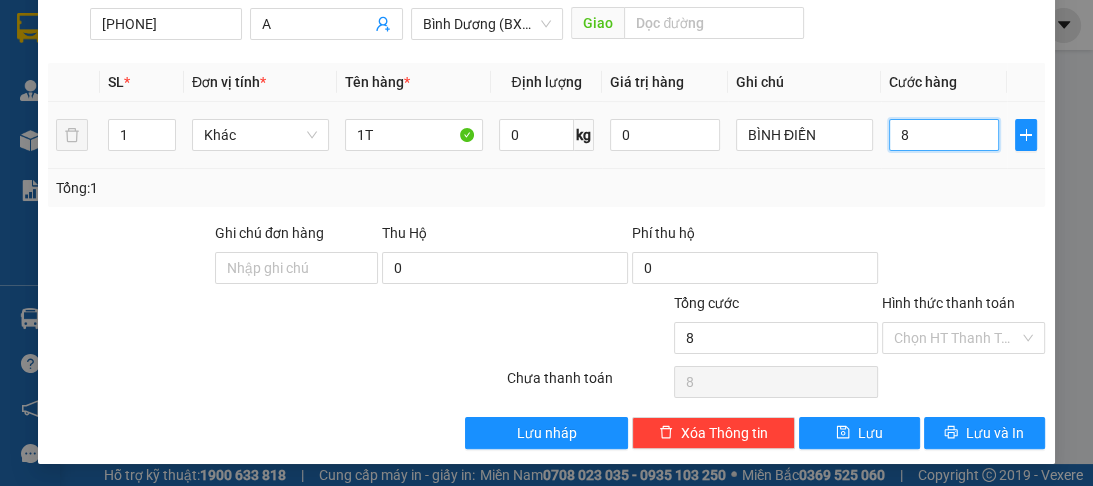 type on "80" 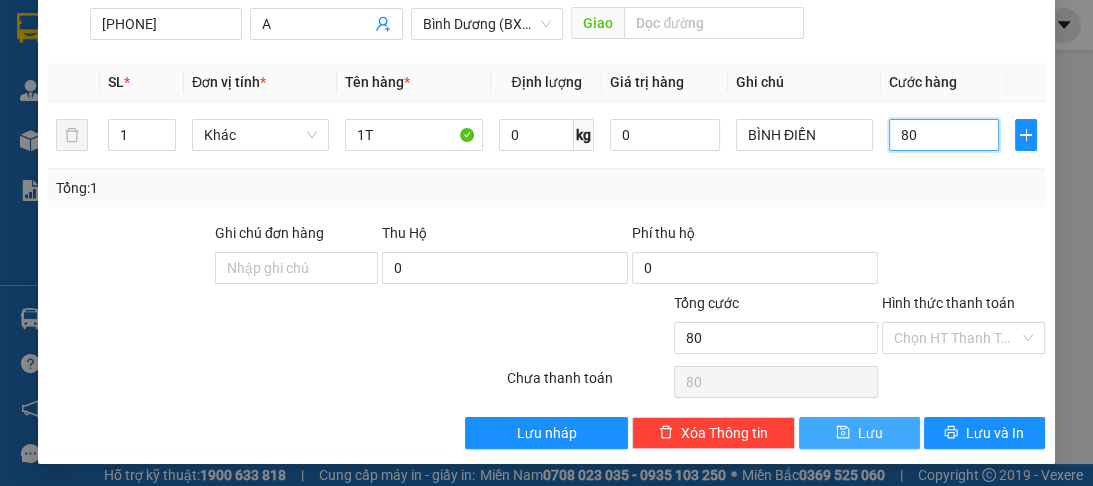 type on "80" 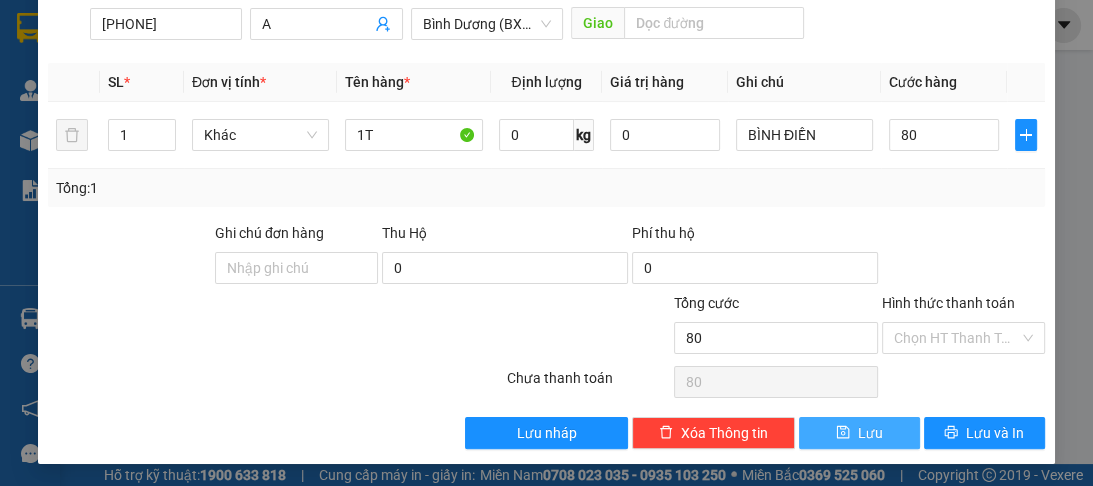 type on "80.000" 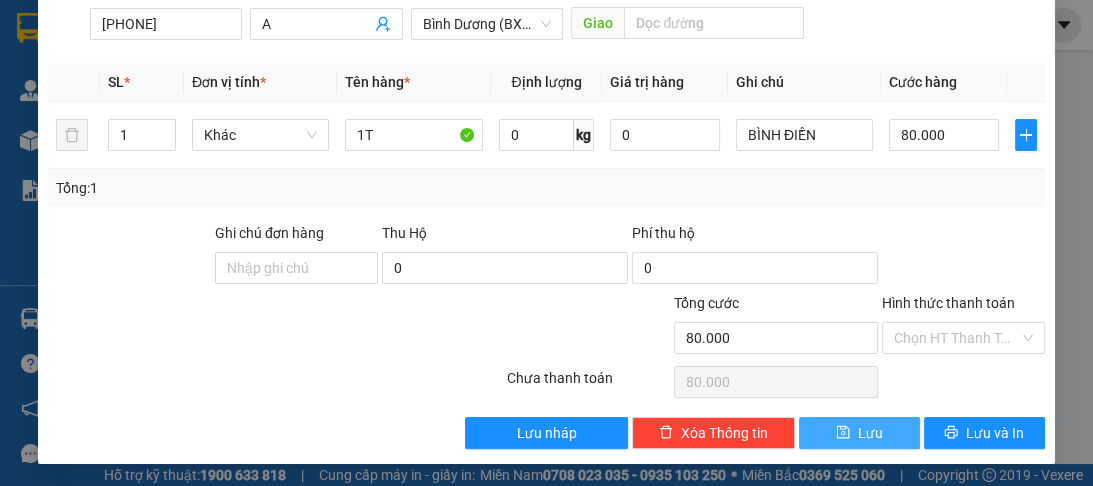 click on "Lưu" at bounding box center [870, 433] 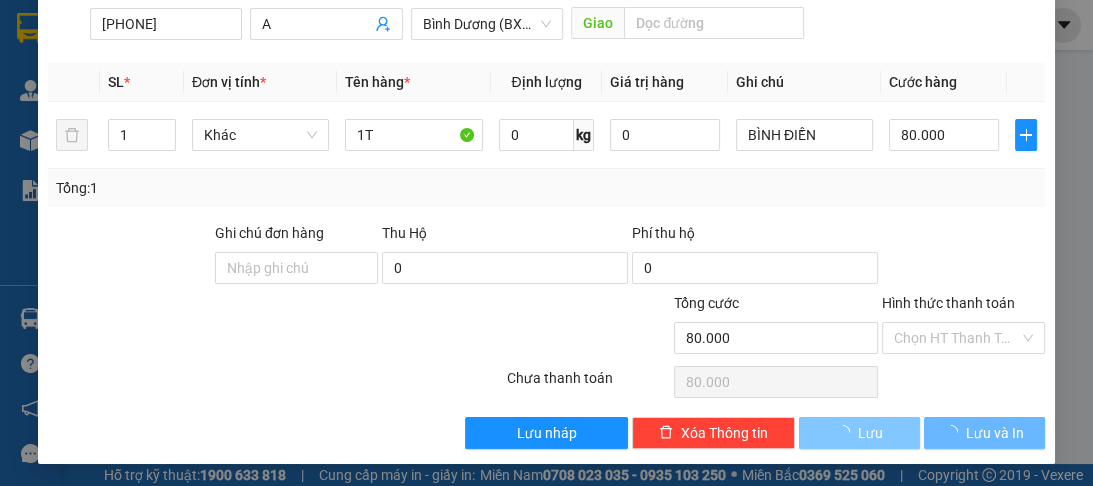type 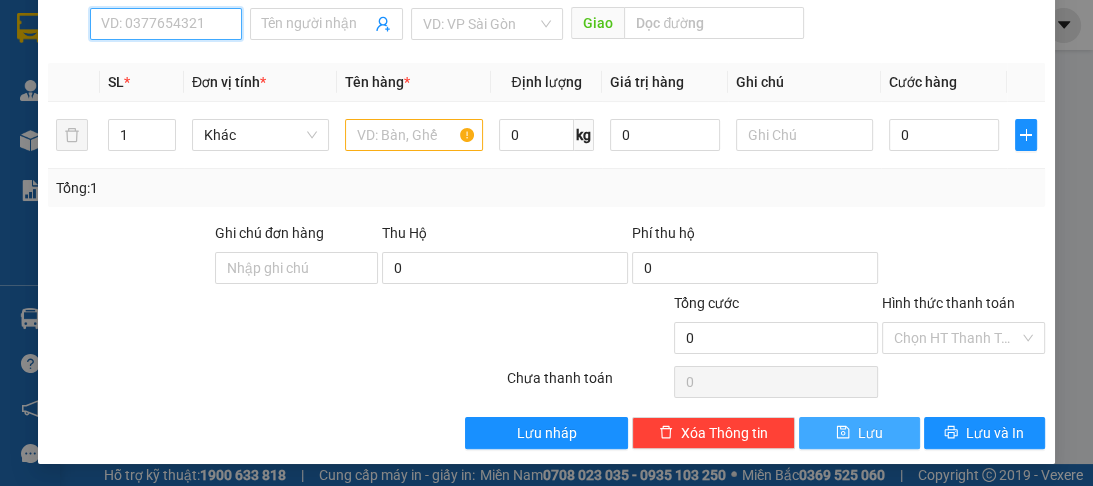 click on "SĐT Người Nhận  *" at bounding box center (166, 24) 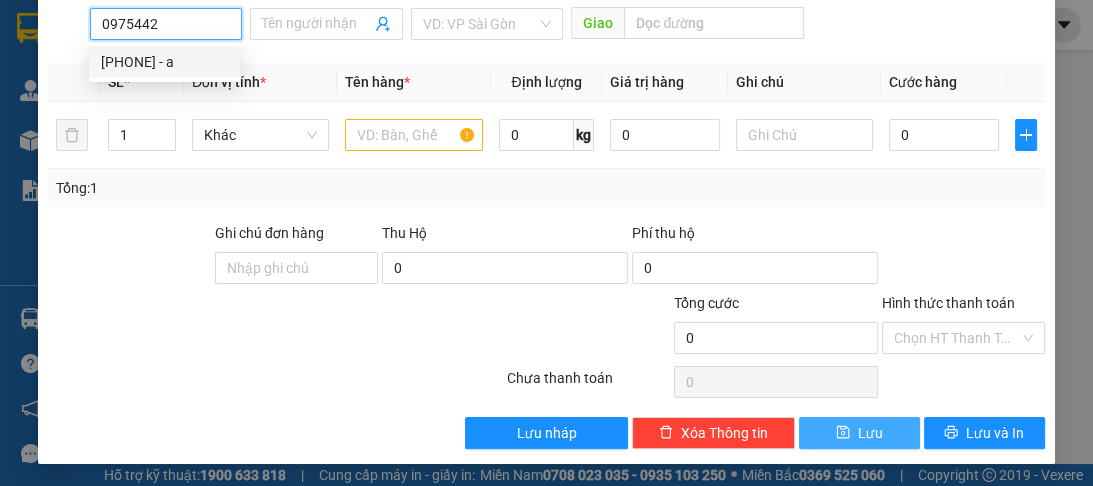 click on "[PHONE] - a" at bounding box center (164, 62) 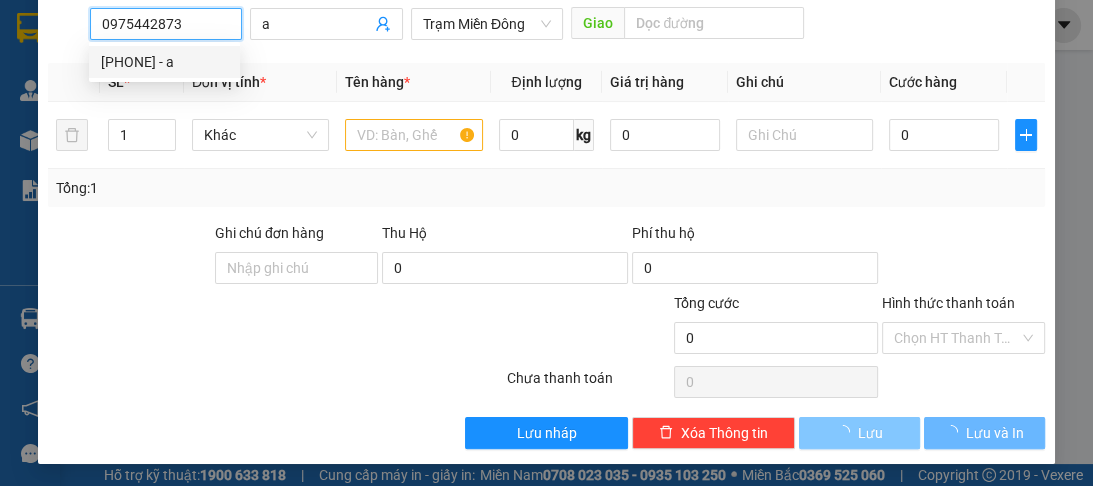 type on "140.000" 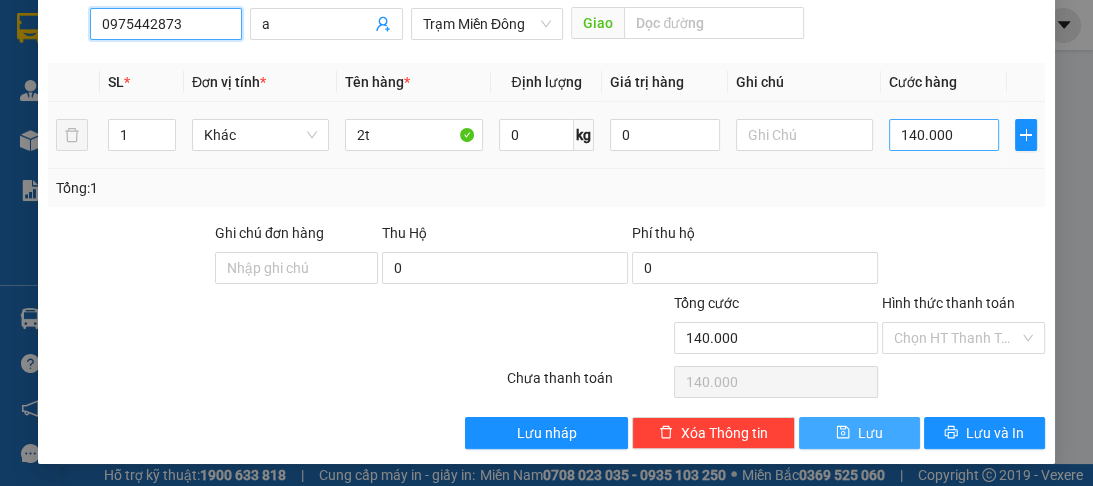 type on "0975442873" 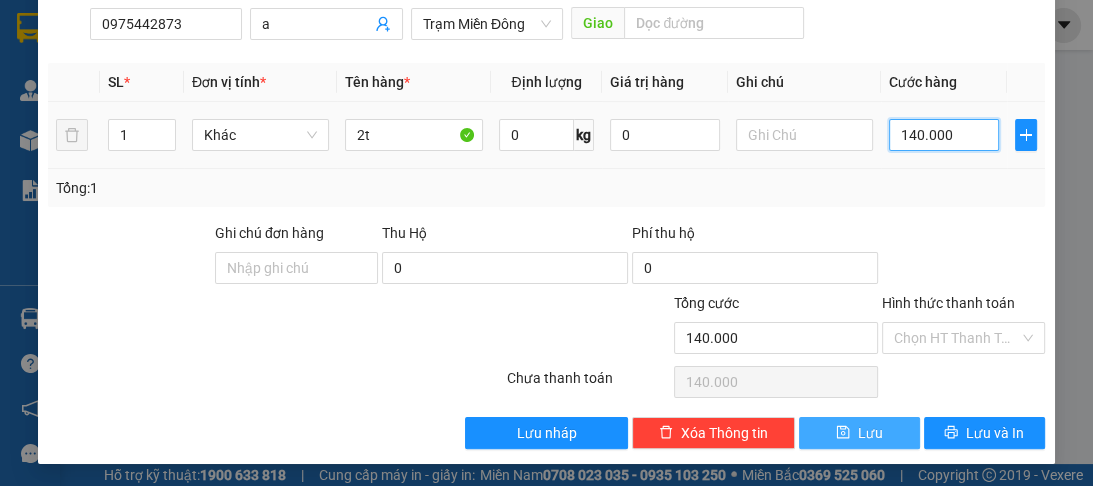 click on "140.000" at bounding box center [944, 135] 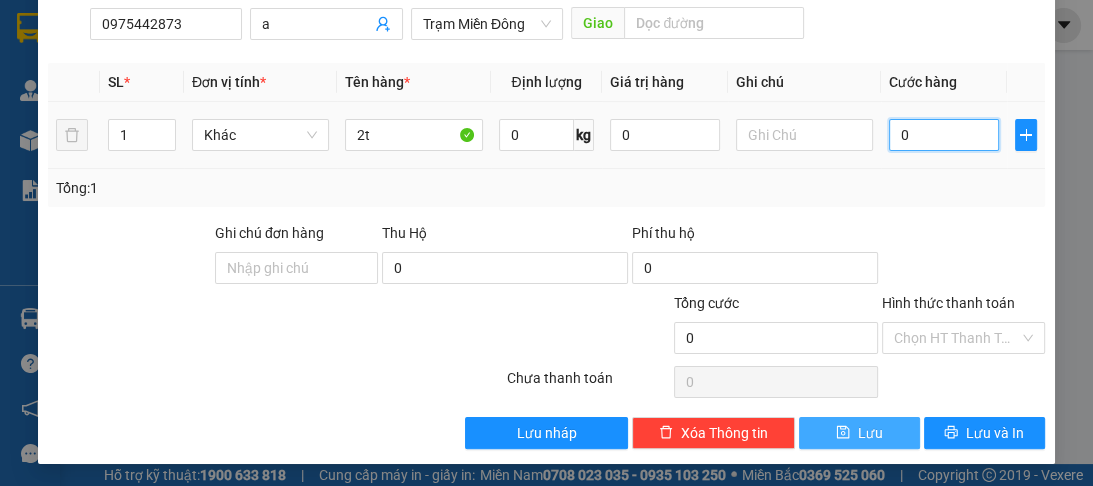type on "0" 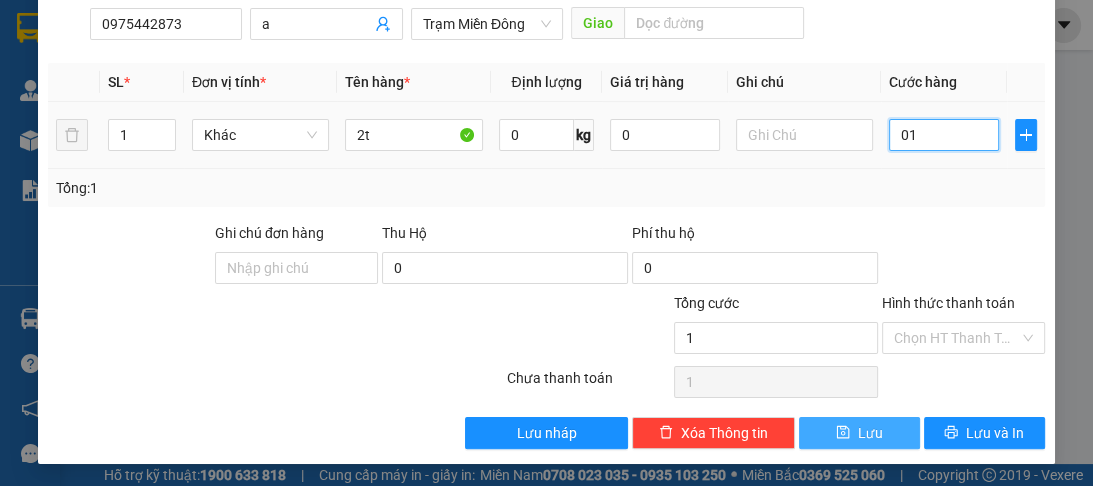 type on "12" 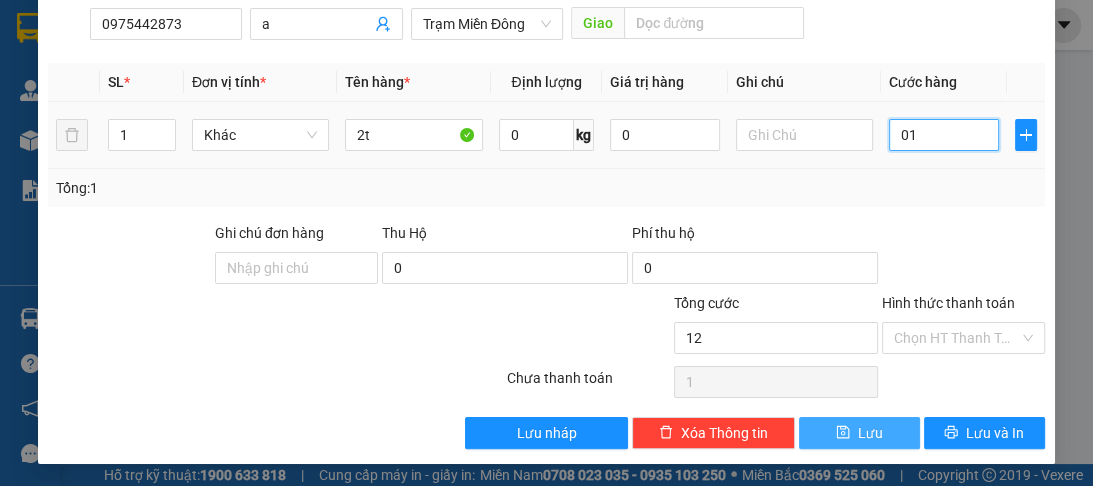 type on "12" 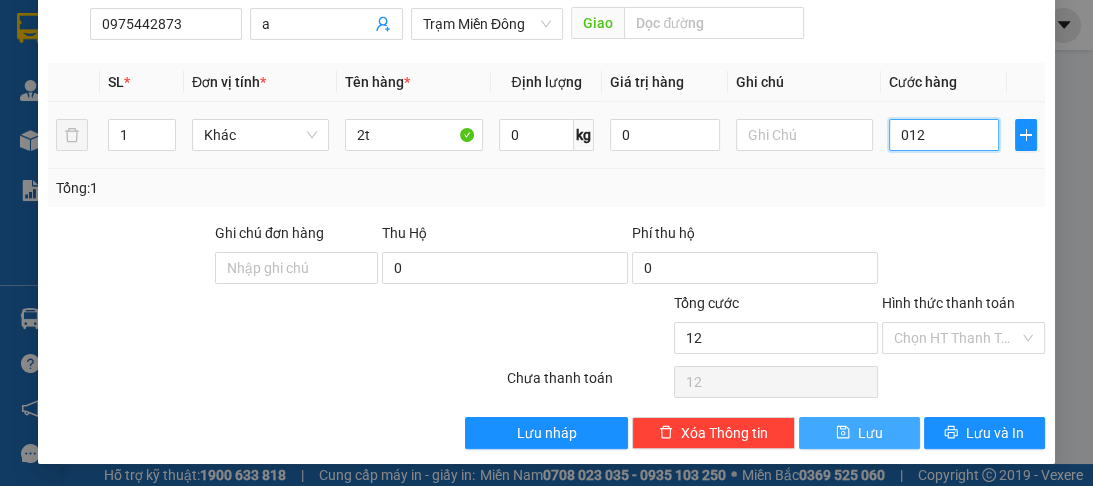 type on "0.120" 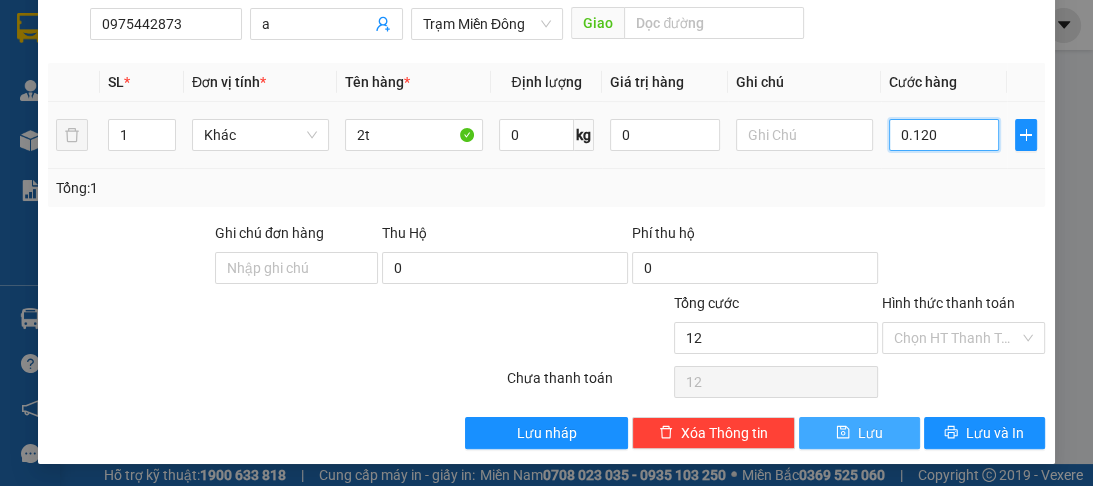 type on "120" 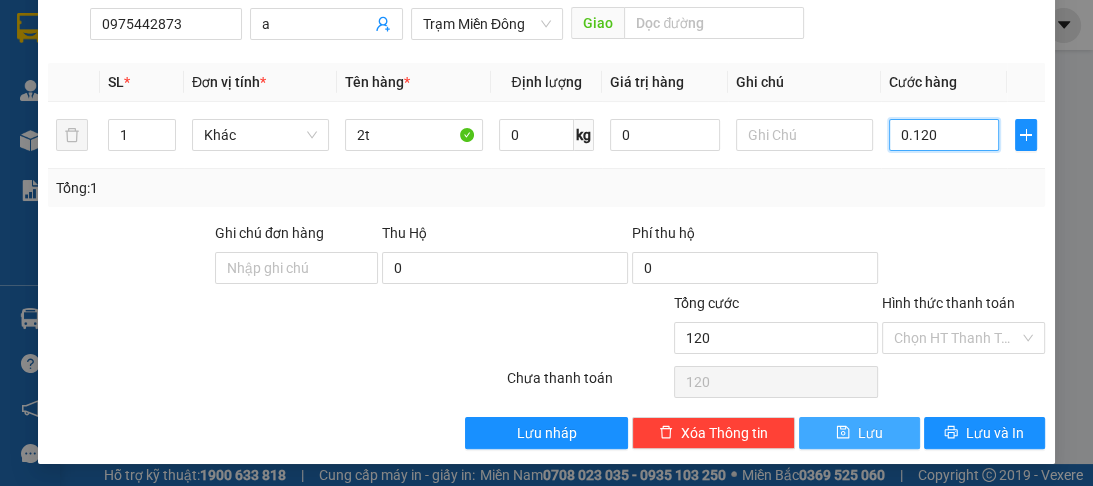 type on "0.120" 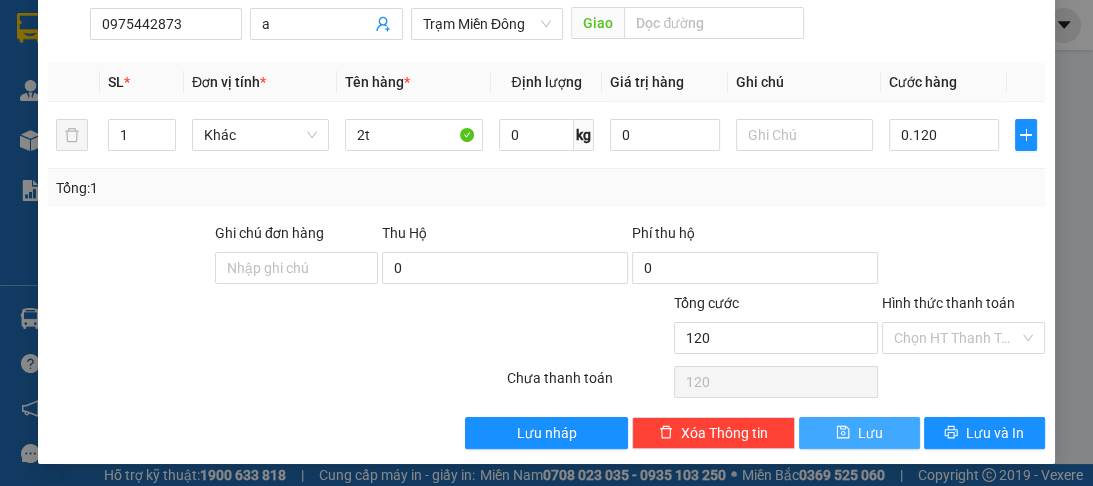 type on "120.000" 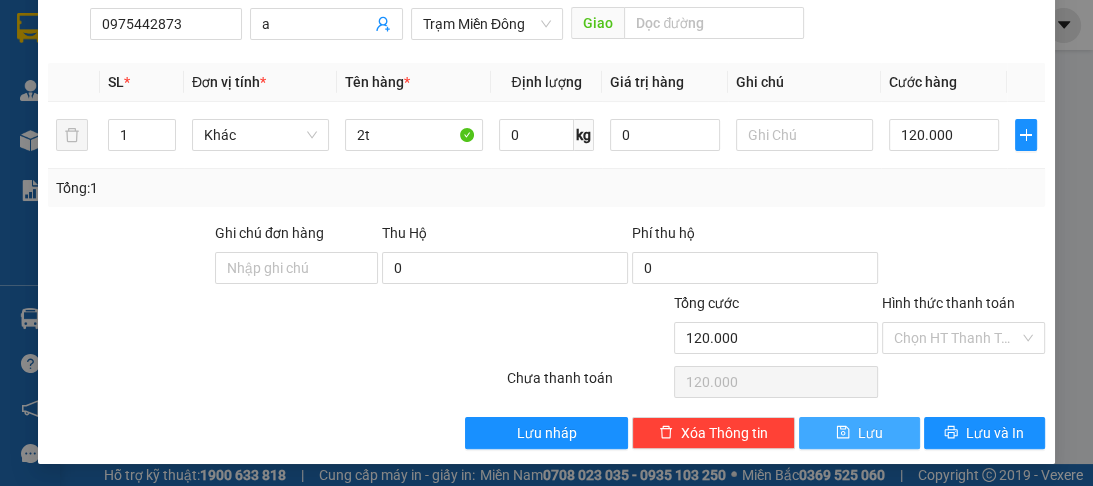 click on "Lưu" at bounding box center (870, 433) 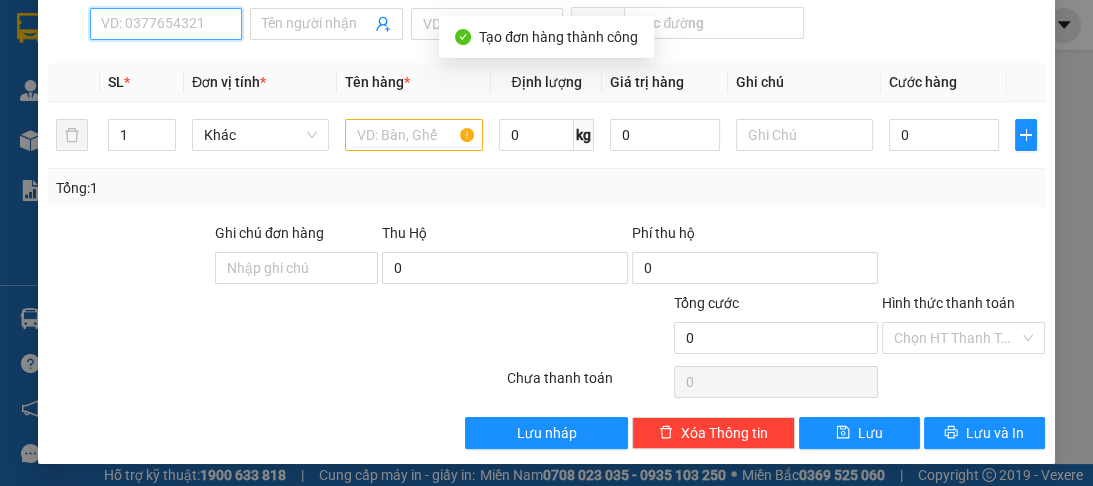 click on "SĐT Người Nhận  *" at bounding box center (166, 24) 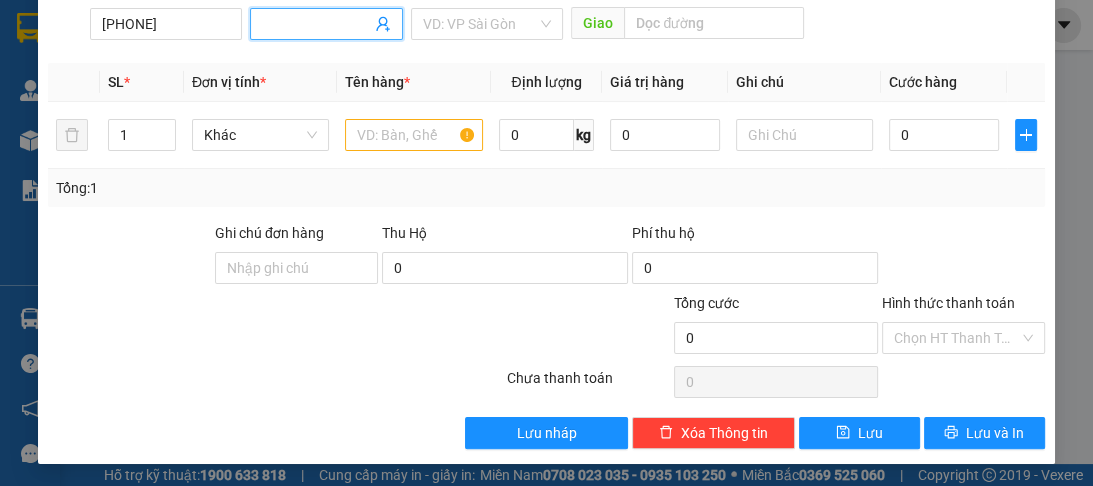 click on "Người nhận  *" at bounding box center [316, 24] 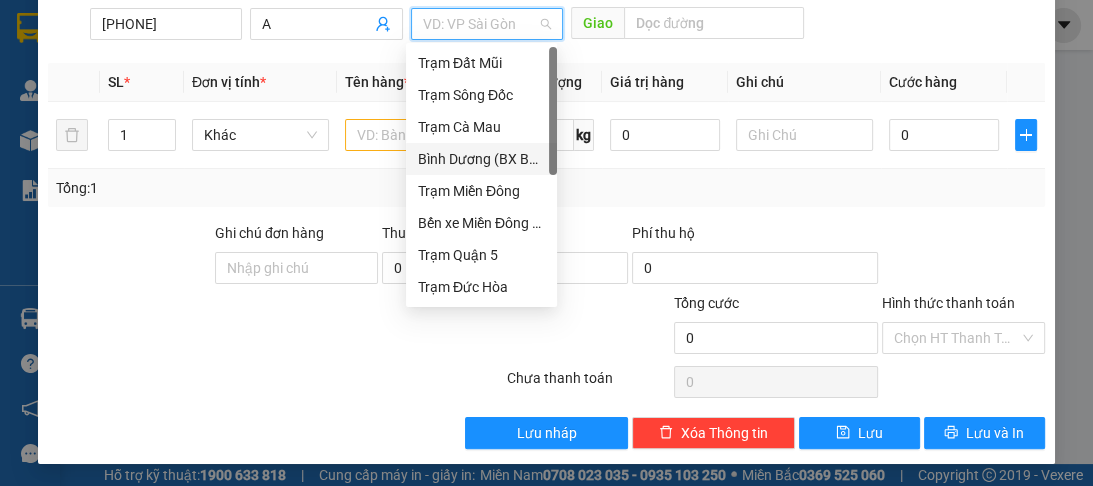 click at bounding box center (480, 24) 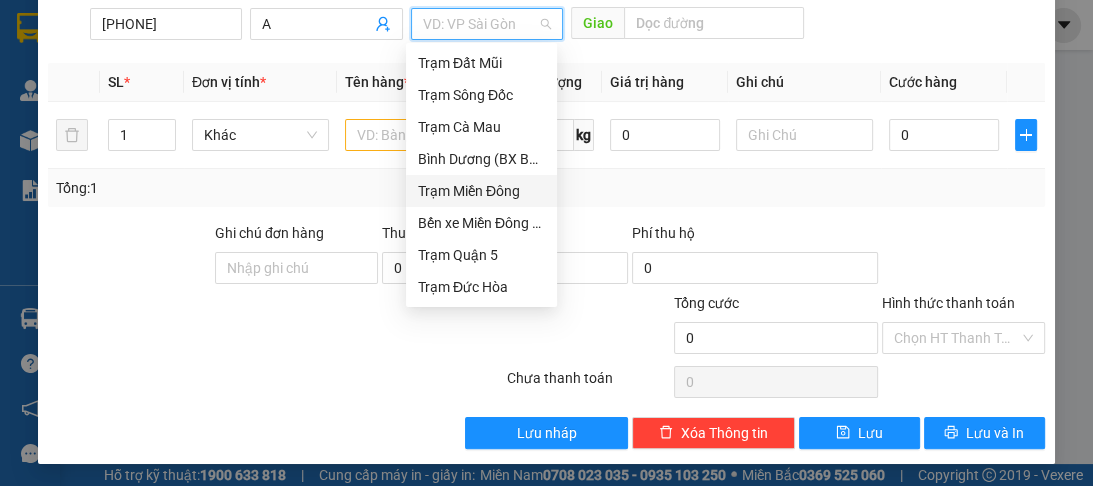 click on "Trạm Miền Đông" at bounding box center [481, 191] 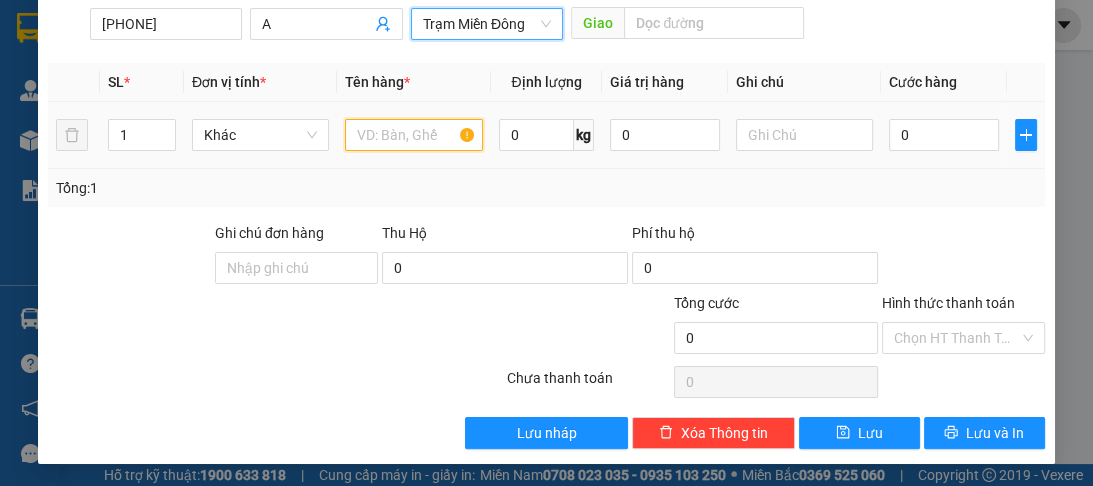 click at bounding box center [413, 135] 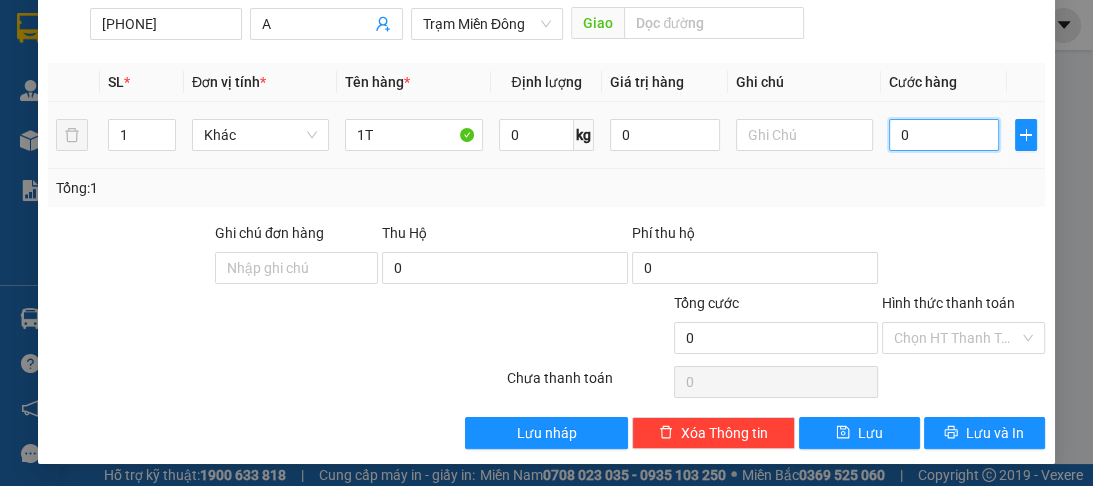 click on "0" at bounding box center [944, 135] 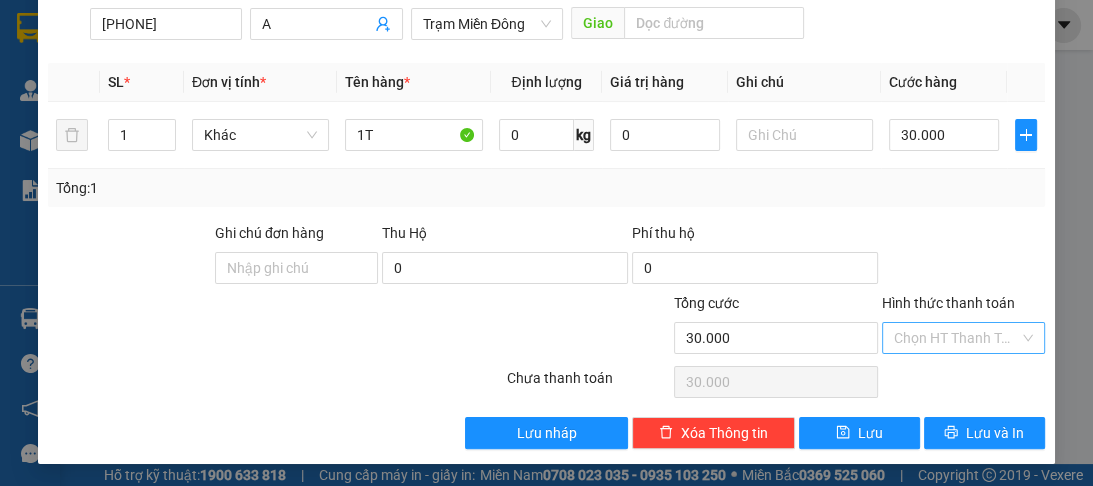 click on "Hình thức thanh toán" at bounding box center (956, 338) 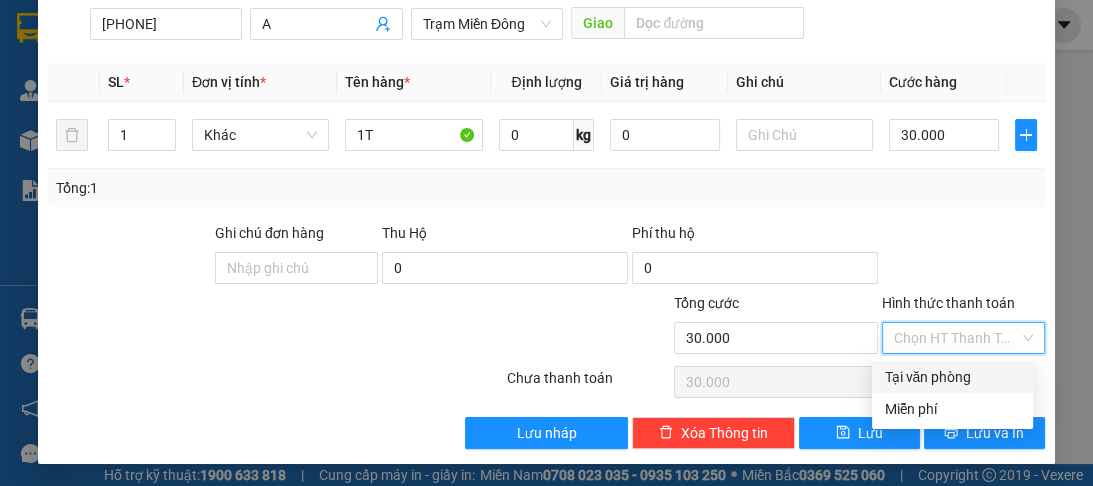 click on "Tại văn phòng" at bounding box center [952, 377] 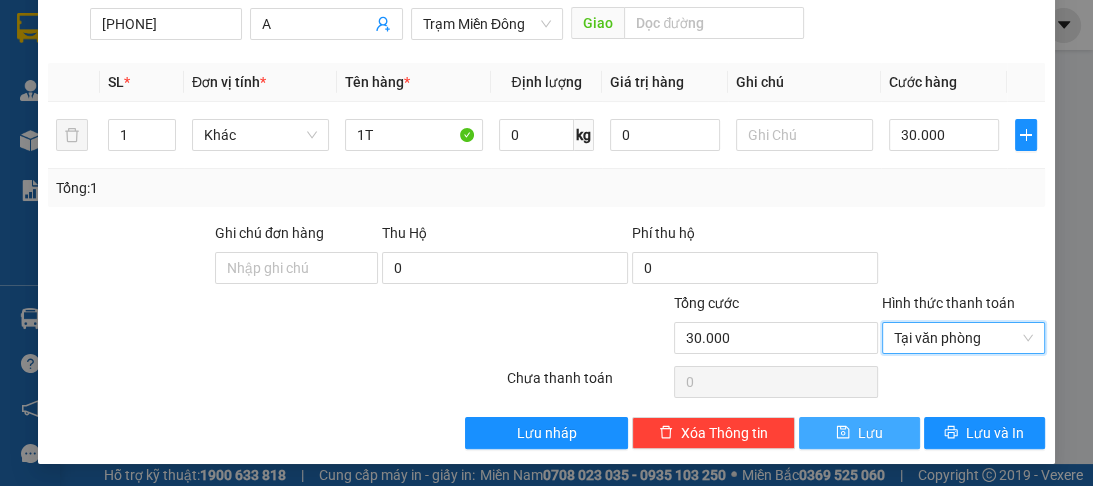click on "Lưu" at bounding box center [859, 433] 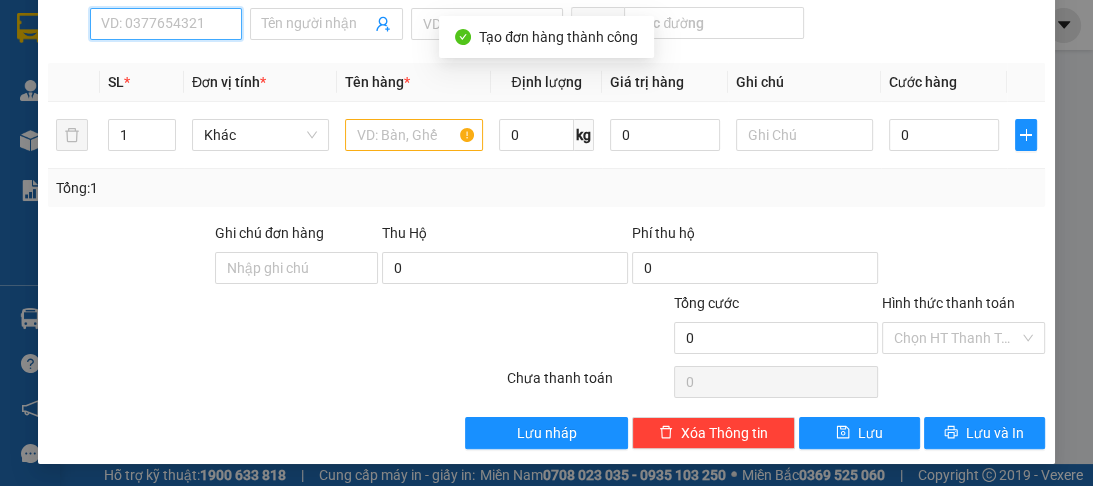 click on "SĐT Người Nhận  *" at bounding box center [166, 24] 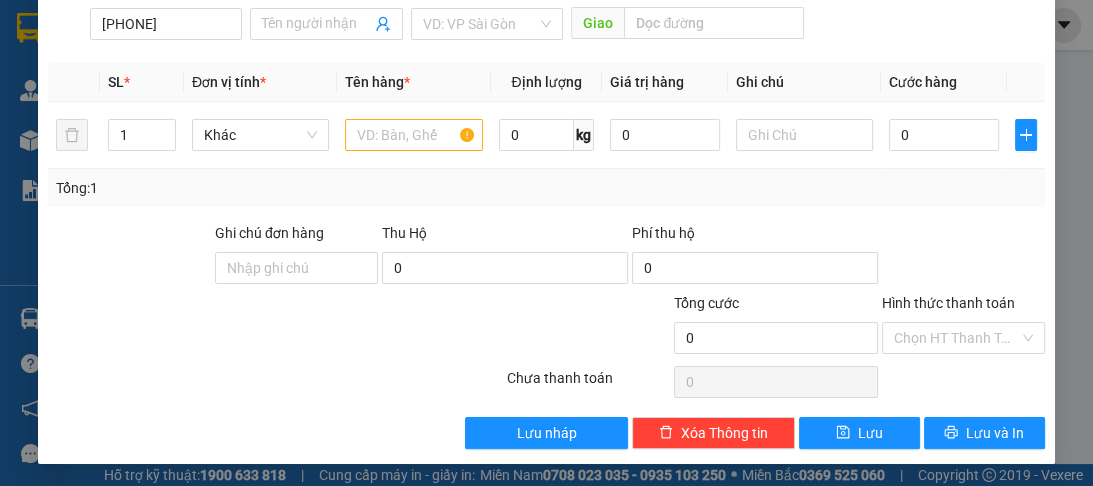 click on "Người nhận  *" at bounding box center (326, -7) 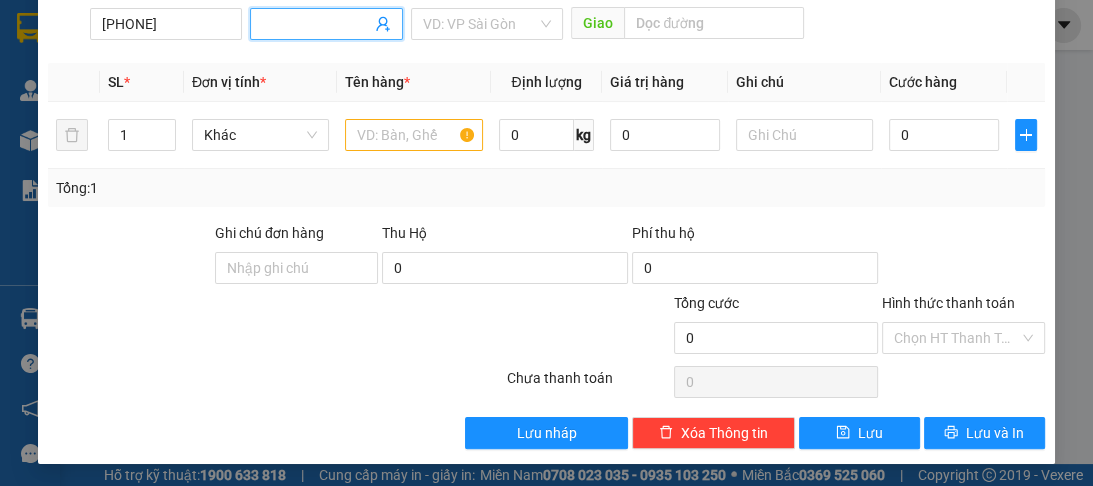 click on "Người nhận  *" at bounding box center (316, 24) 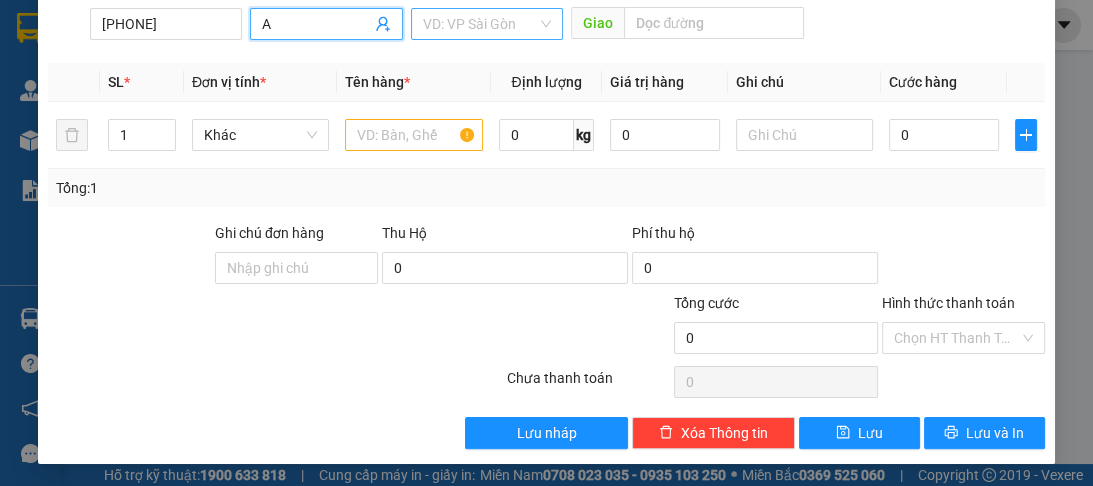 click at bounding box center (480, 24) 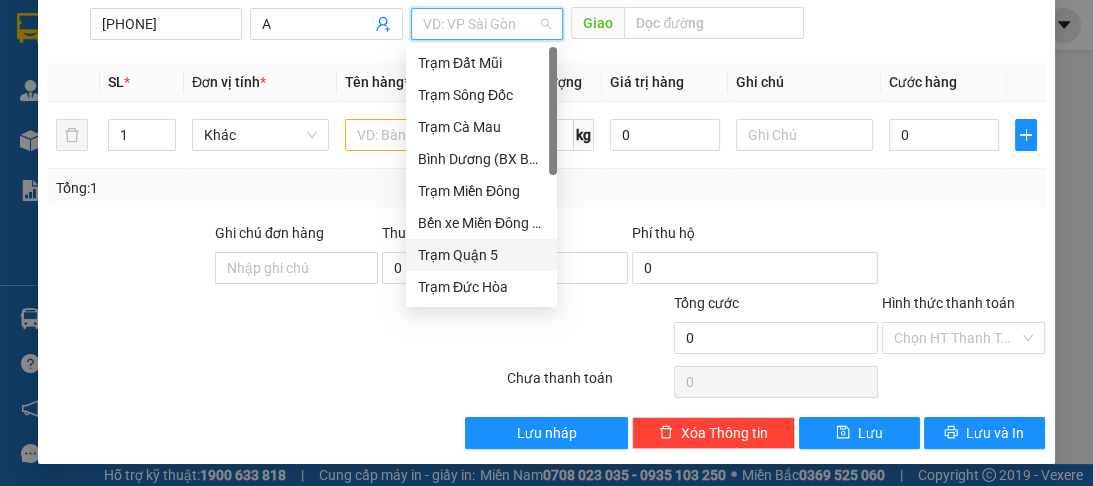 click on "Trạm Quận 5" at bounding box center [481, 255] 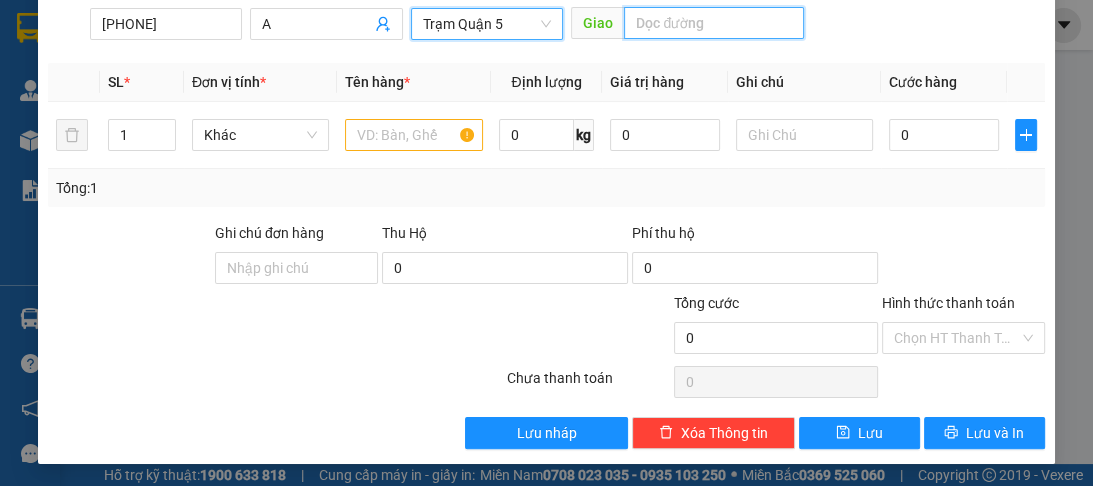 click at bounding box center [714, 23] 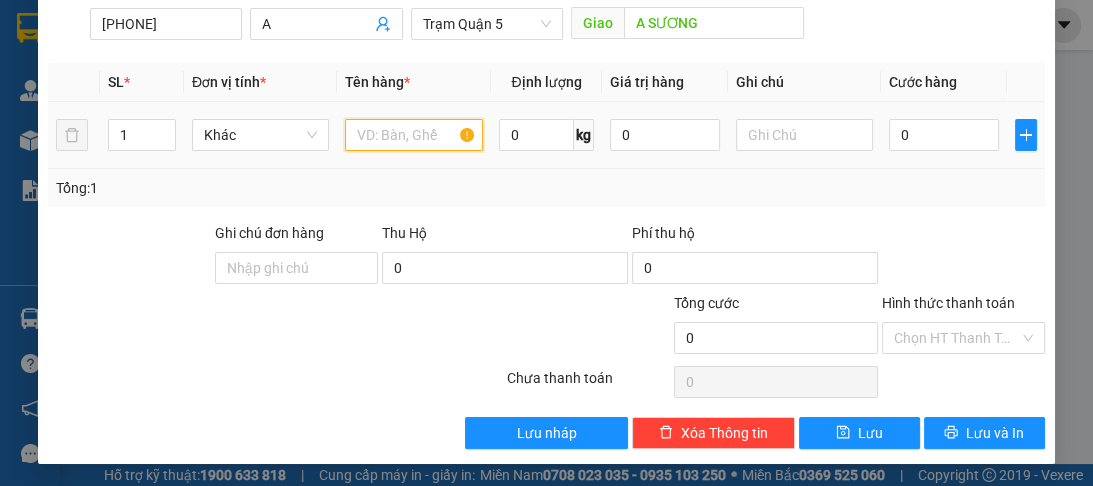 click at bounding box center [413, 135] 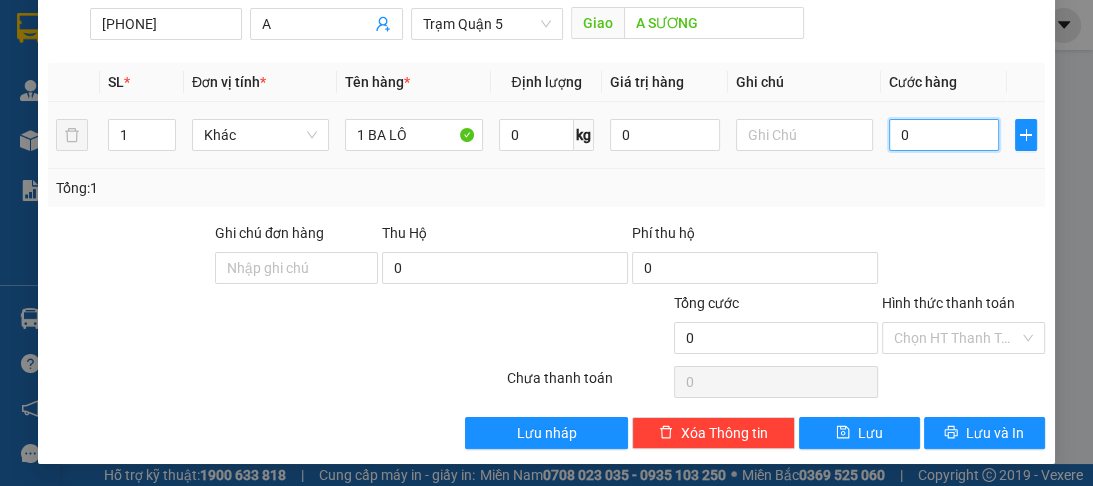 click on "0" at bounding box center (944, 135) 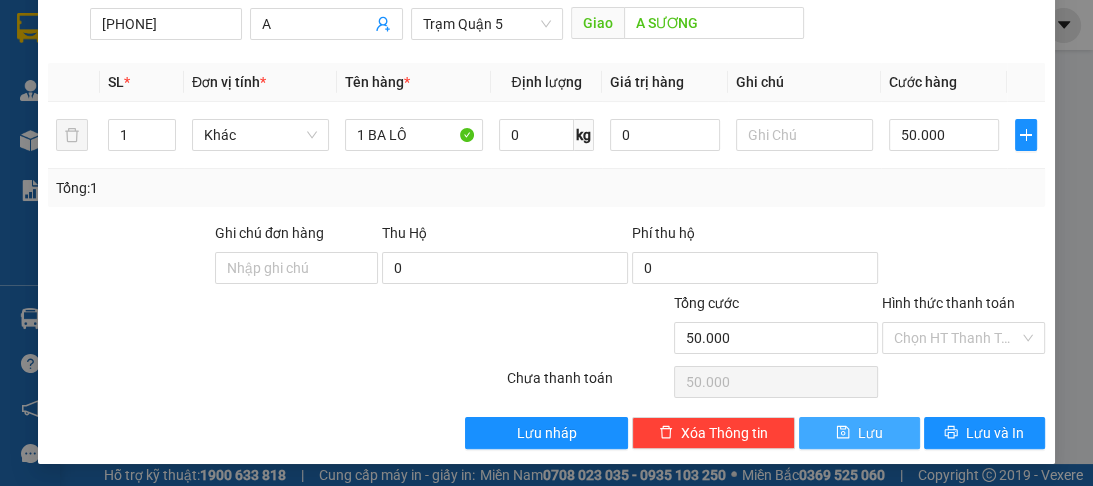 click 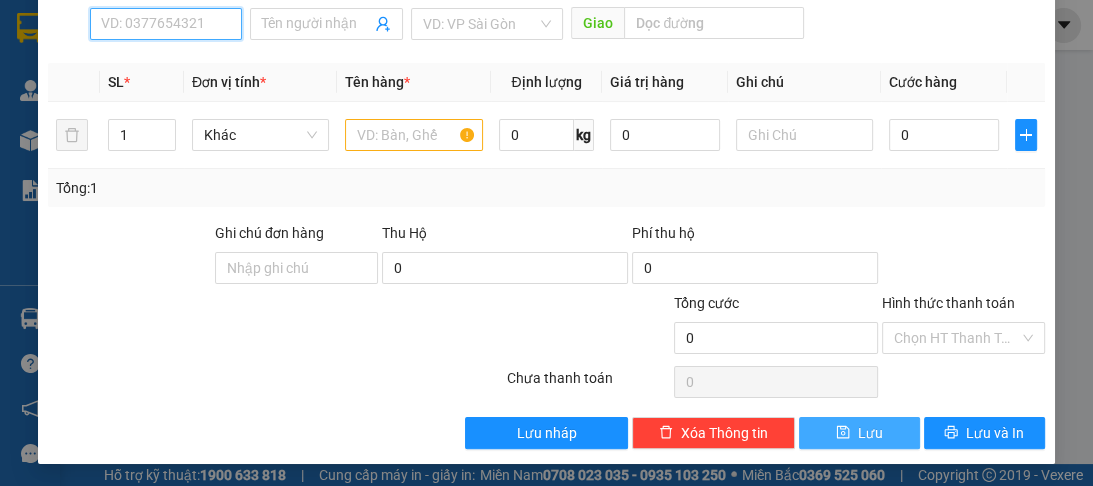 click on "SĐT Người Nhận  *" at bounding box center (166, 24) 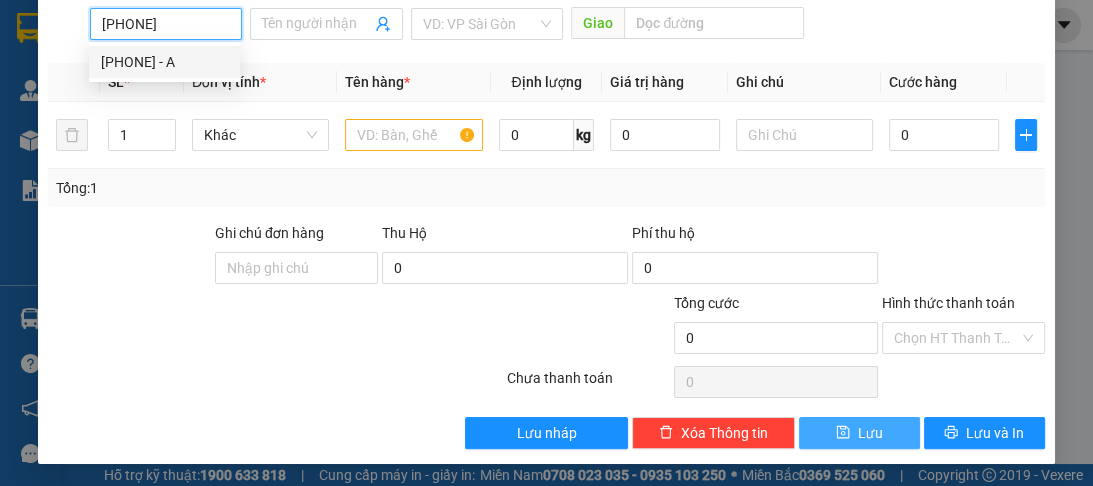 click on "[PHONE] - A" at bounding box center [164, 62] 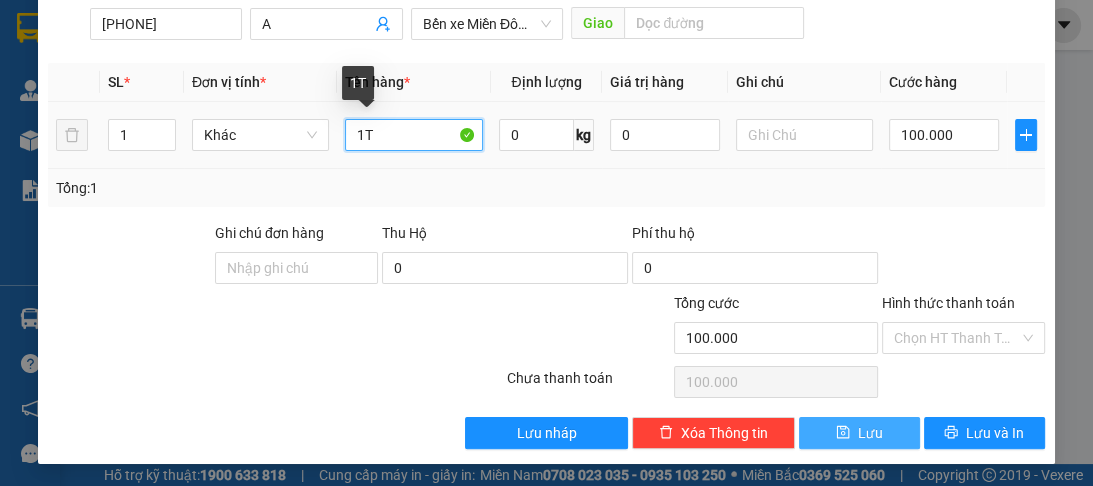 click on "1T" at bounding box center (413, 135) 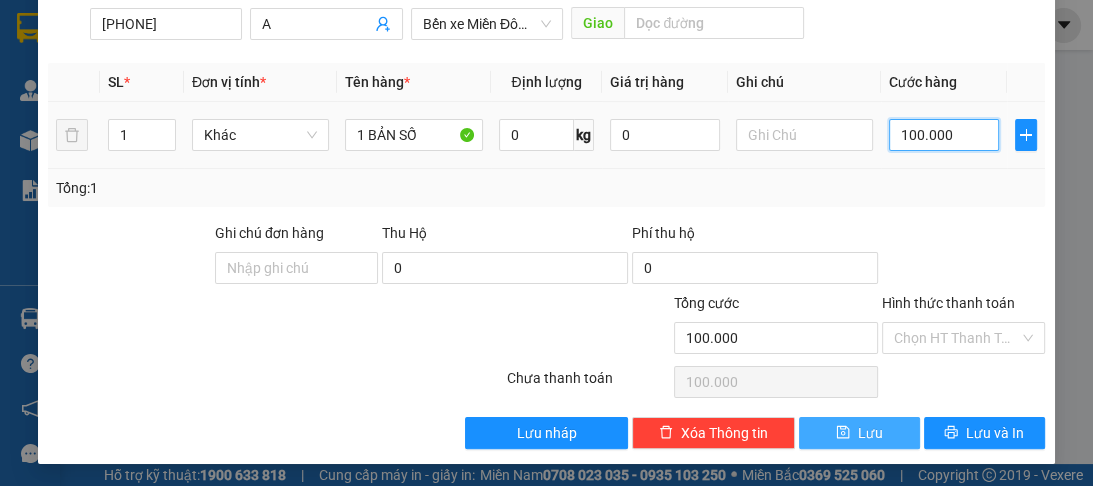 click on "100.000" at bounding box center [944, 135] 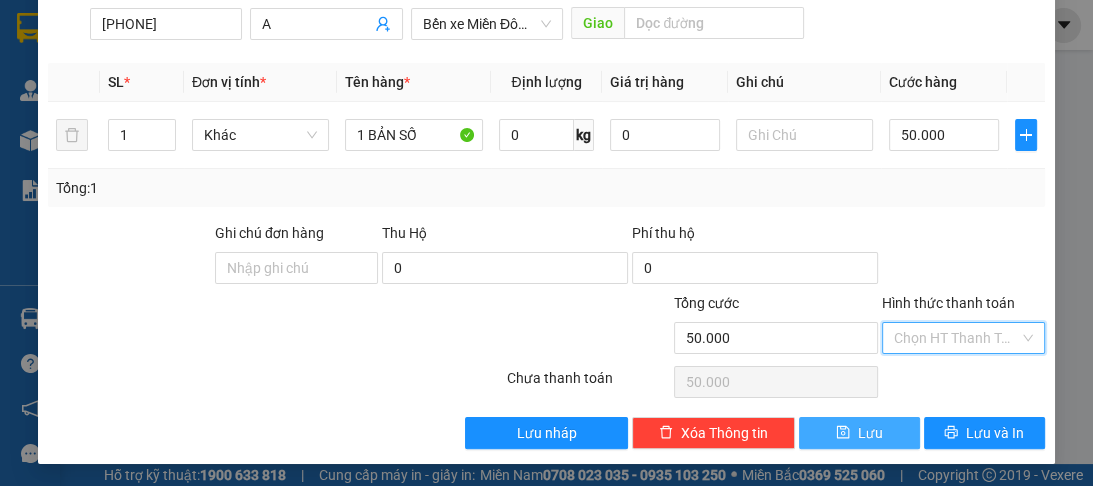 click on "Hình thức thanh toán" at bounding box center [956, 338] 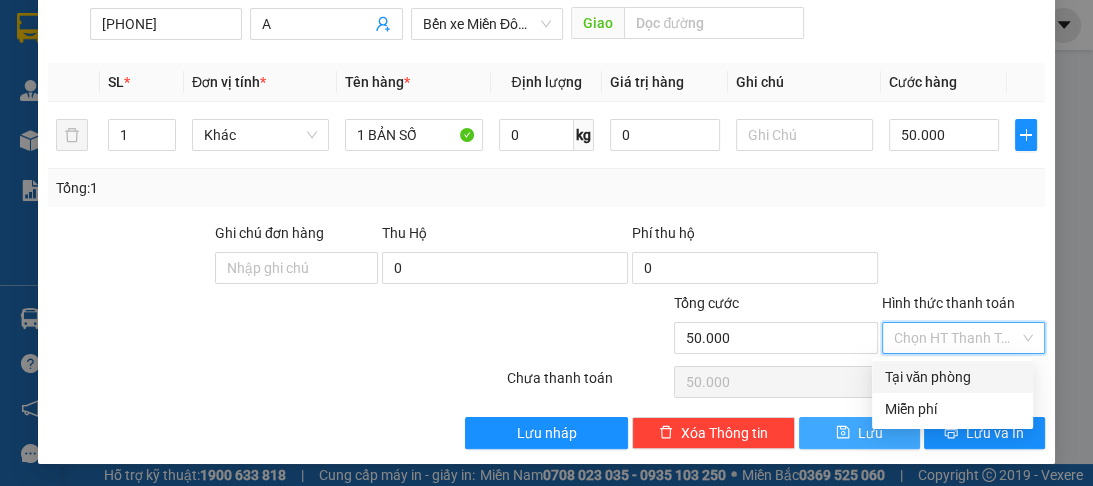 drag, startPoint x: 898, startPoint y: 372, endPoint x: 865, endPoint y: 419, distance: 57.428215 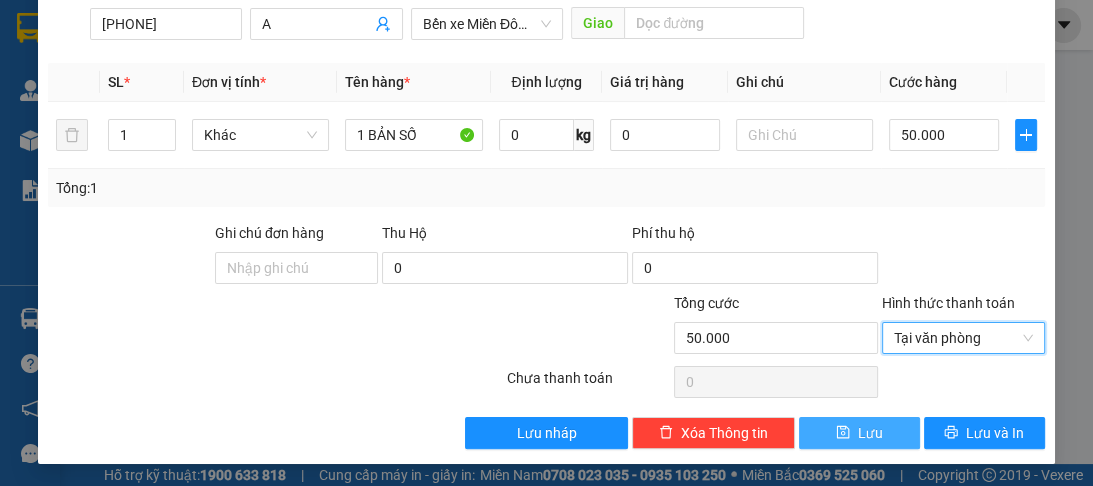 click on "Lưu" at bounding box center (870, 433) 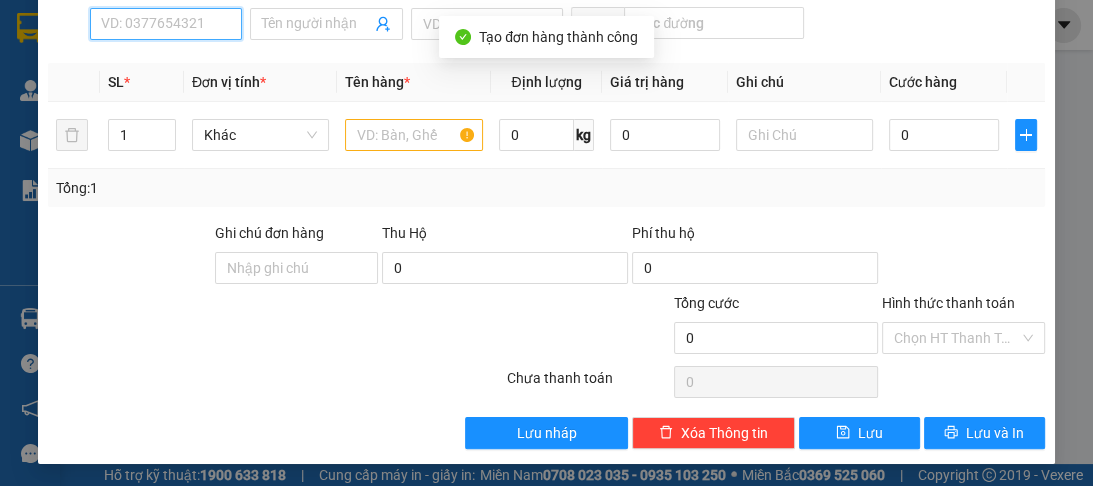 click on "SĐT Người Nhận  *" at bounding box center (166, 24) 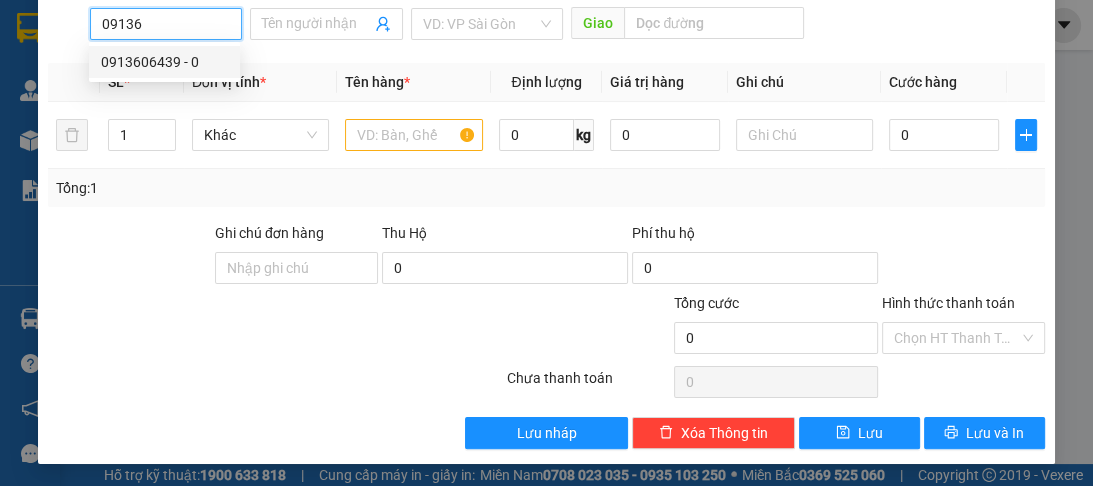 click on "0913606439 - 0" at bounding box center [164, 62] 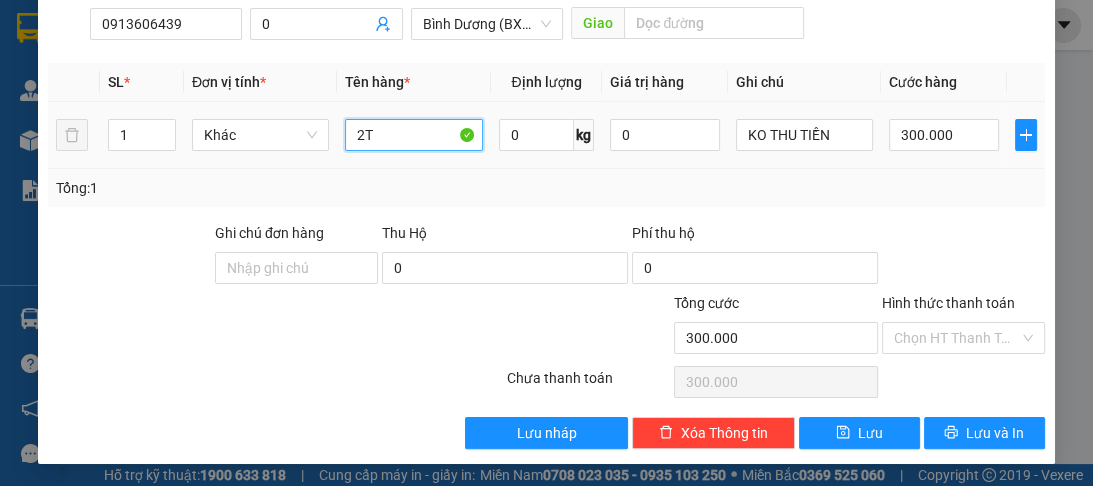 click on "2T" at bounding box center (413, 135) 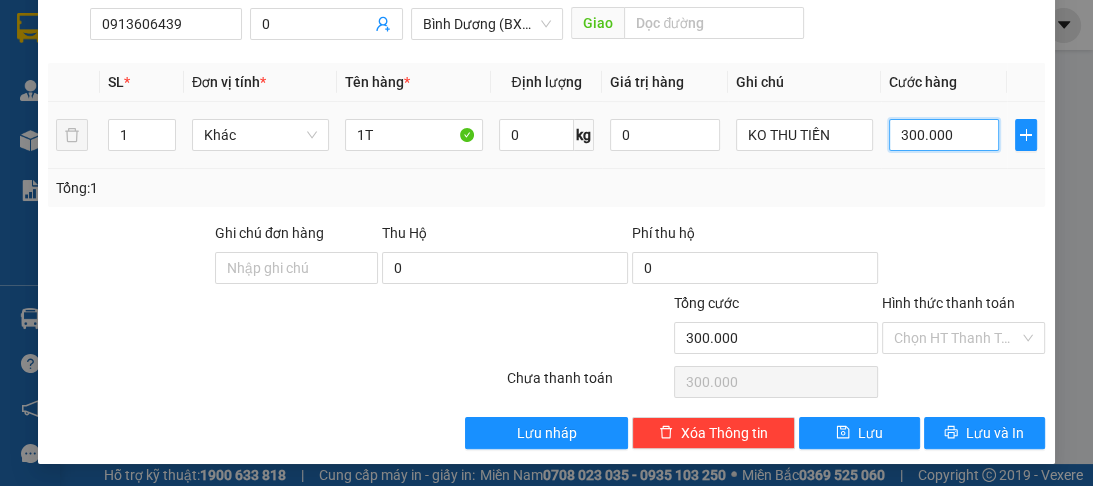 click on "300.000" at bounding box center [944, 135] 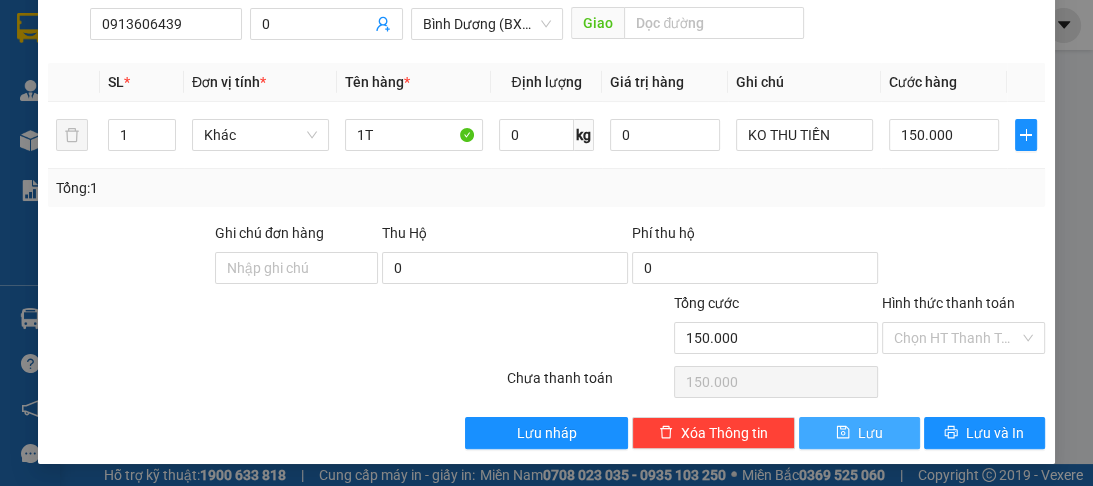 click on "Lưu" at bounding box center (859, 433) 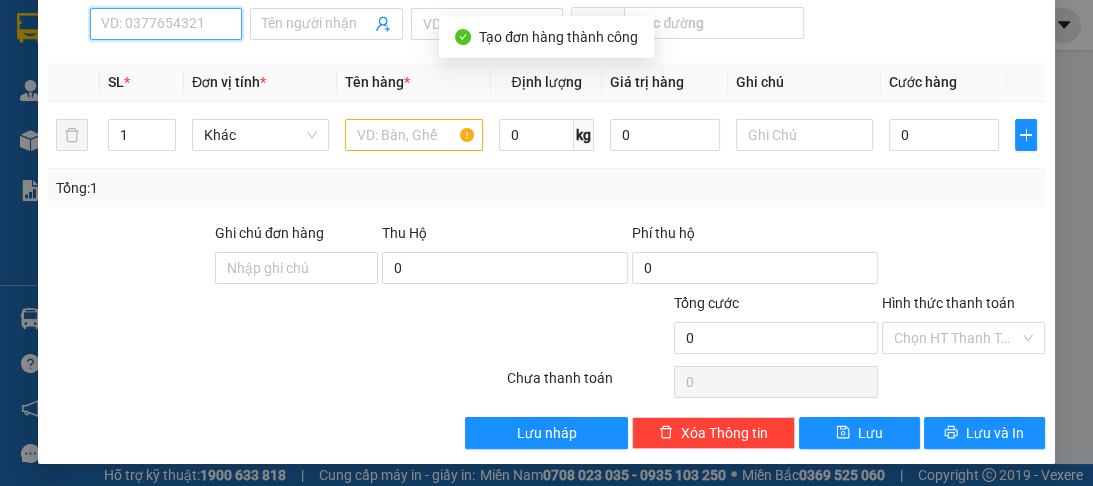 click on "SĐT Người Nhận  *" at bounding box center (166, 24) 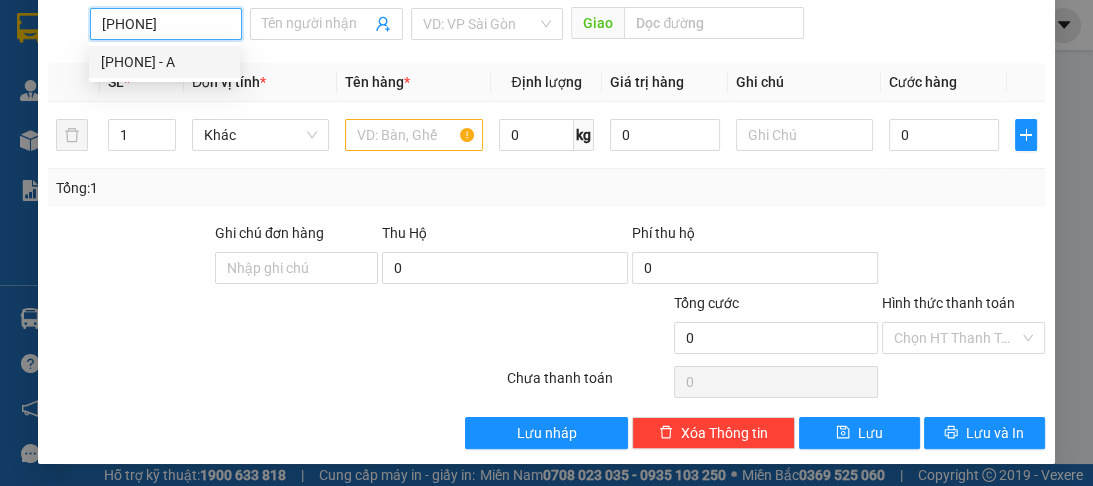 click on "[PHONE] - A" at bounding box center (164, 62) 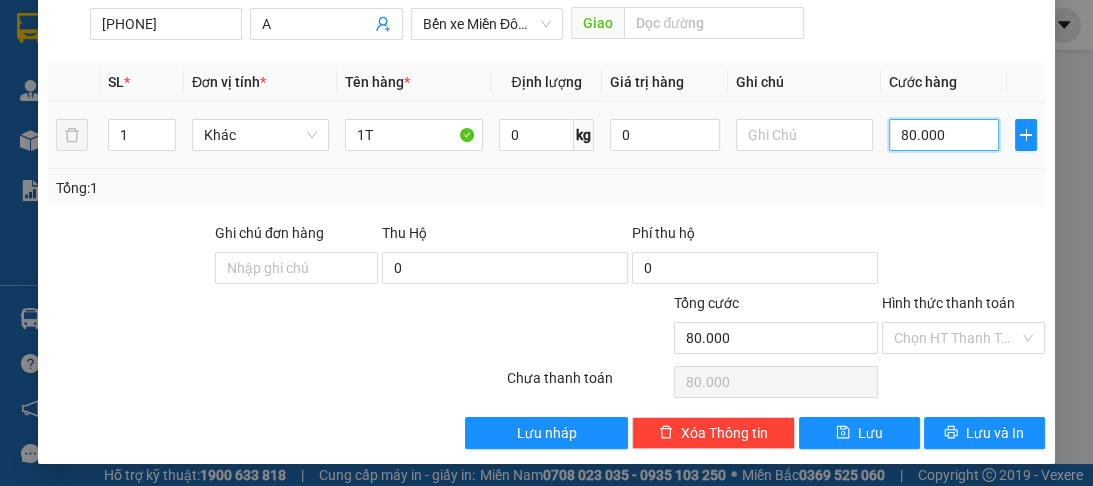 click on "80.000" at bounding box center (944, 135) 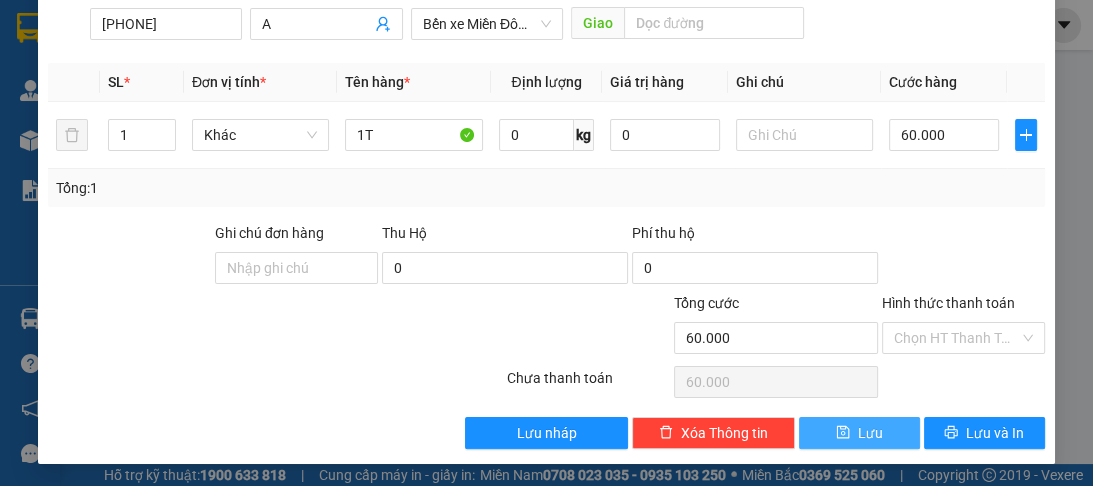 click on "Lưu" at bounding box center (859, 433) 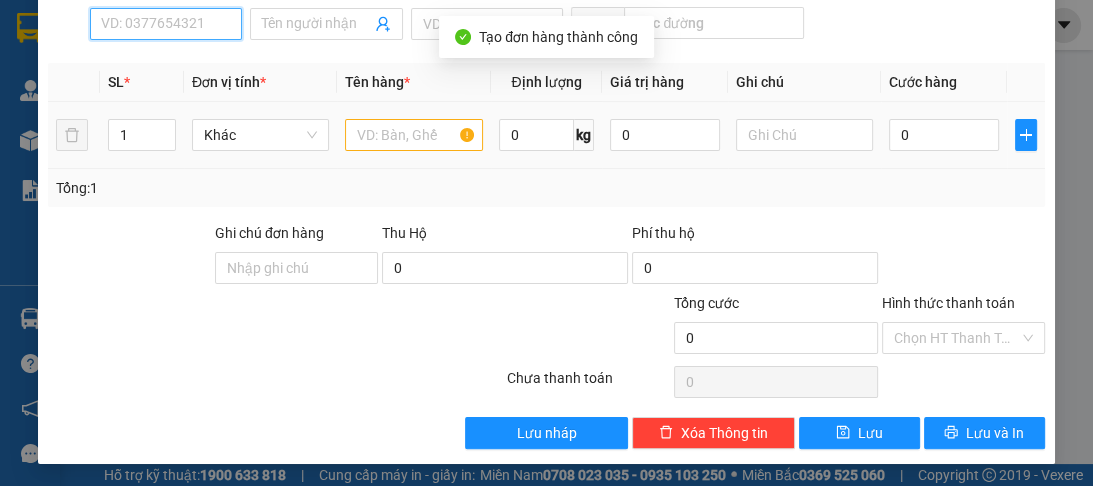 click on "SĐT Người Nhận  *" at bounding box center [166, 24] 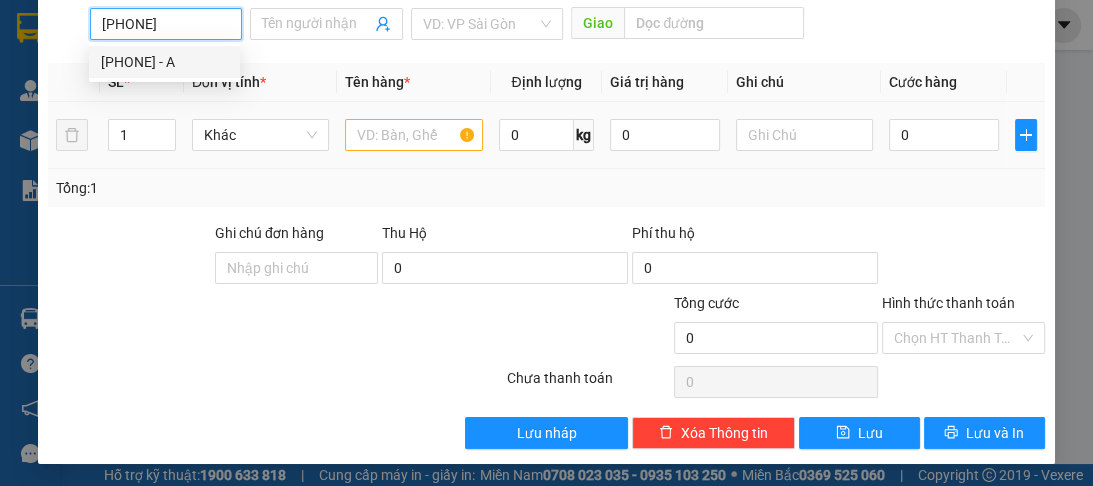 click on "[PHONE] - A" at bounding box center (164, 62) 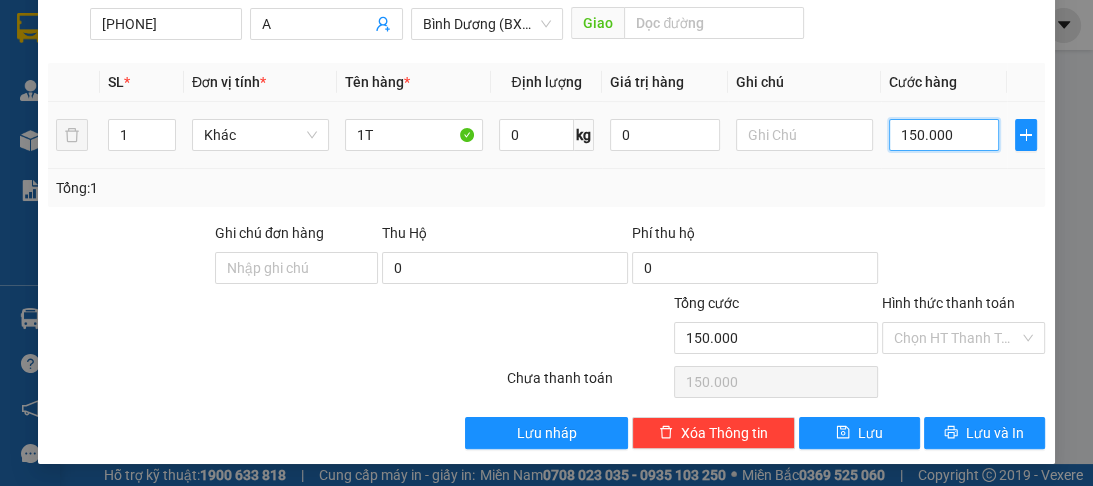 click on "150.000" at bounding box center (944, 135) 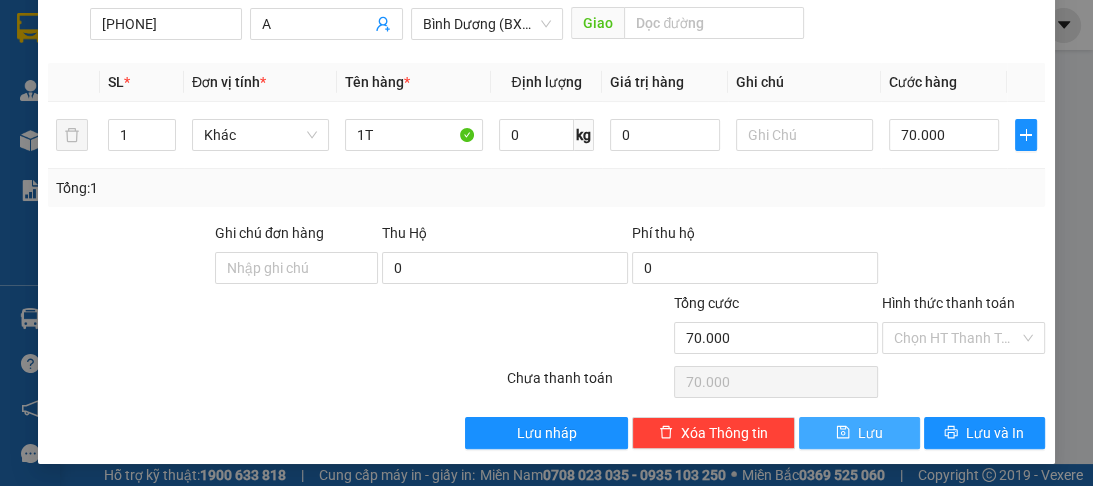 click on "Lưu" at bounding box center (870, 433) 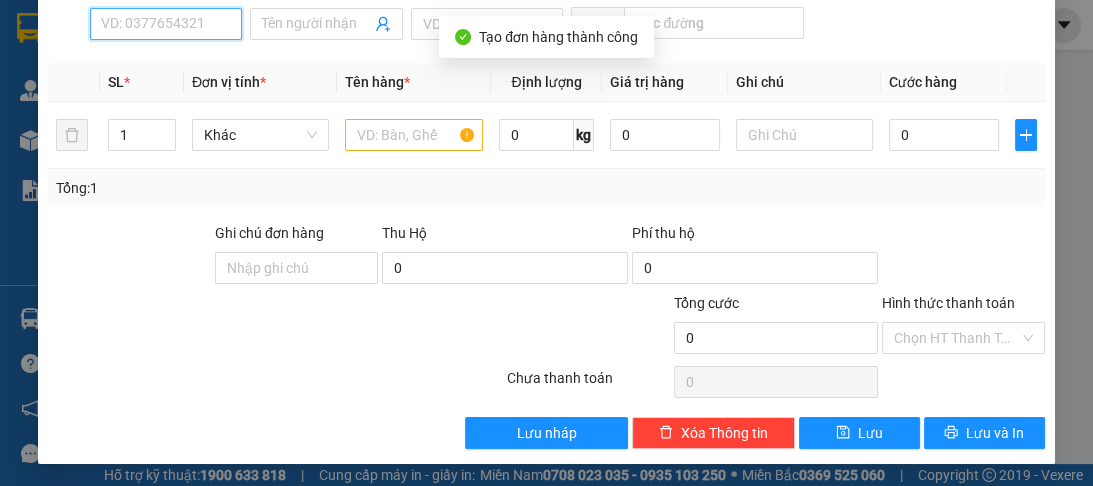 click on "SĐT Người Nhận  *" at bounding box center [166, 24] 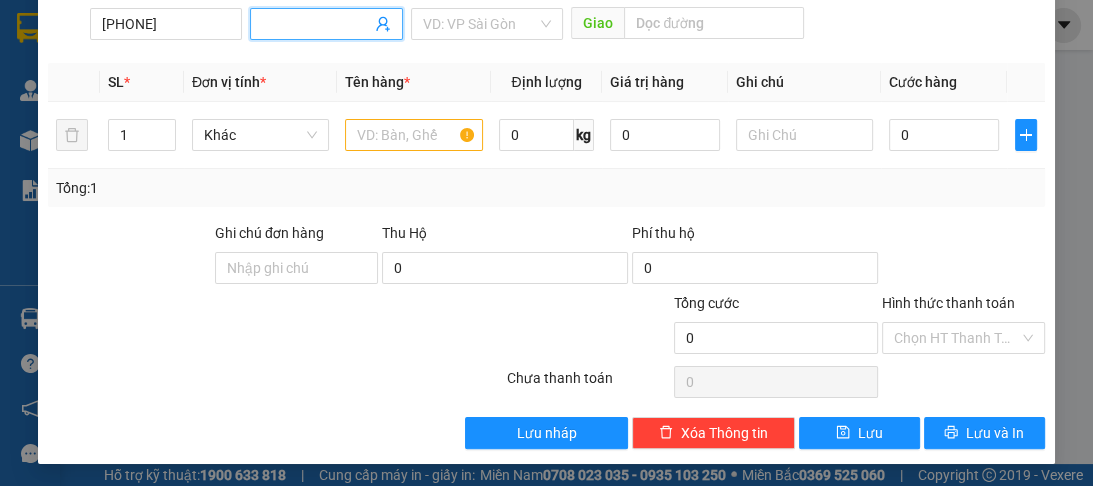 click on "Người nhận  *" at bounding box center [316, 24] 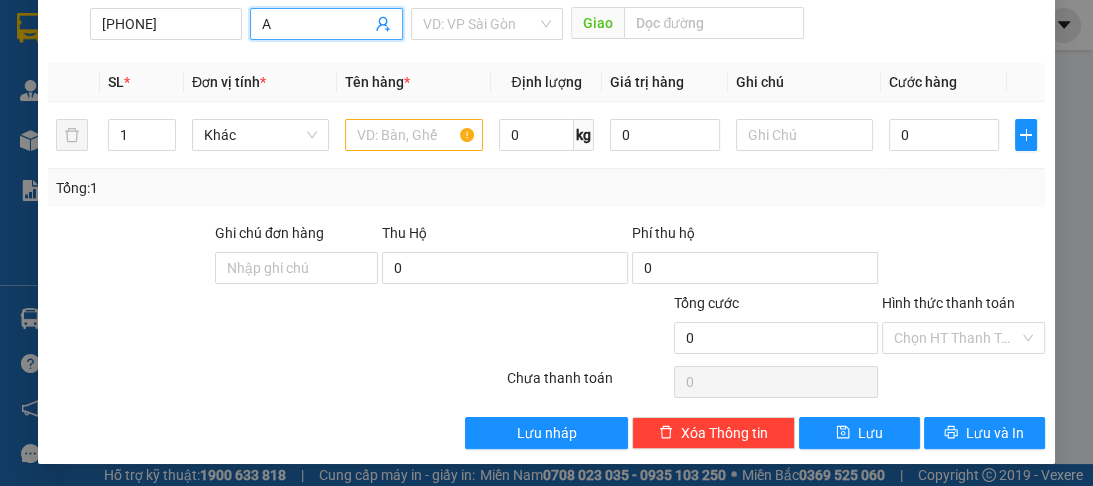 drag, startPoint x: 446, startPoint y: 25, endPoint x: 451, endPoint y: 56, distance: 31.400637 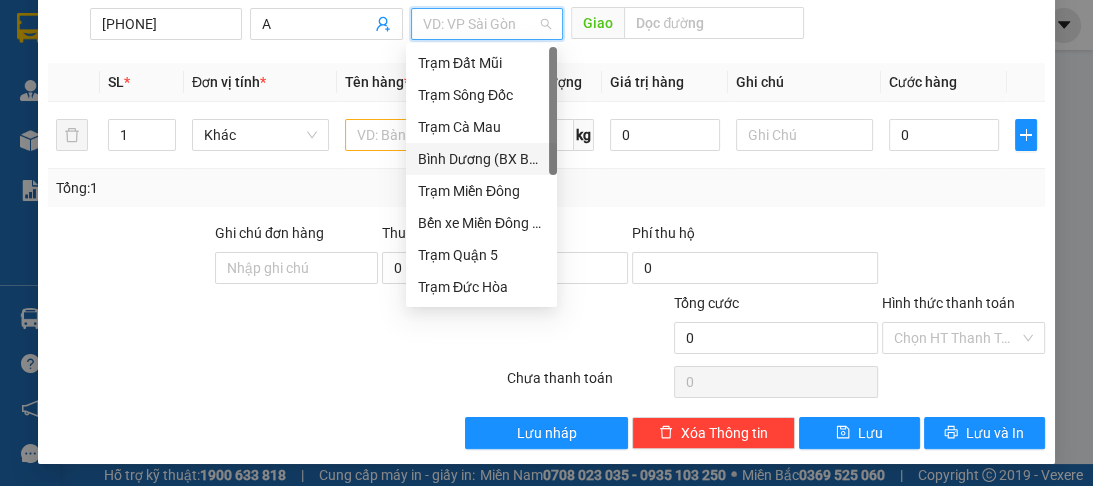 click on "Bình Dương (BX Bàu Bàng)" at bounding box center [481, 159] 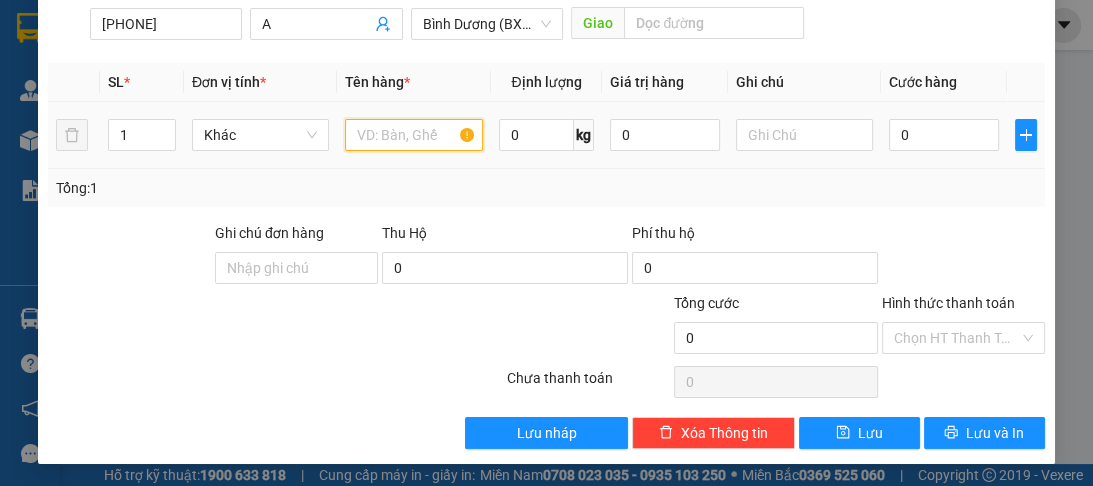 click at bounding box center (413, 135) 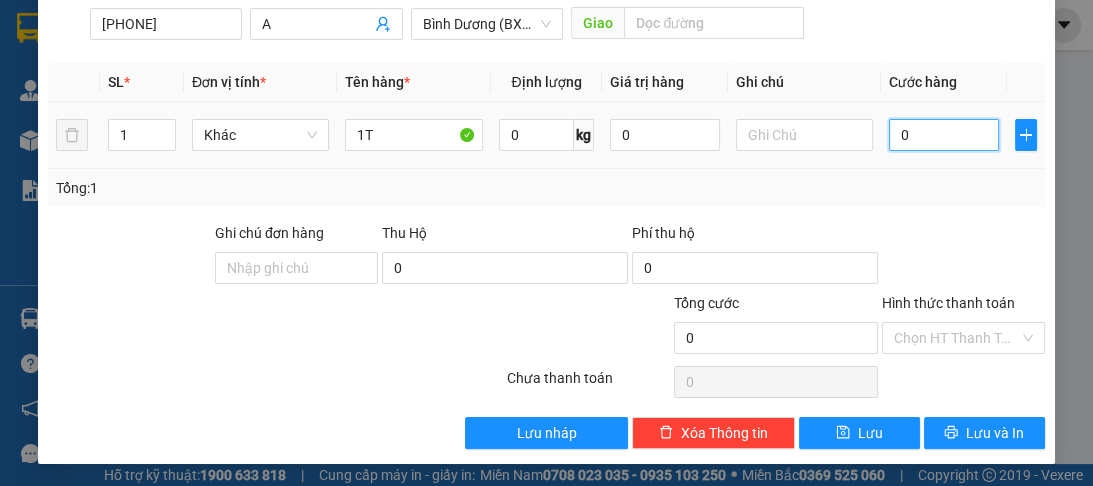 click on "0" at bounding box center [944, 135] 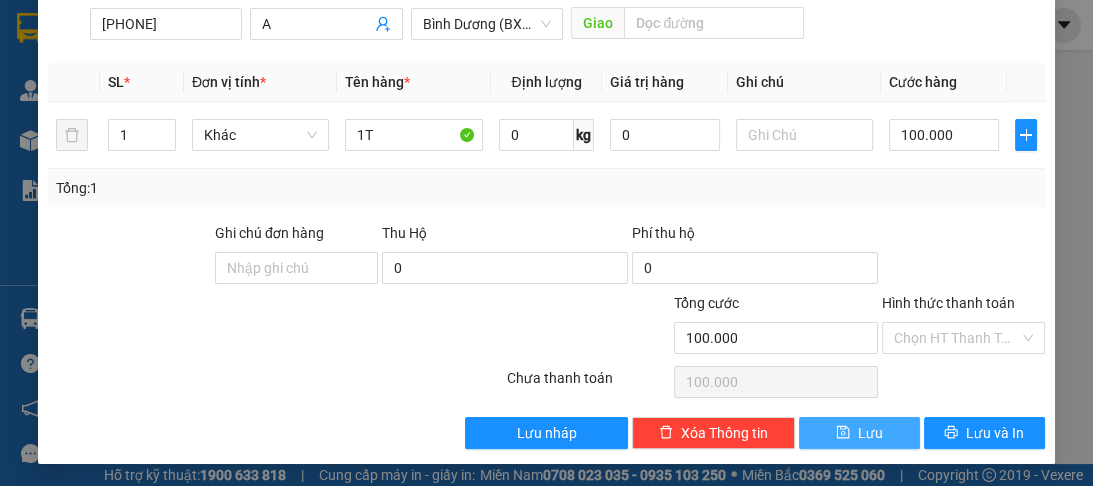 click on "Lưu" at bounding box center (859, 433) 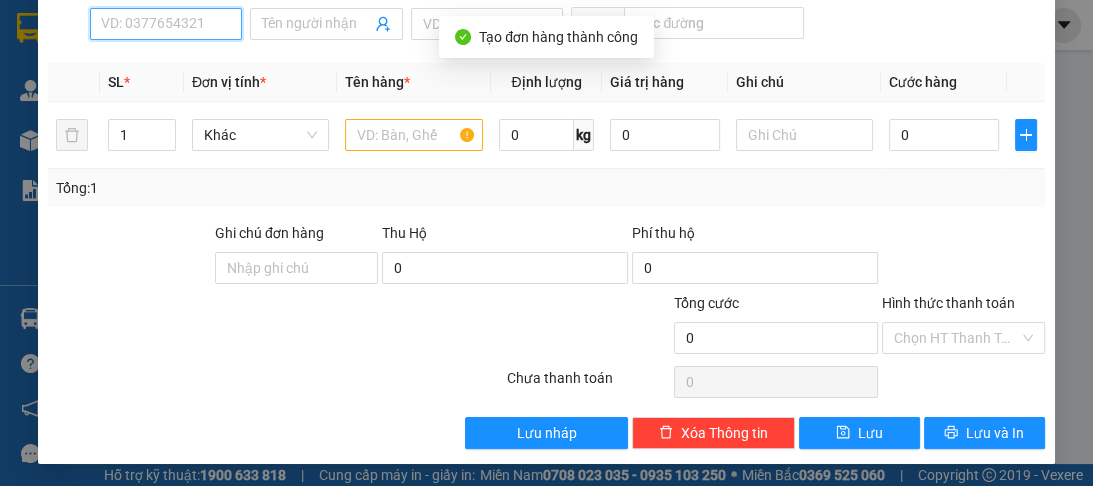 click on "SĐT Người Nhận  *" at bounding box center (166, 24) 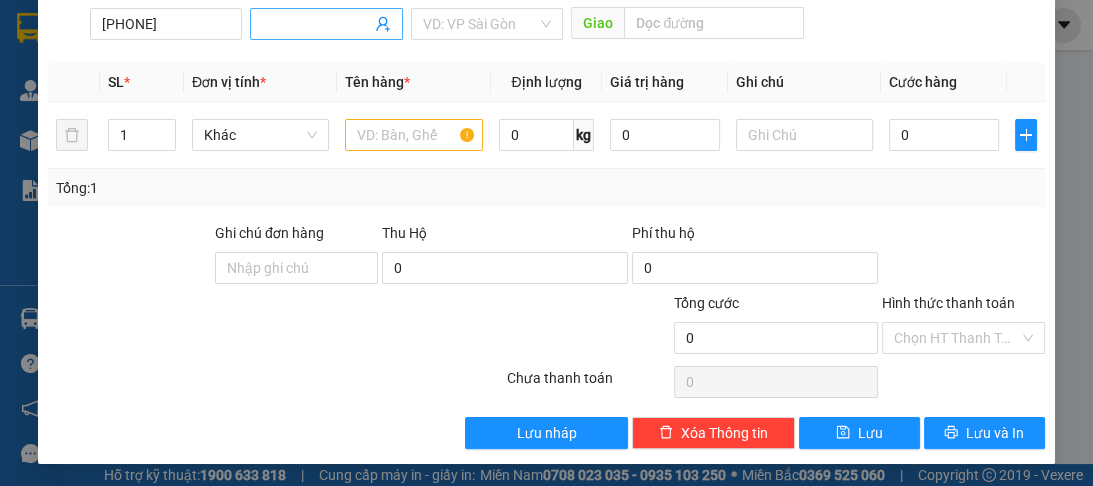 click on "Người nhận  *" at bounding box center (316, 24) 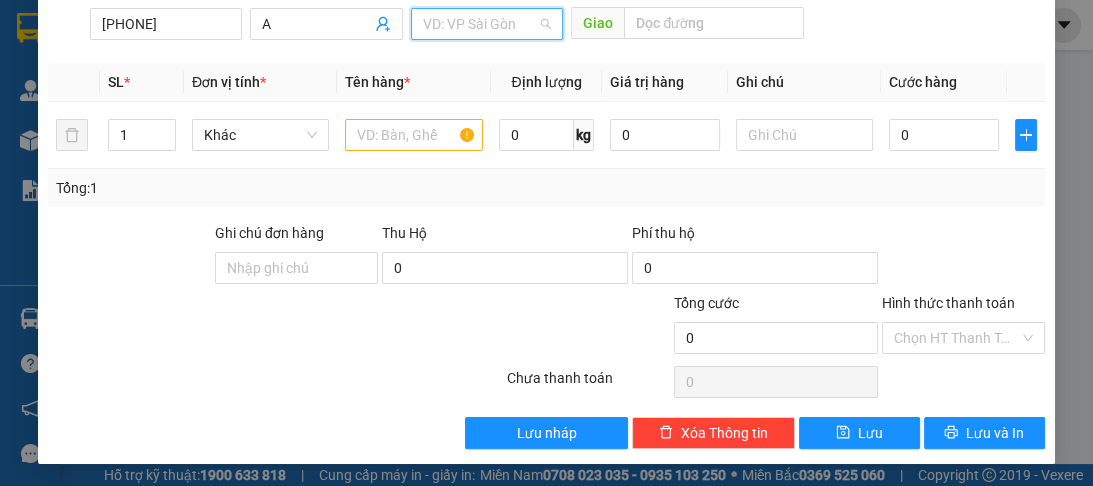 click at bounding box center [480, 24] 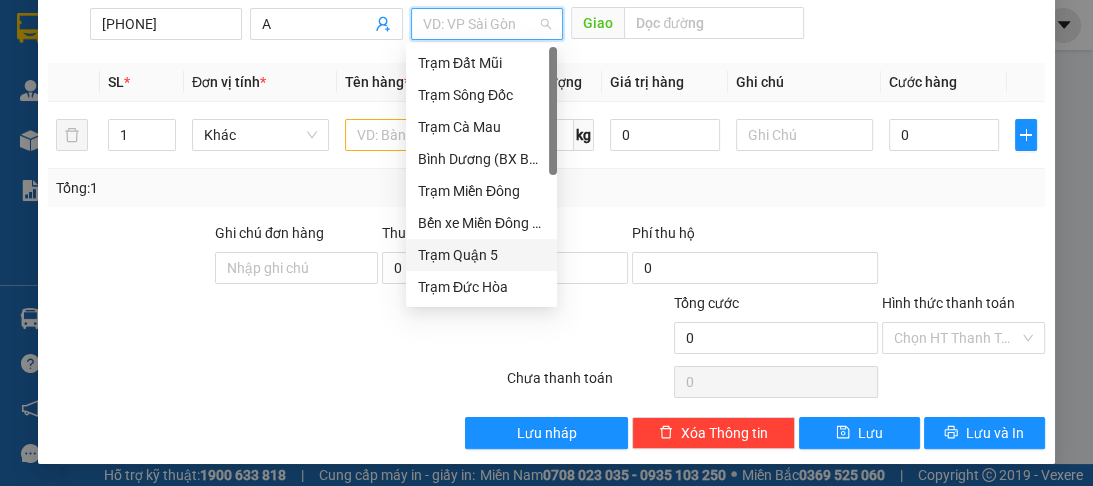 click on "Trạm Quận 5" at bounding box center (481, 255) 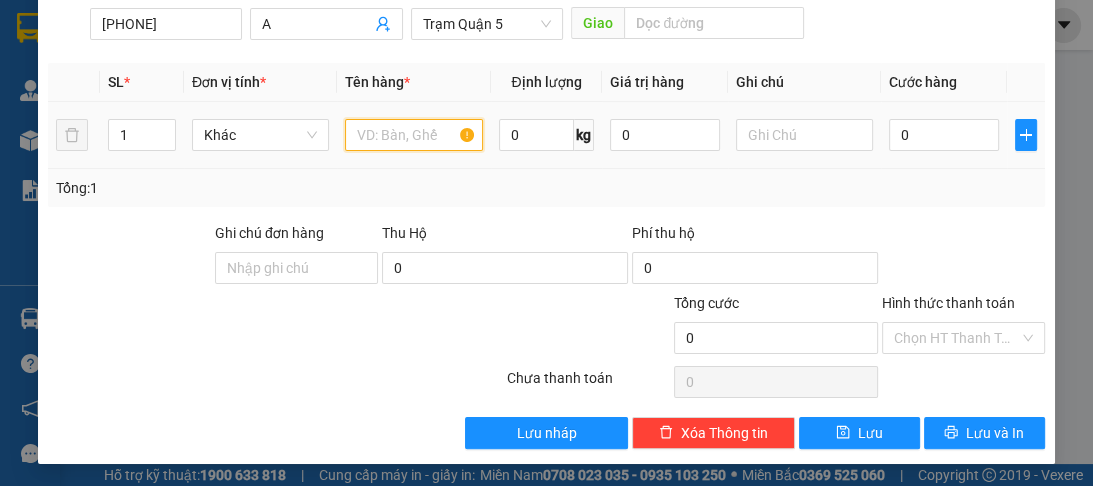 click at bounding box center [413, 135] 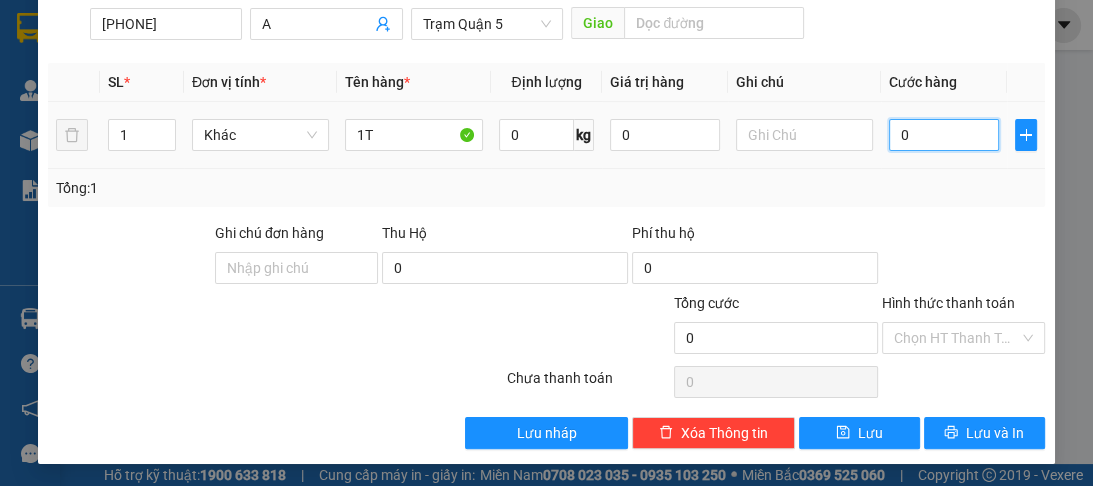 click on "0" at bounding box center (944, 135) 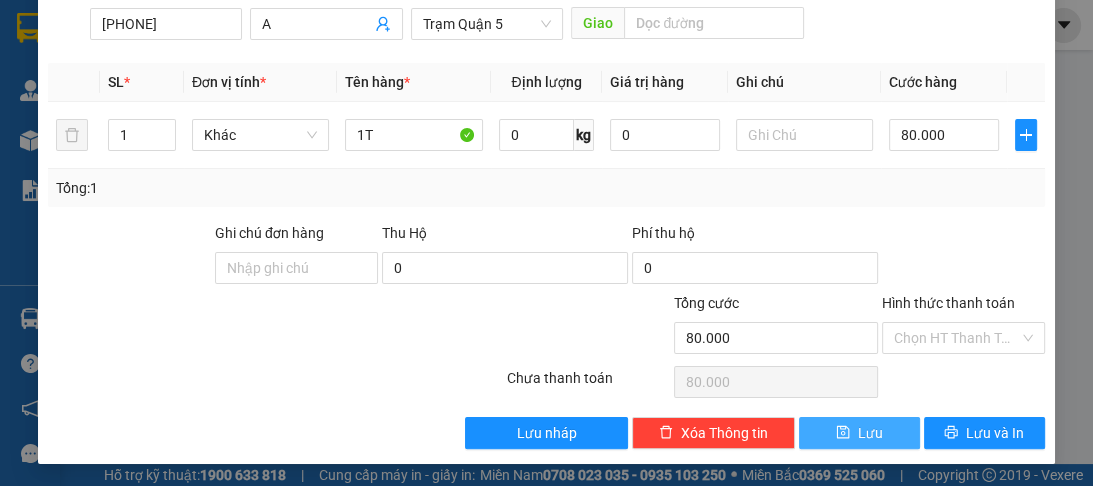 drag, startPoint x: 866, startPoint y: 432, endPoint x: 758, endPoint y: 317, distance: 157.76248 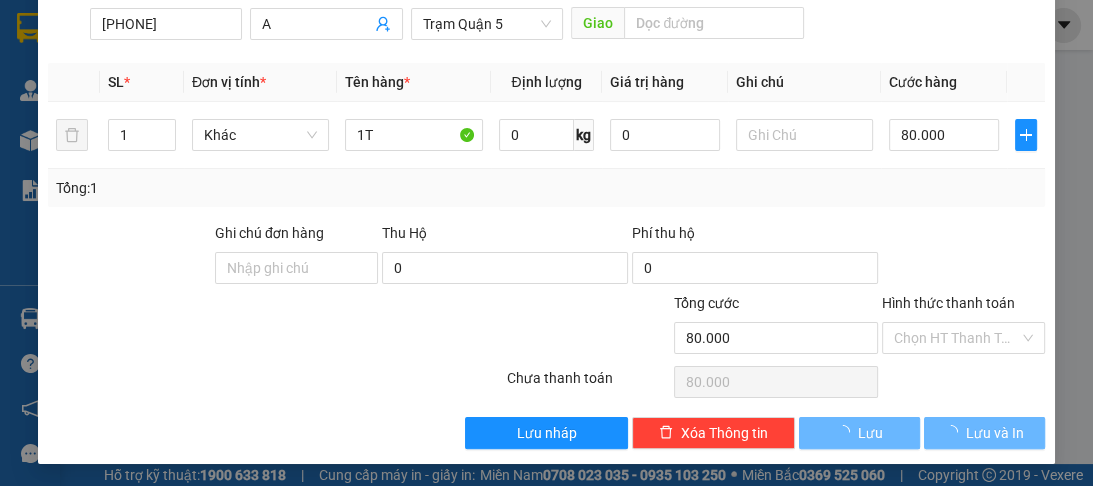 click at bounding box center [963, 257] 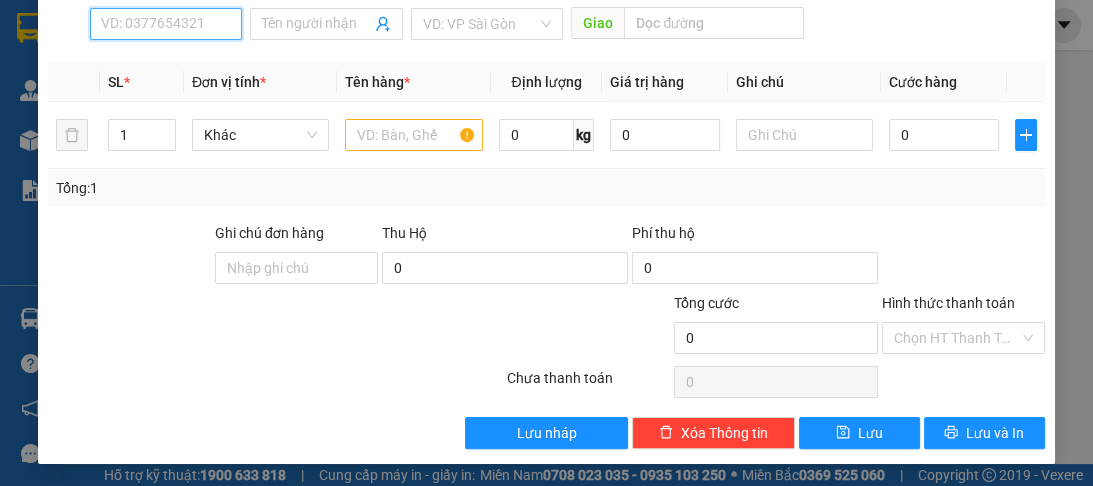 click on "SĐT Người Nhận  *" at bounding box center [166, 24] 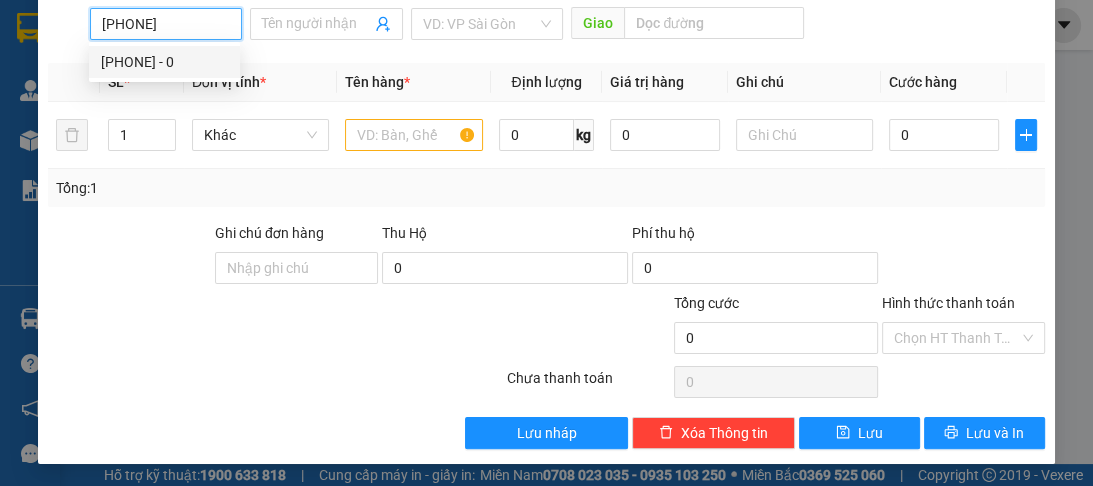 click on "[PHONE] - 0" at bounding box center (164, 62) 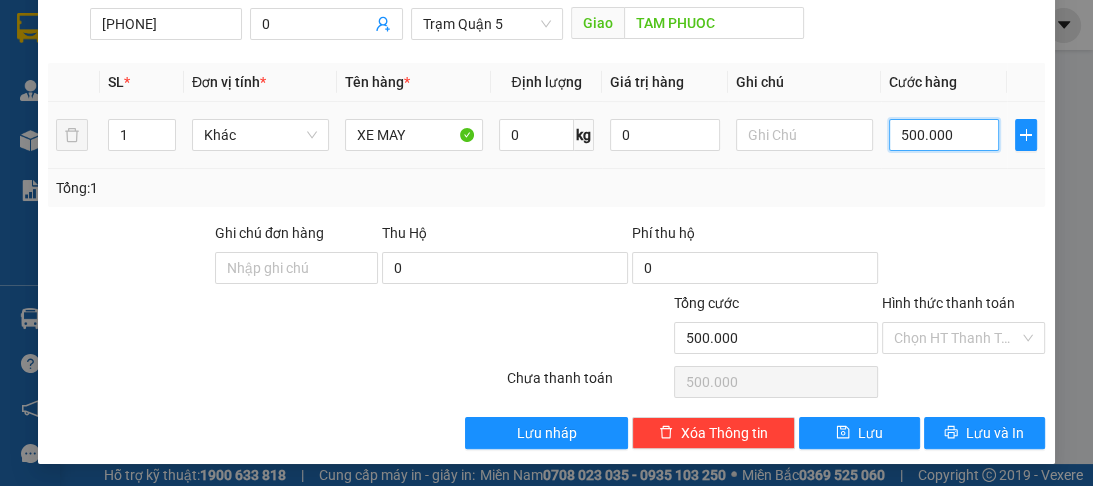 click on "500.000" at bounding box center [944, 135] 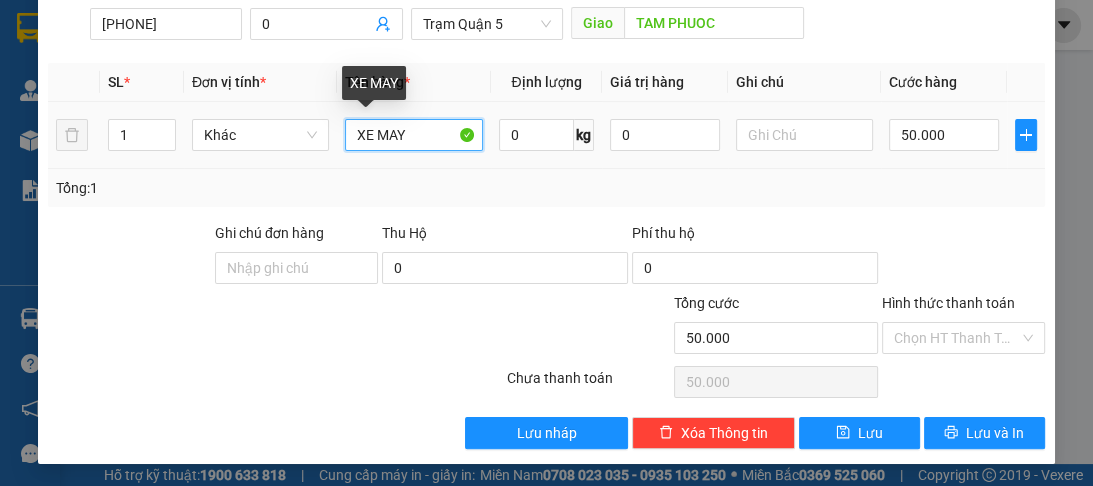 click on "XE MAY" at bounding box center [413, 135] 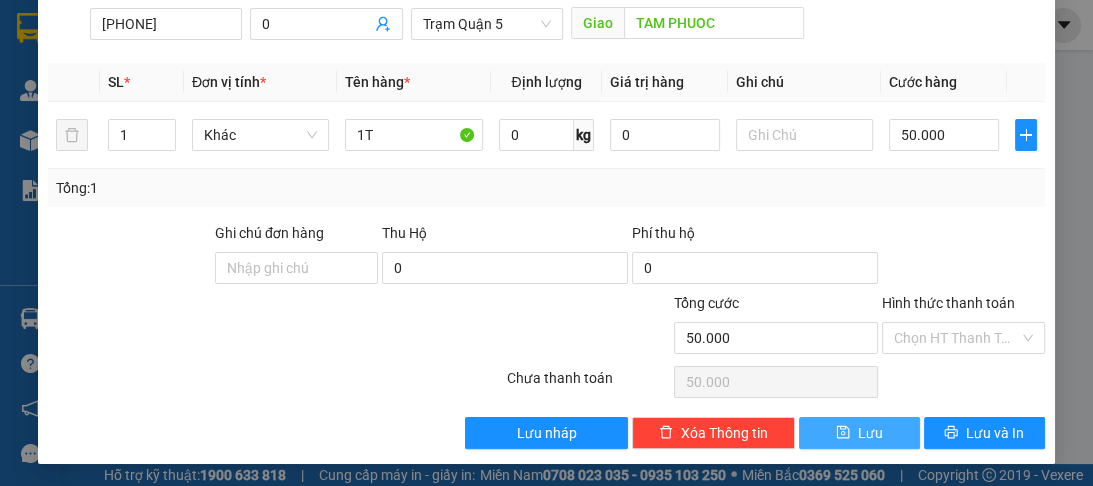 click on "Lưu" at bounding box center [870, 433] 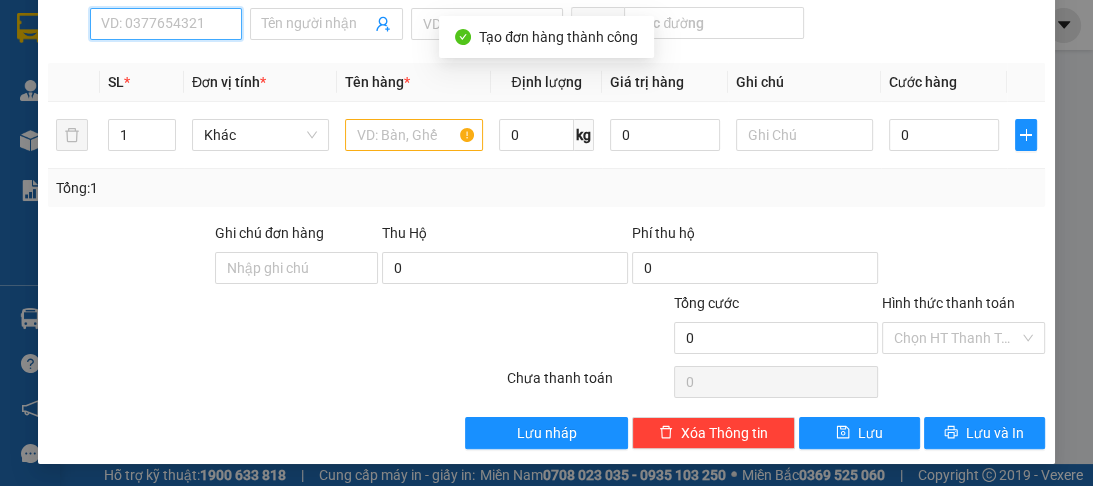 click on "SĐT Người Nhận  *" at bounding box center [166, 24] 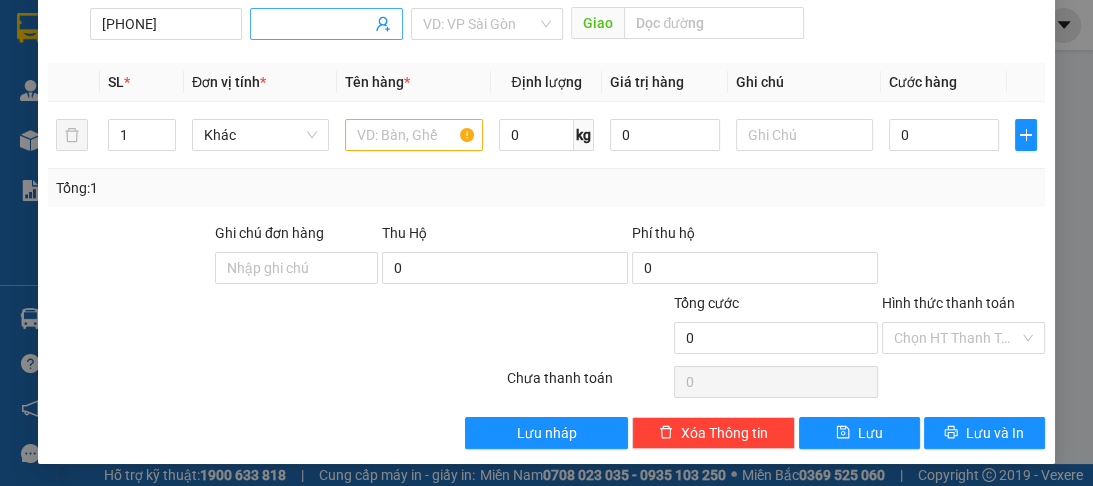 click on "Người nhận  *" at bounding box center [316, 24] 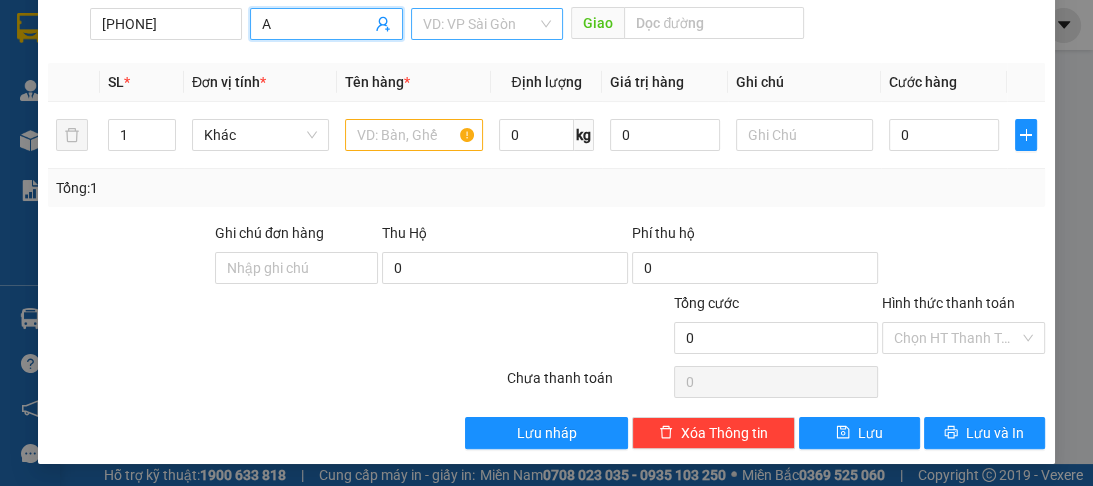 click at bounding box center [480, 24] 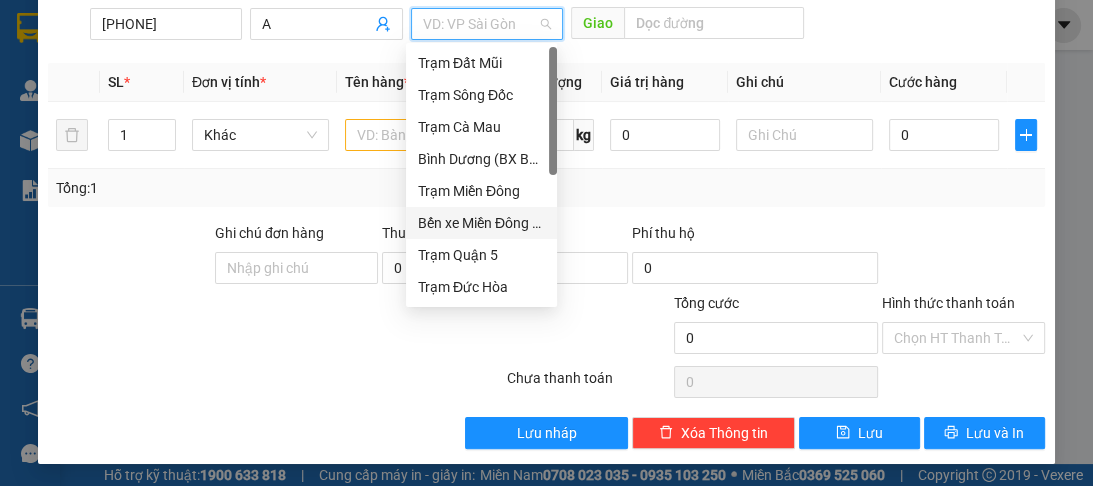 click on "Bến xe Miền Đông Mới" at bounding box center [481, 223] 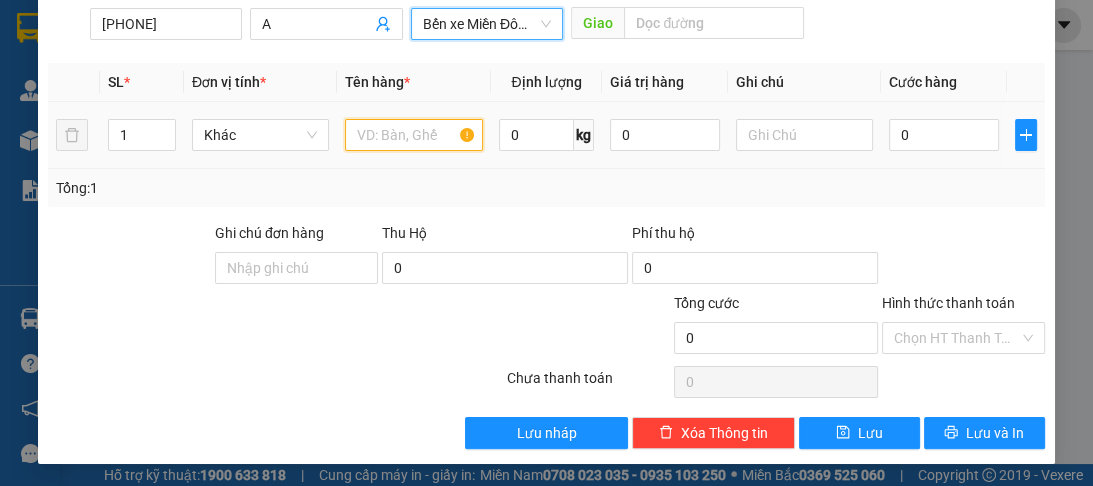 click at bounding box center (413, 135) 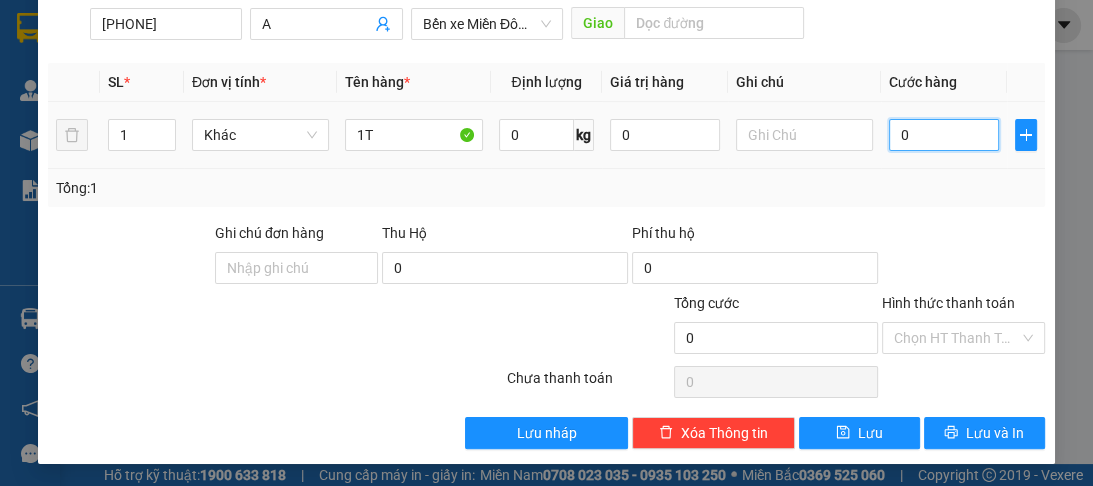 click on "0" at bounding box center [944, 135] 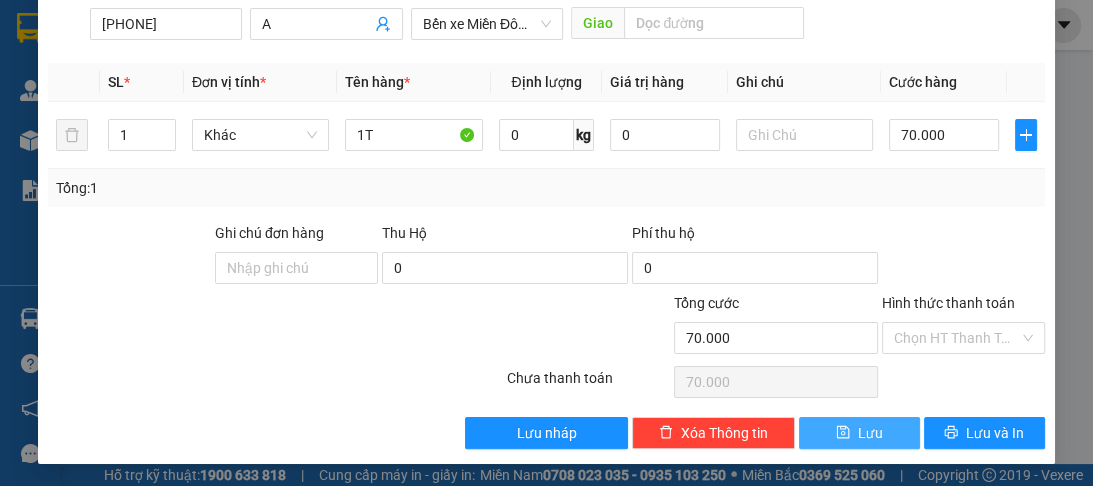 drag, startPoint x: 844, startPoint y: 428, endPoint x: 359, endPoint y: 210, distance: 531.74146 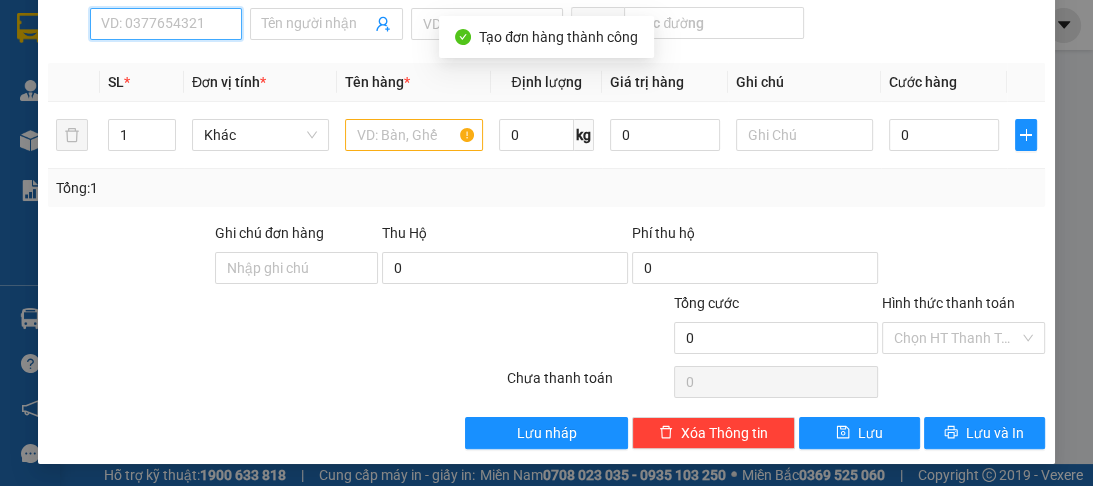 click on "SĐT Người Nhận  *" at bounding box center (166, 24) 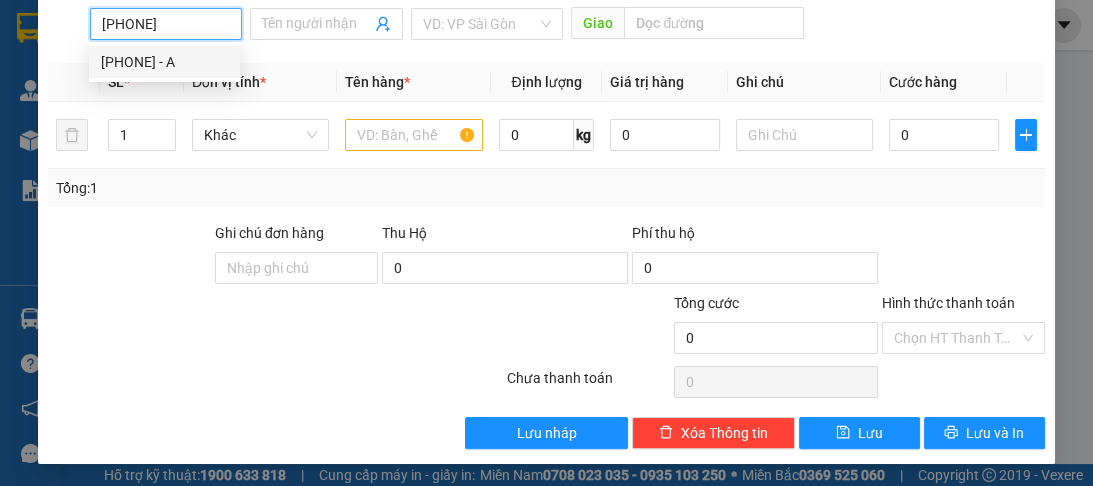 click on "[PHONE] - A" at bounding box center (164, 62) 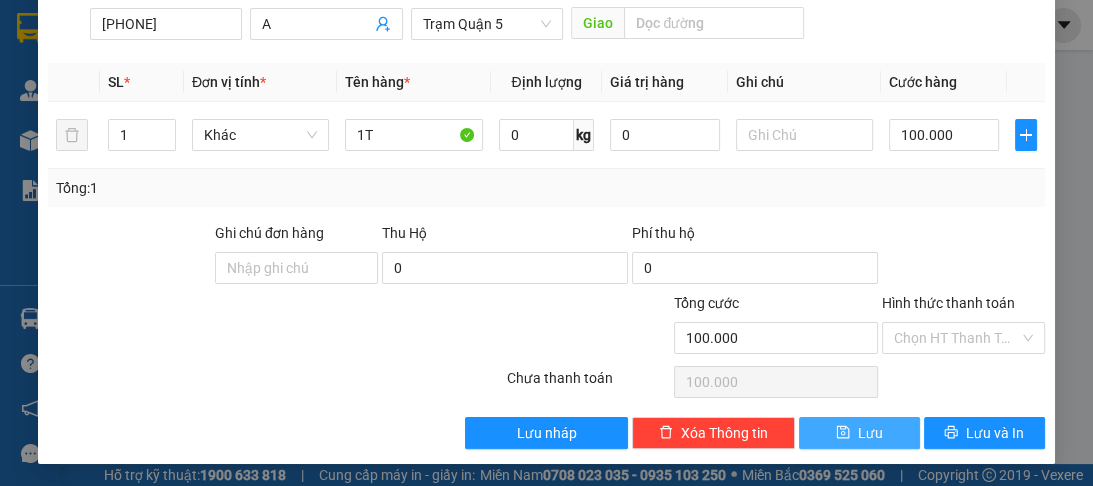click on "Lưu" at bounding box center [870, 433] 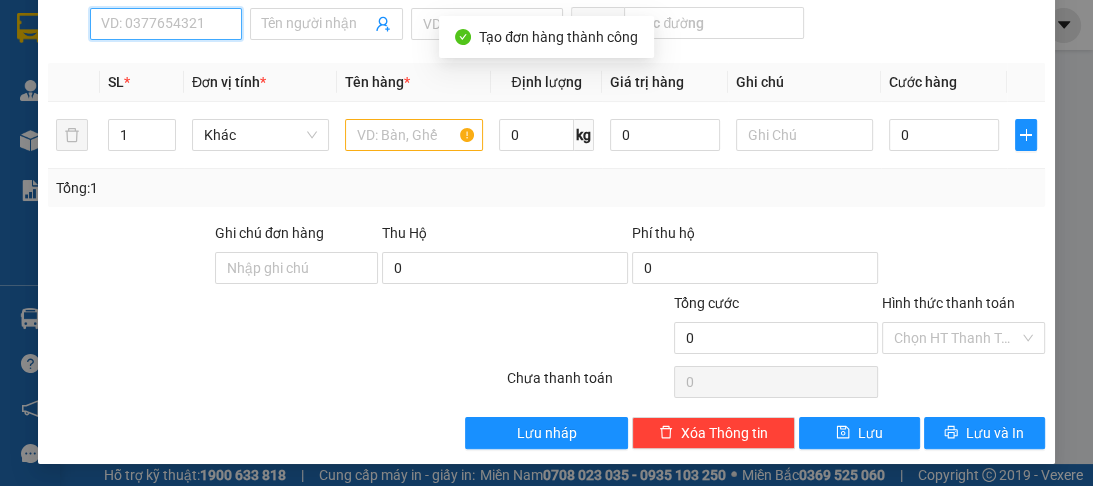 click on "SĐT Người Nhận  *" at bounding box center (166, 24) 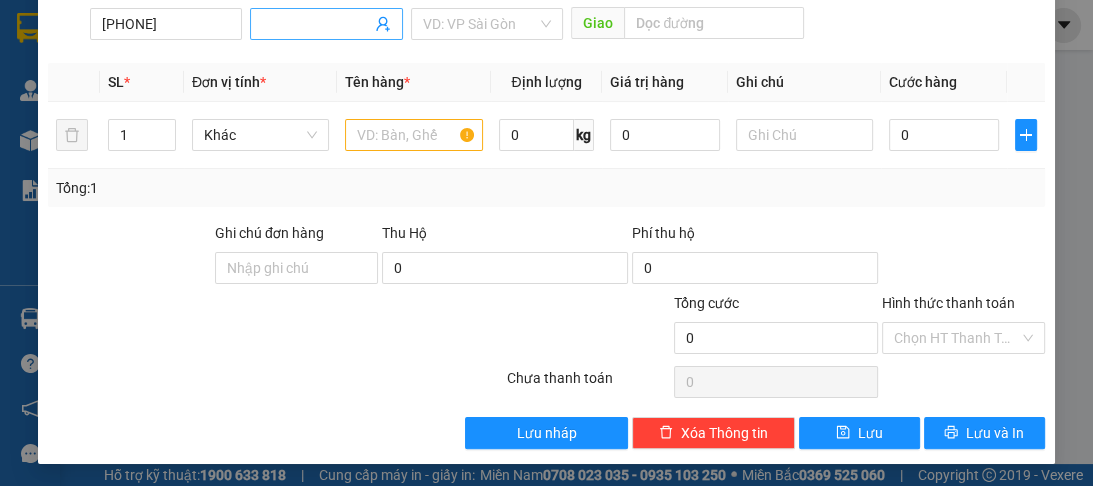 click on "Người nhận  *" at bounding box center [316, 24] 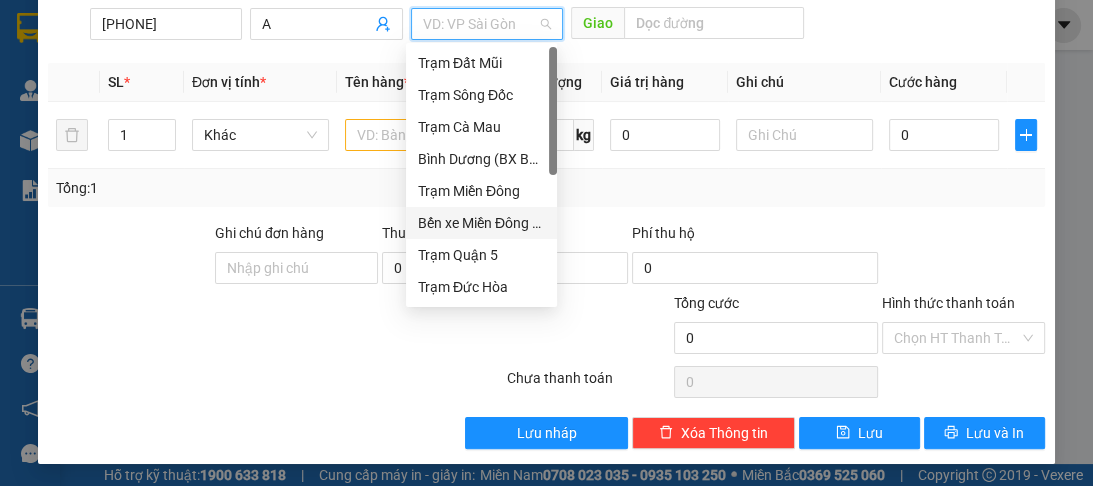 click at bounding box center (480, 24) 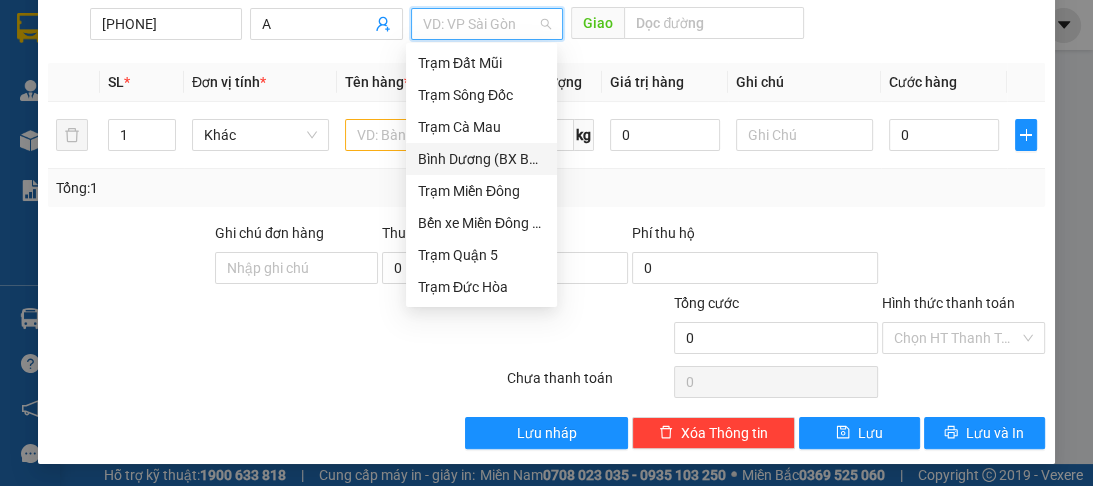 click on "Bình Dương (BX Bàu Bàng)" at bounding box center [481, 159] 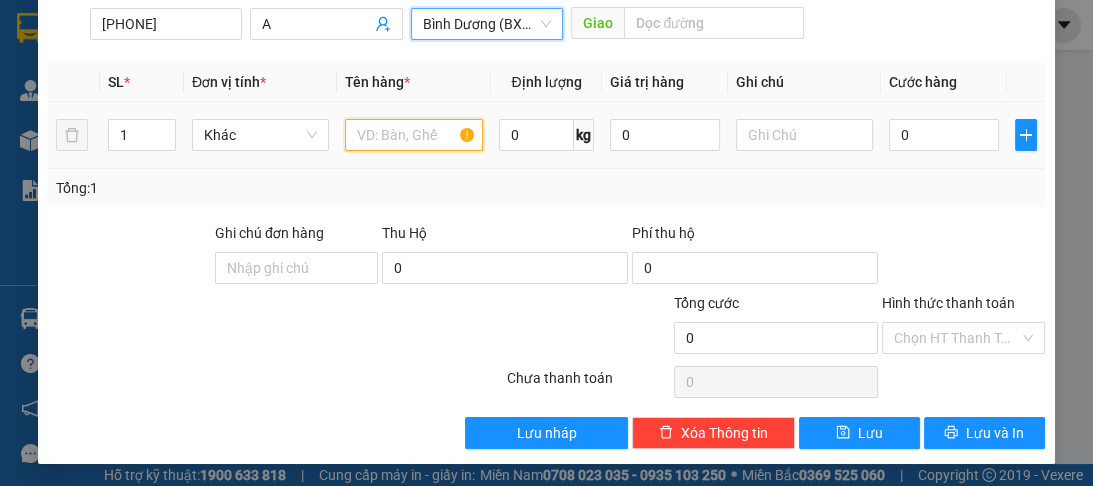 click at bounding box center [413, 135] 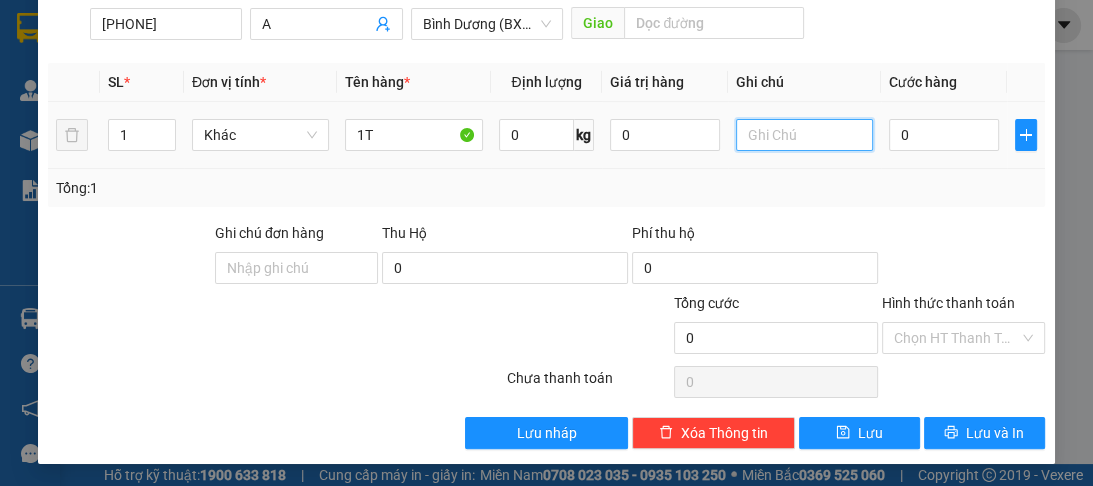 click at bounding box center [804, 135] 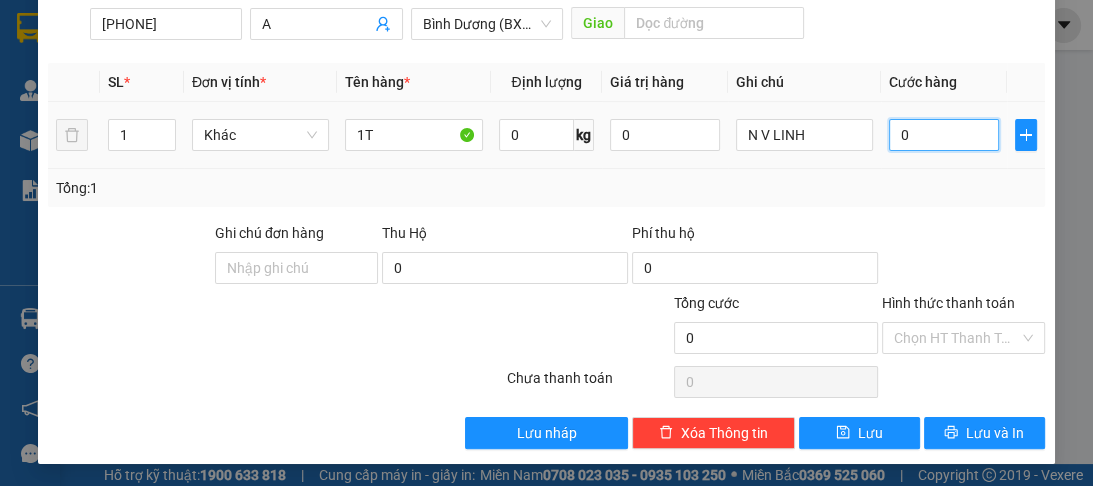 click on "0" at bounding box center (944, 135) 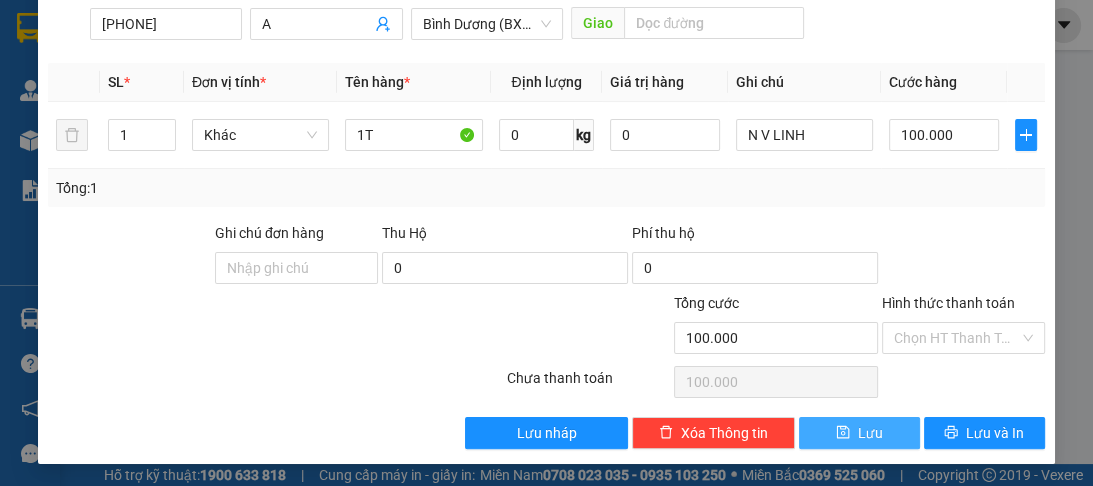 click on "Lưu" at bounding box center [870, 433] 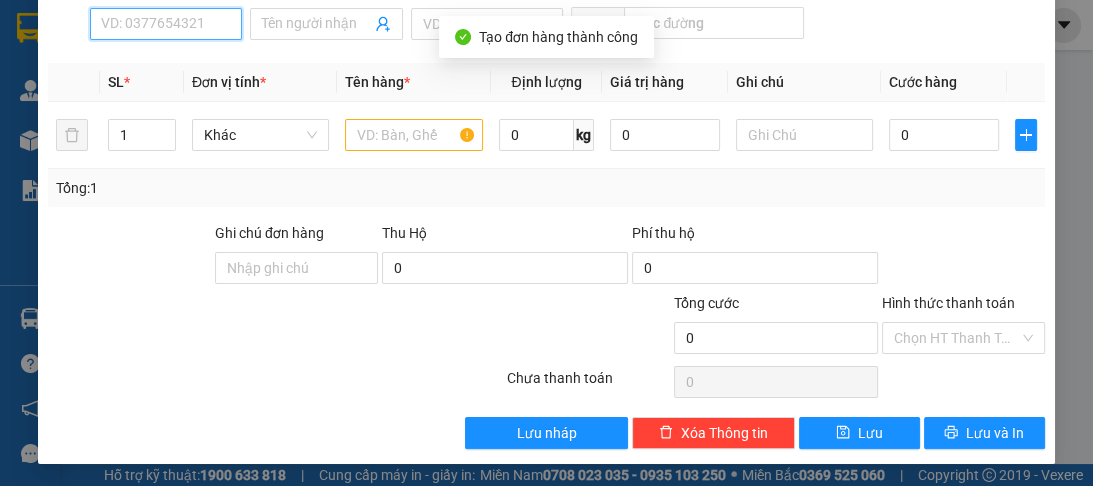 click on "SĐT Người Nhận  *" at bounding box center (166, 24) 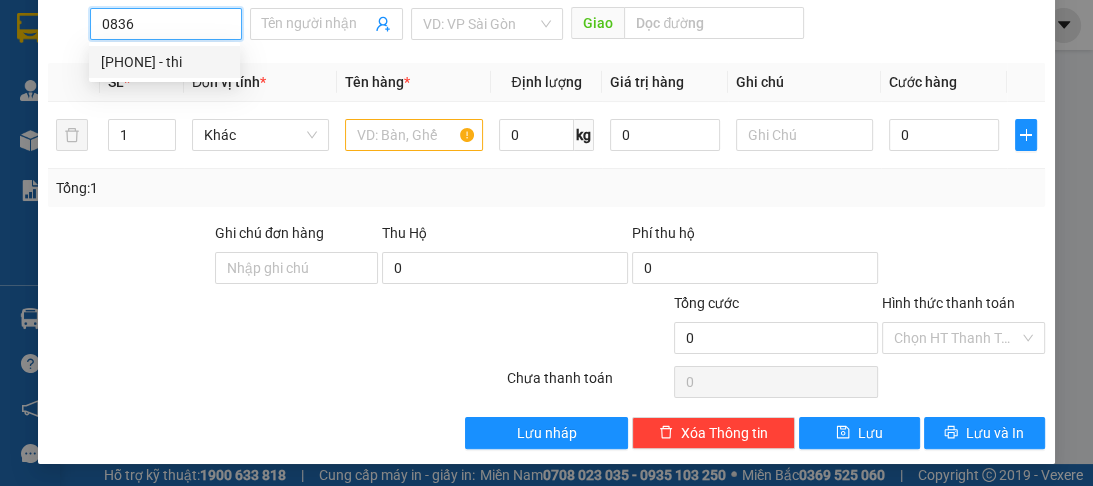 click on "[PHONE] - thi" at bounding box center (164, 62) 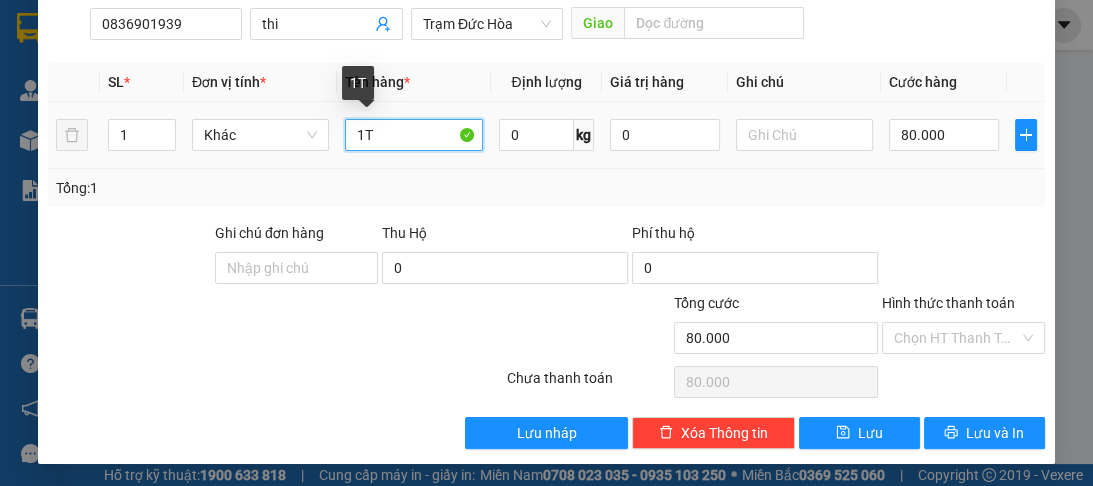 click on "1T" at bounding box center [413, 135] 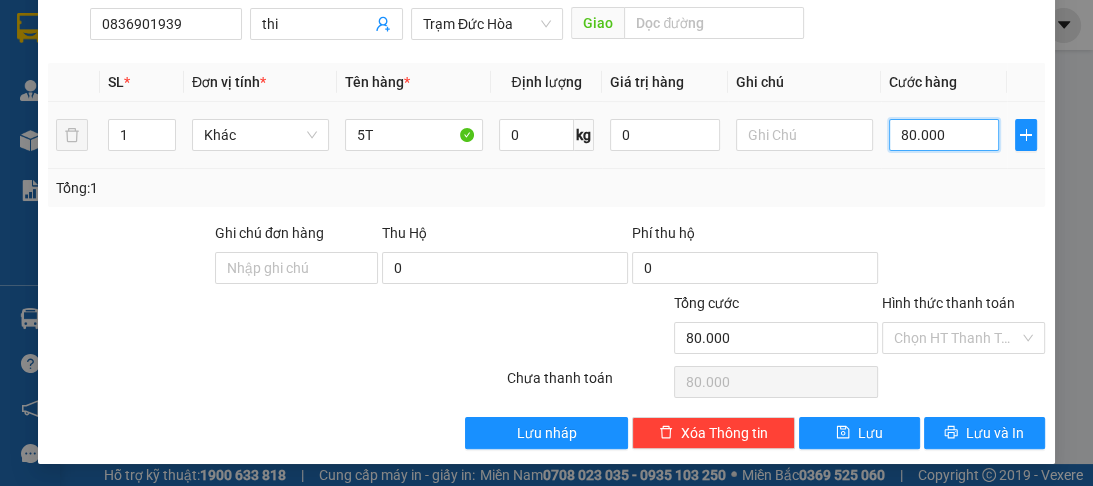 click on "80.000" at bounding box center (944, 135) 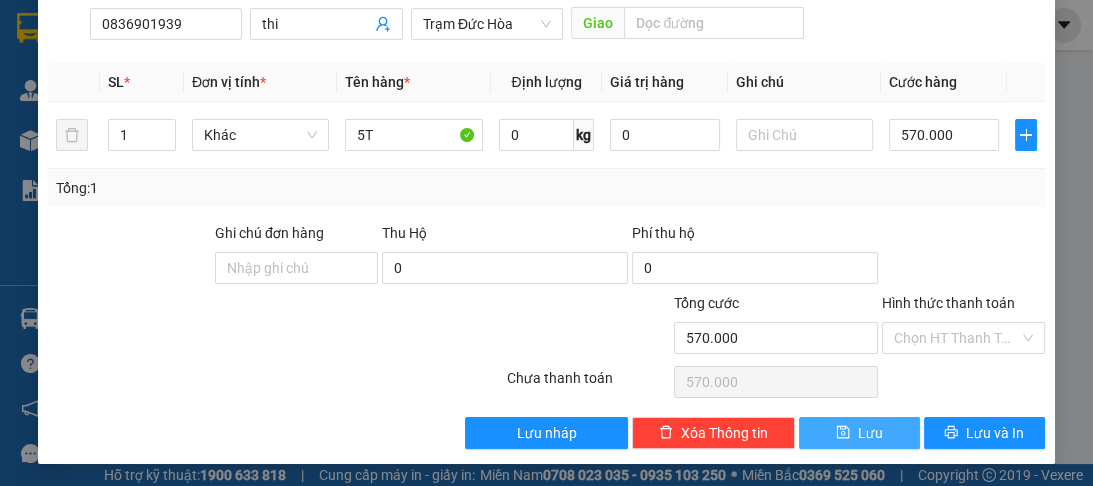 click on "Lưu" at bounding box center (870, 433) 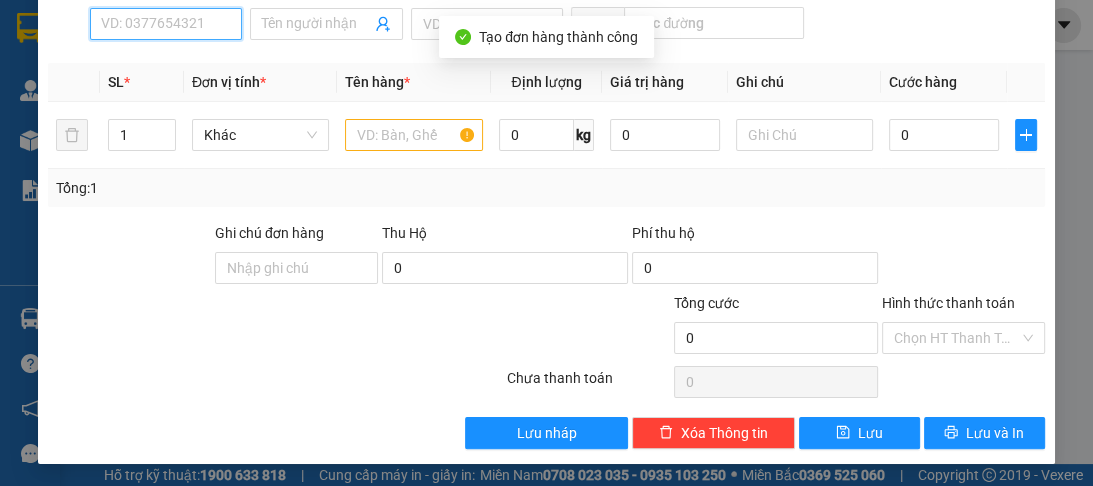 click on "SĐT Người Nhận  *" at bounding box center (166, 24) 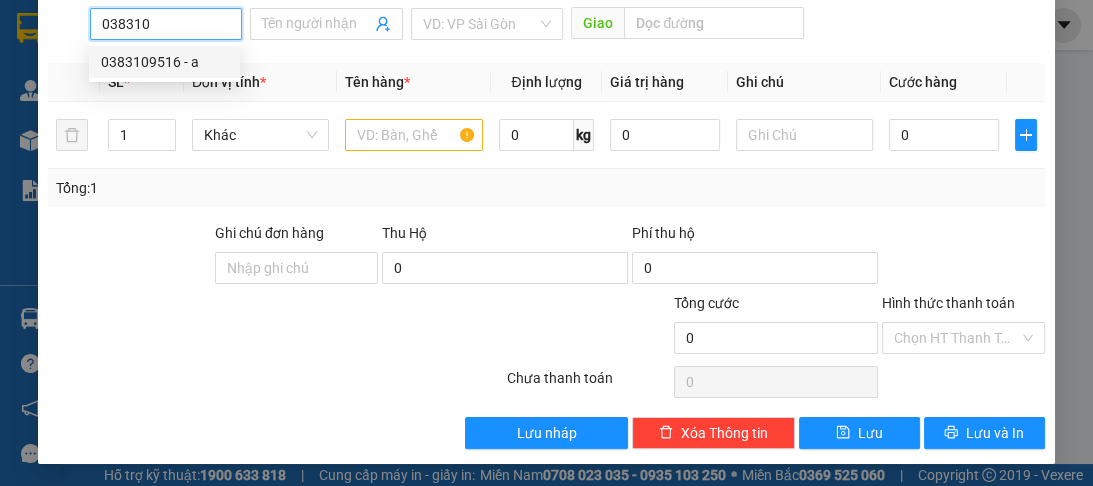 click on "0383109516 - a" at bounding box center [164, 62] 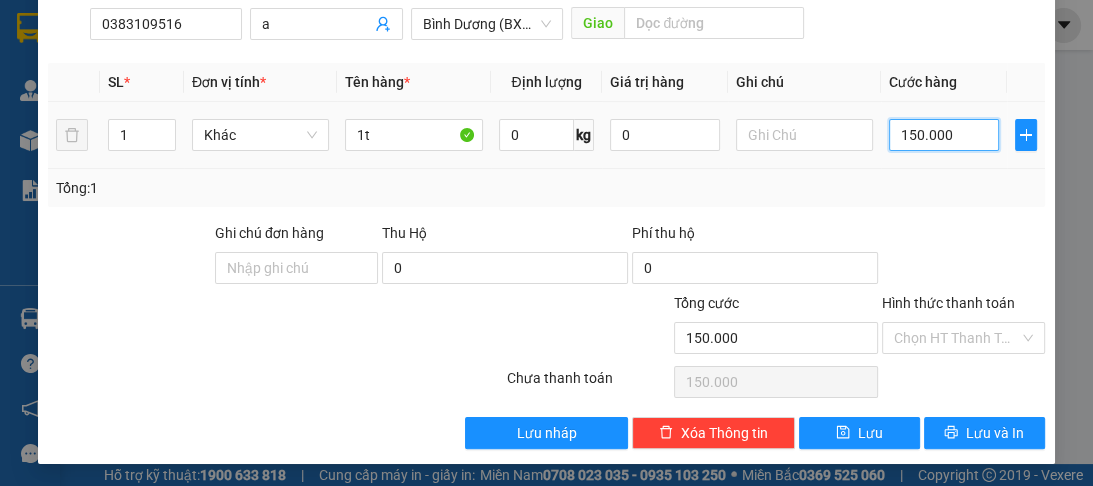 click on "150.000" at bounding box center [944, 135] 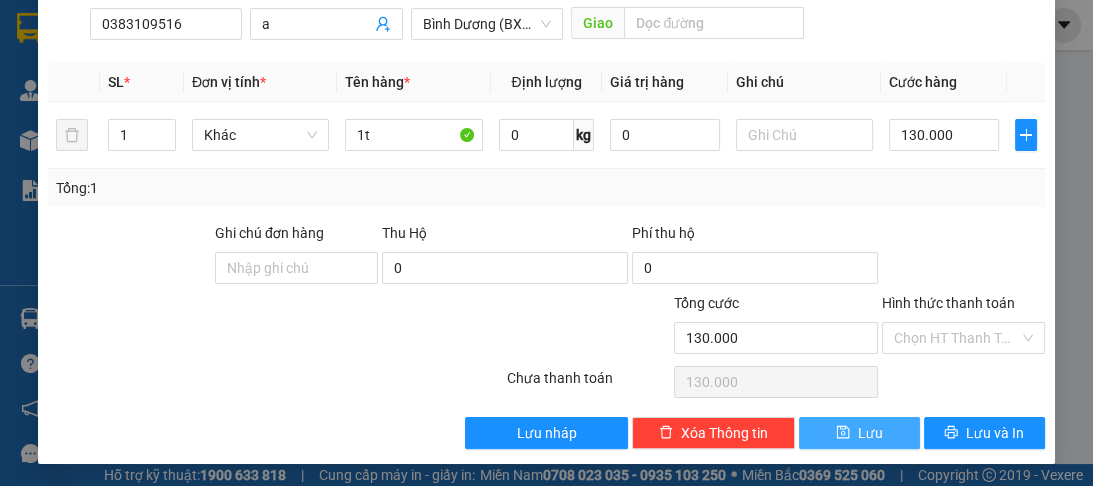 drag, startPoint x: 852, startPoint y: 433, endPoint x: 592, endPoint y: 336, distance: 277.50494 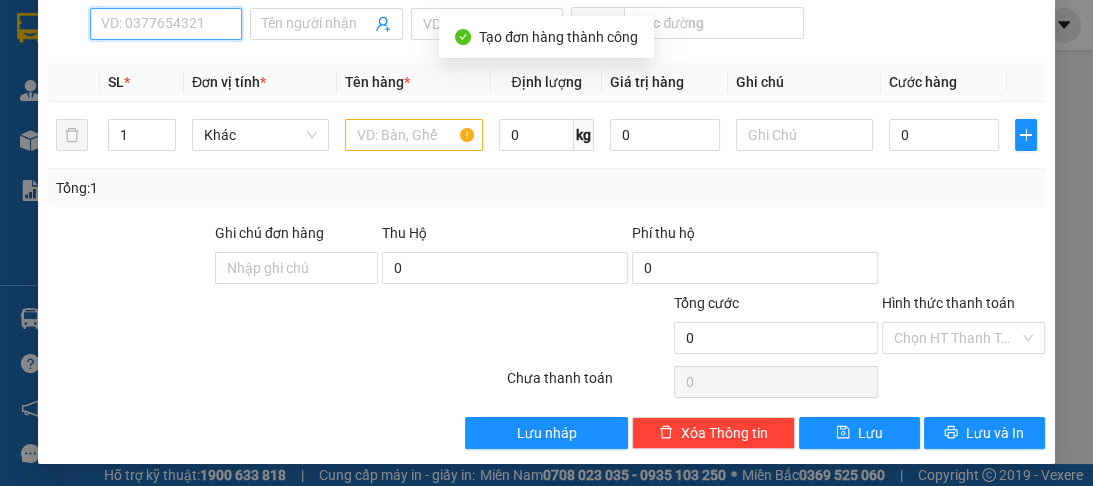 click on "SĐT Người Nhận  *" at bounding box center [166, 24] 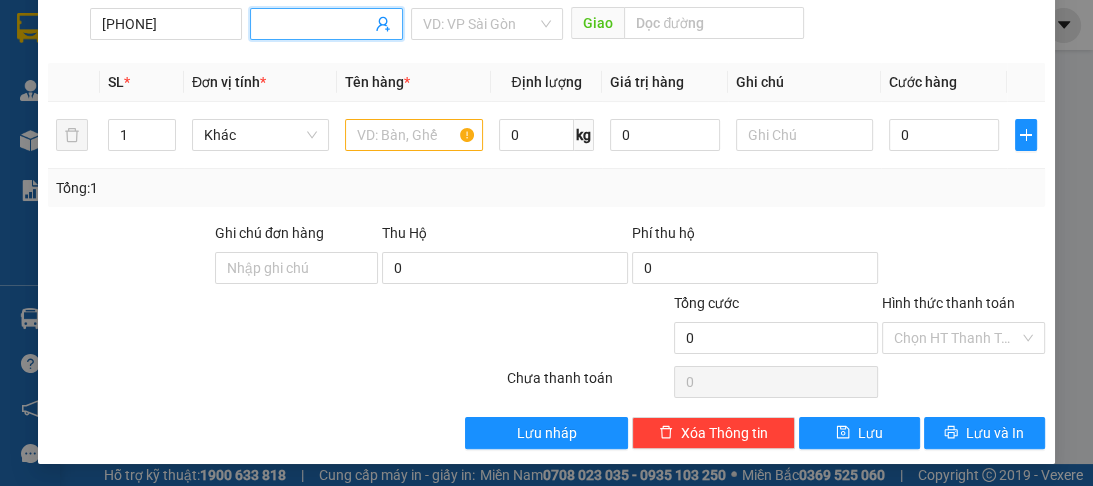 click on "Người nhận  *" at bounding box center (316, 24) 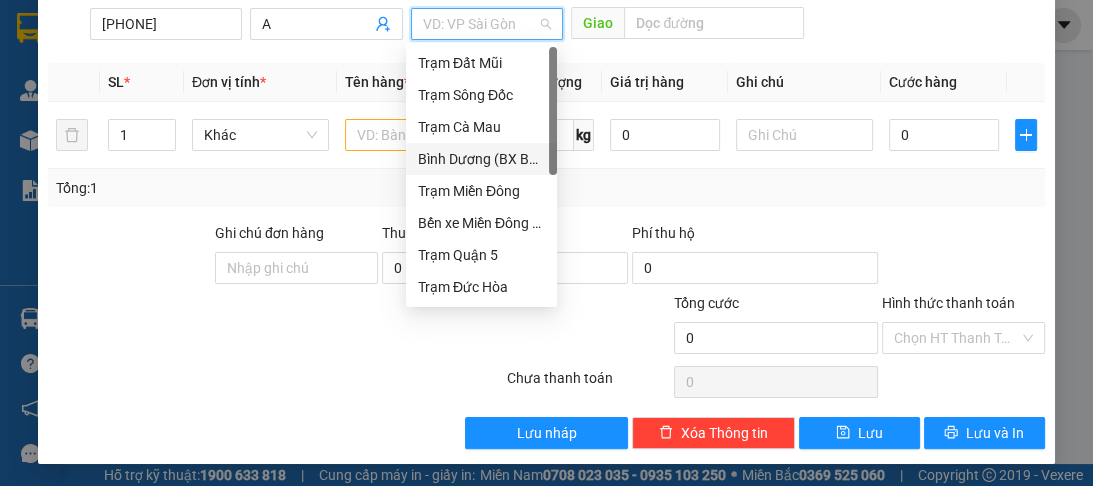click at bounding box center [480, 24] 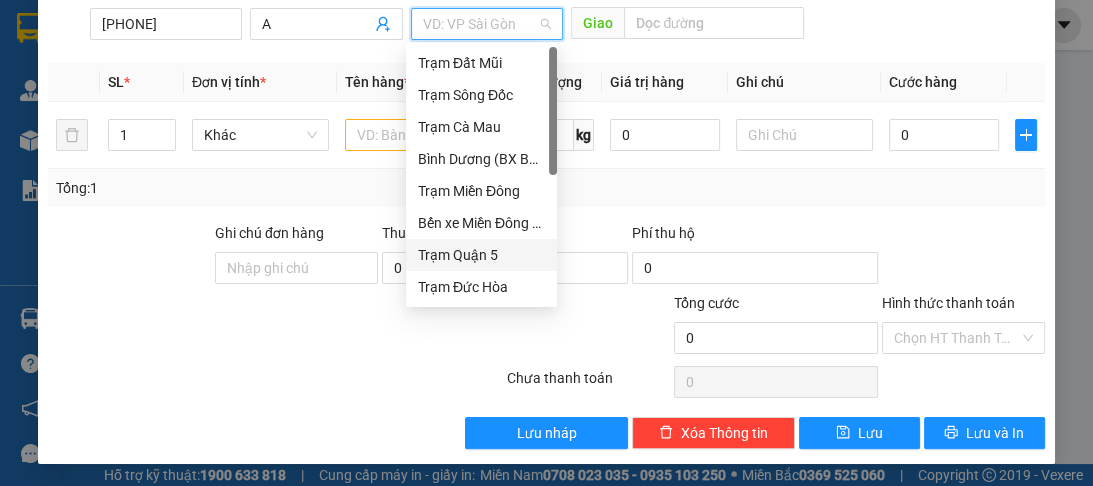 click on "Trạm Quận 5" at bounding box center (481, 255) 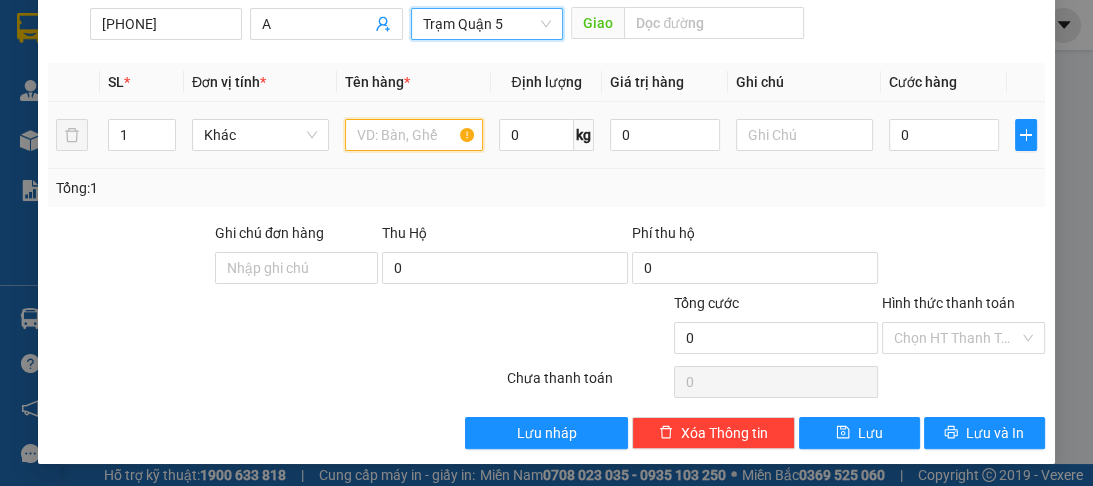 click at bounding box center [413, 135] 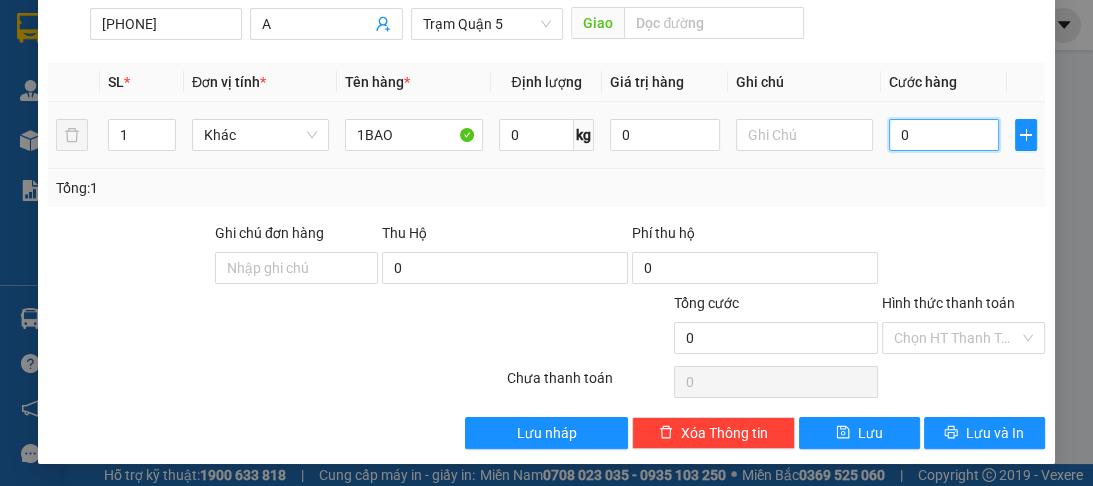 click on "0" at bounding box center [944, 135] 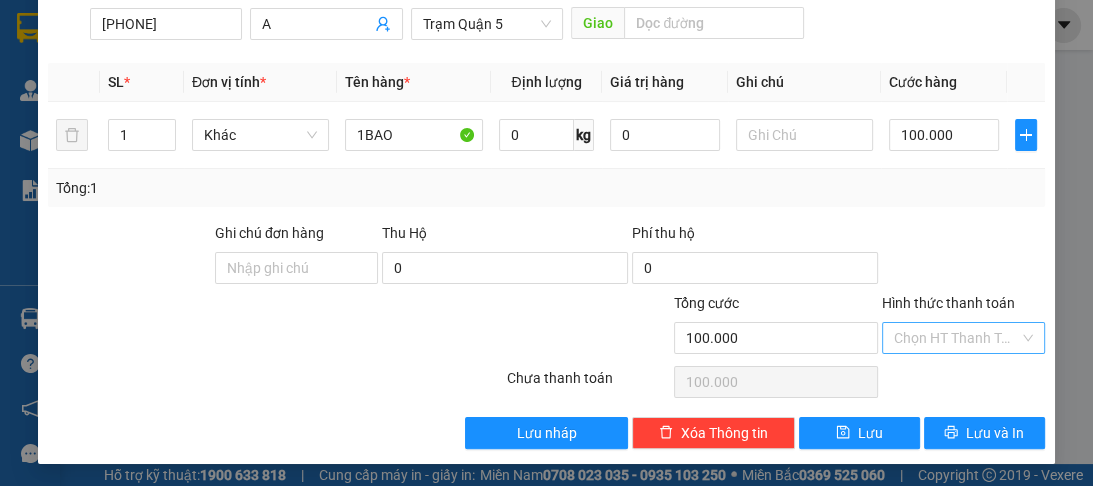 click on "Hình thức thanh toán" at bounding box center (956, 338) 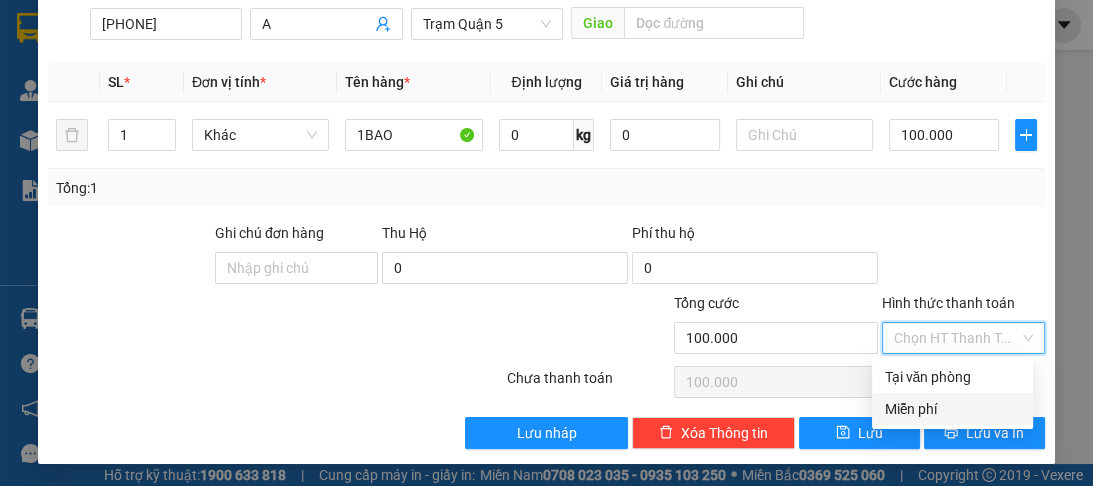click on "Miễn phí" at bounding box center (952, 409) 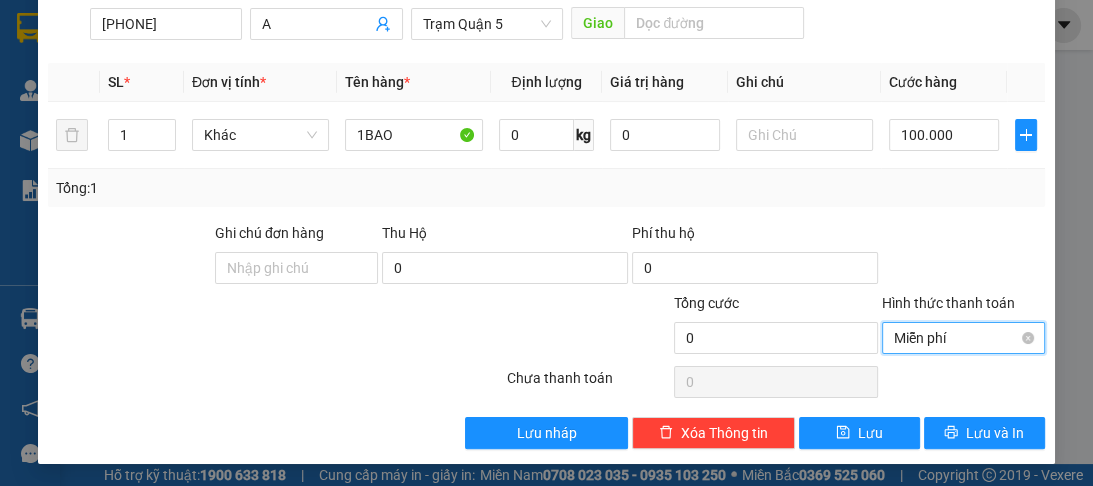 click on "Miễn phí" at bounding box center [963, 338] 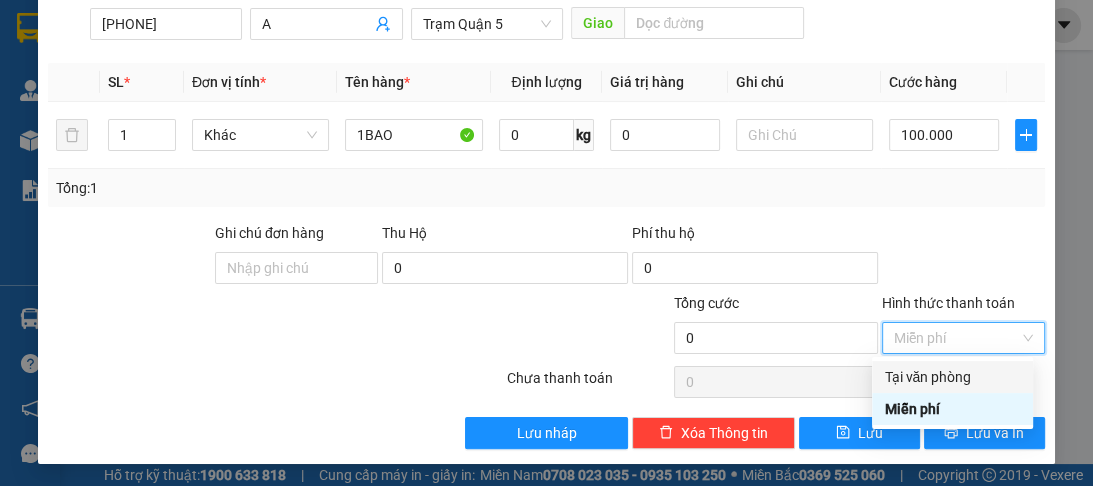 drag, startPoint x: 944, startPoint y: 380, endPoint x: 880, endPoint y: 450, distance: 94.847244 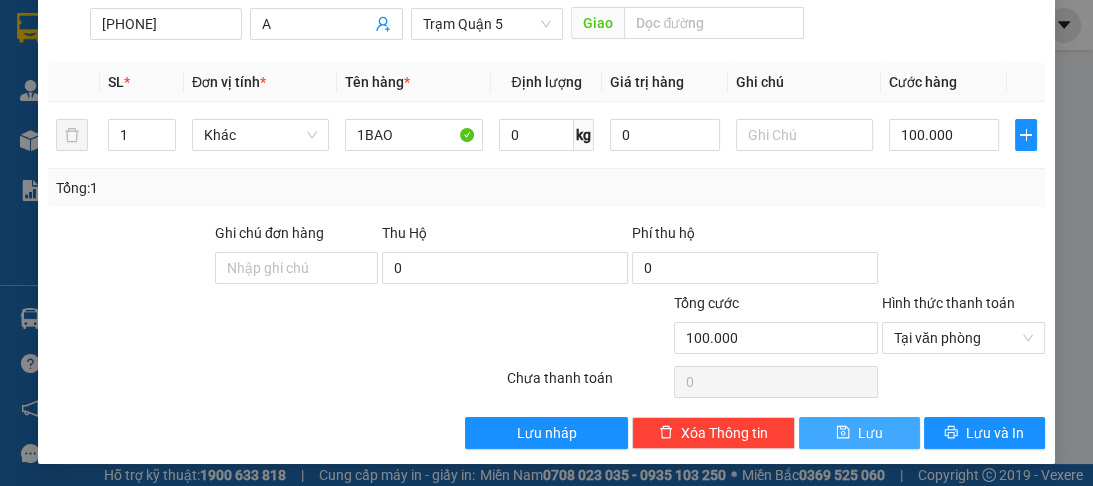 click on "Lưu" at bounding box center (859, 433) 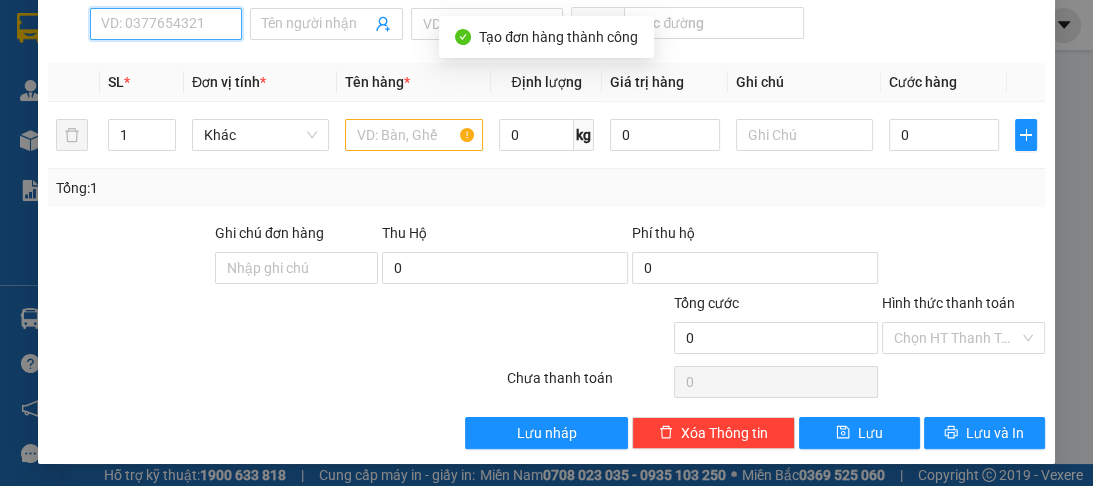 click on "SĐT Người Nhận  *" at bounding box center [166, 24] 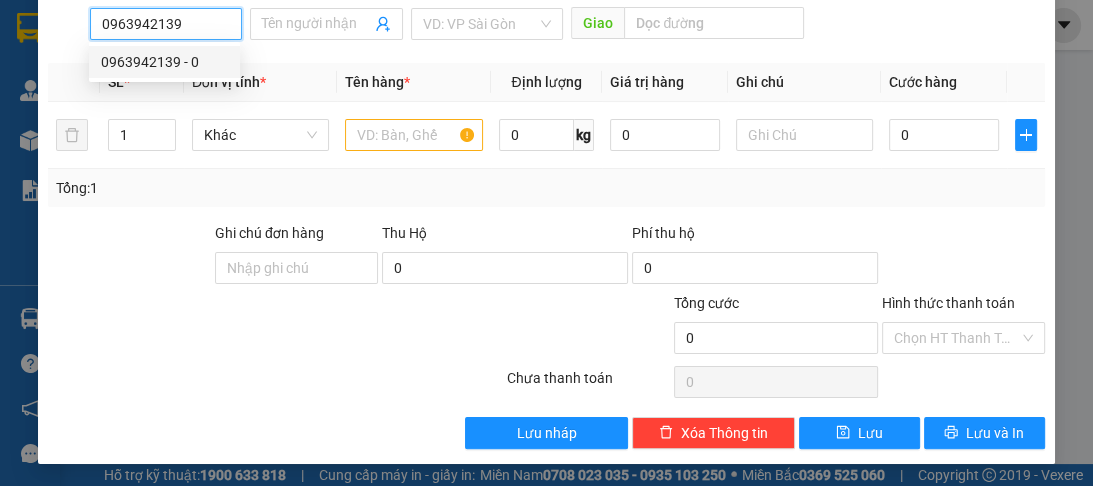 click on "0963942139 - 0" at bounding box center [164, 62] 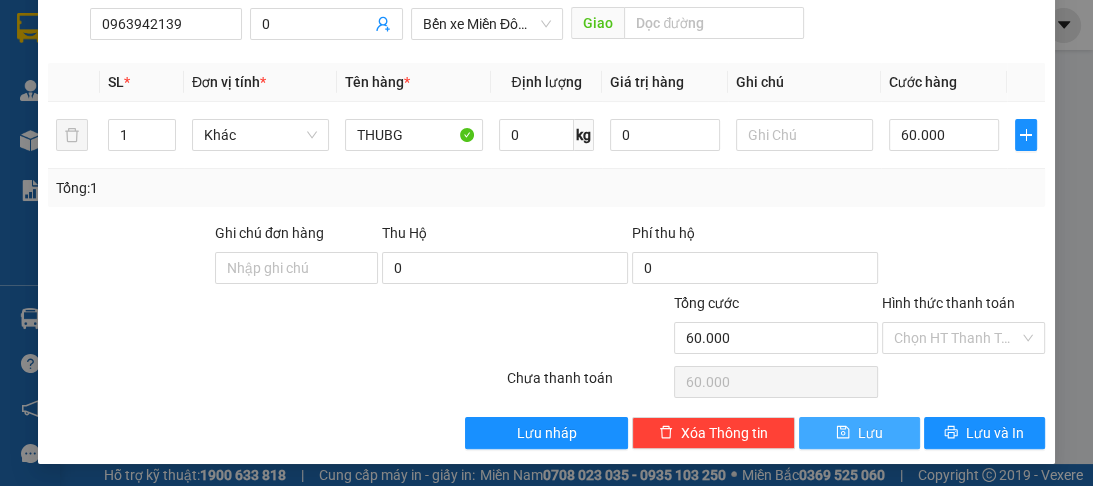 click on "Lưu" at bounding box center [870, 433] 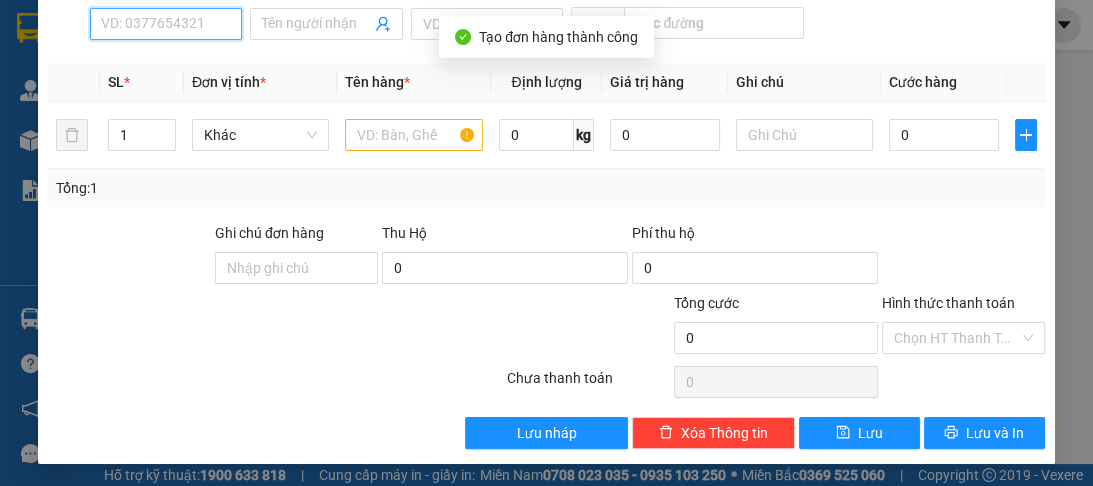 click on "SĐT Người Nhận  *" at bounding box center (166, 24) 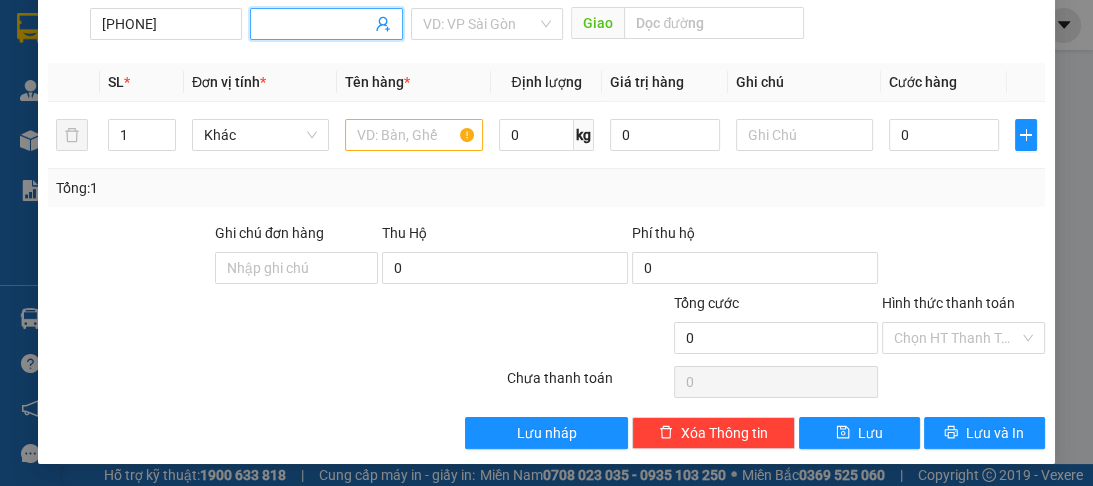 click on "Người nhận  *" at bounding box center (316, 24) 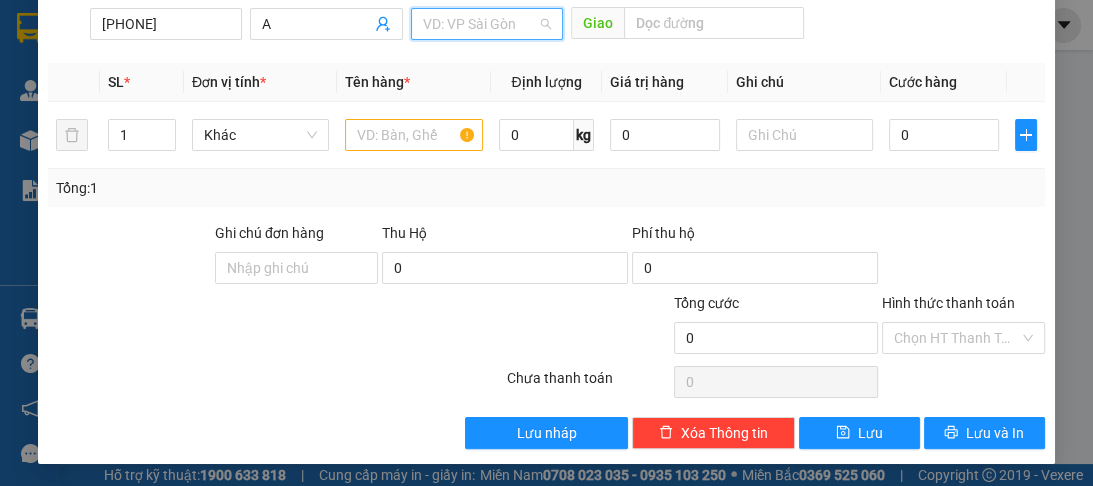click at bounding box center (480, 24) 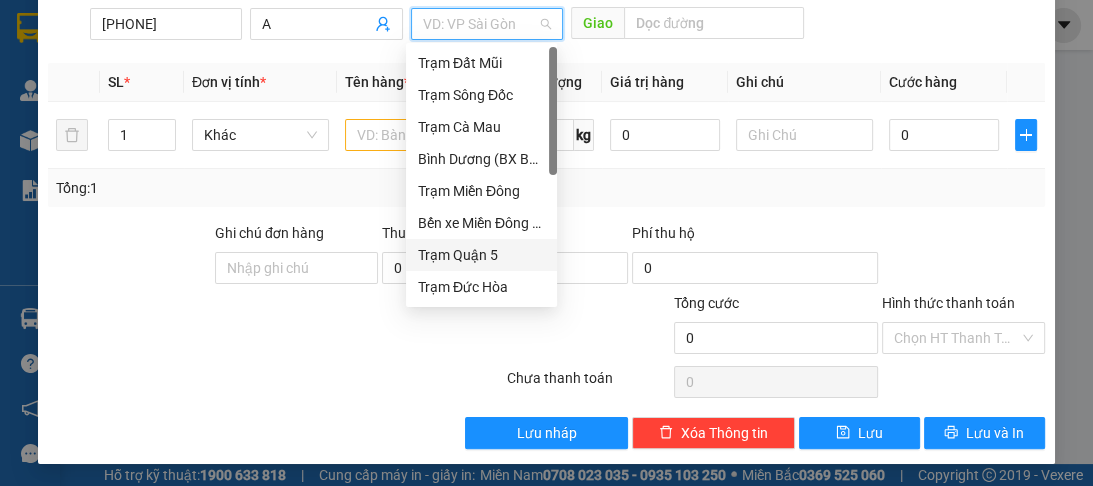 drag, startPoint x: 511, startPoint y: 258, endPoint x: 460, endPoint y: 232, distance: 57.245087 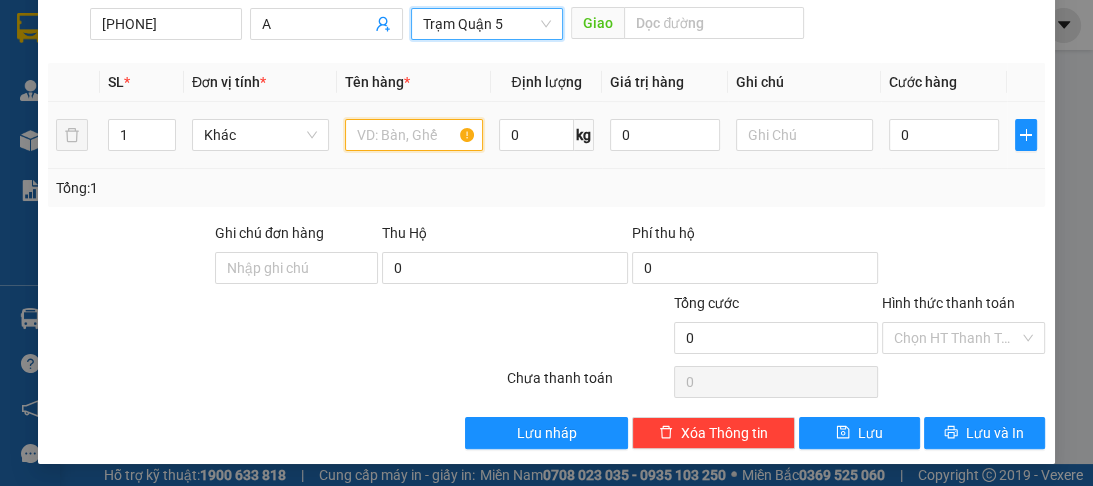 click at bounding box center [413, 135] 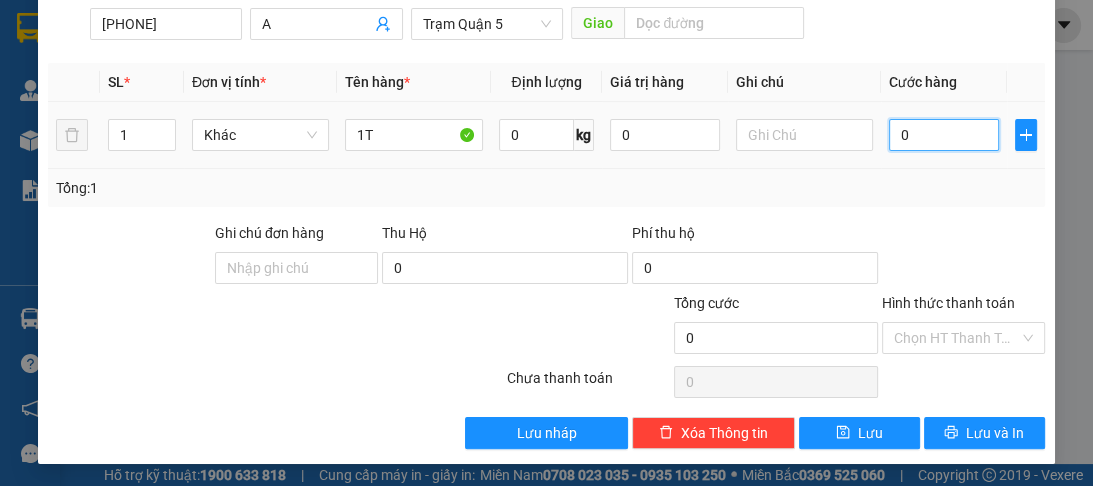 click on "0" at bounding box center [944, 135] 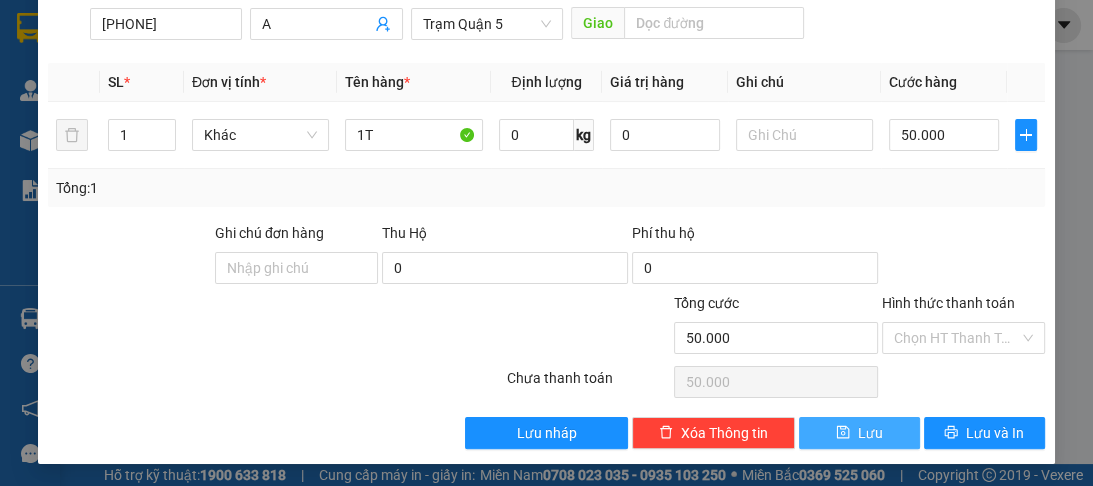 click on "Lưu" at bounding box center [859, 433] 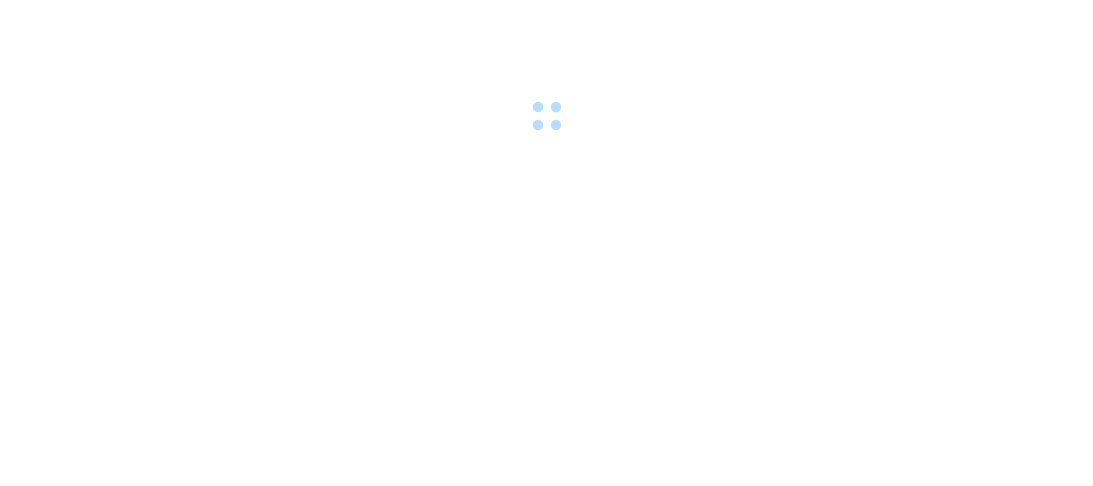 scroll, scrollTop: 0, scrollLeft: 0, axis: both 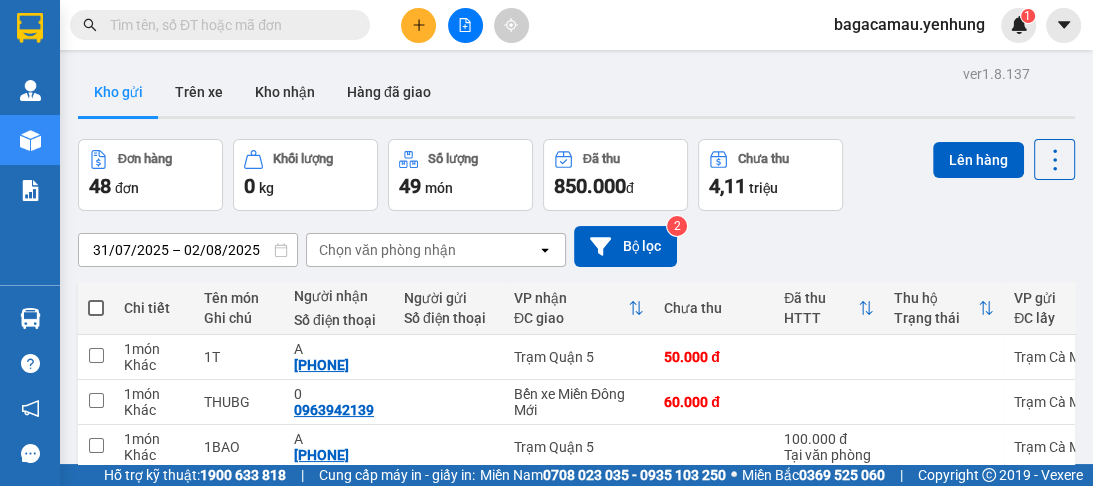 click at bounding box center (96, 308) 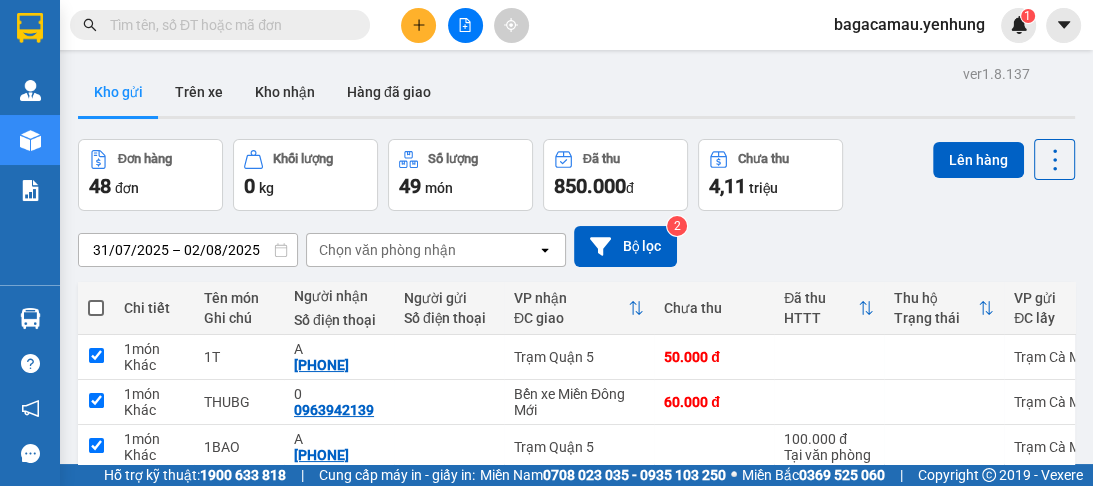 checkbox on "true" 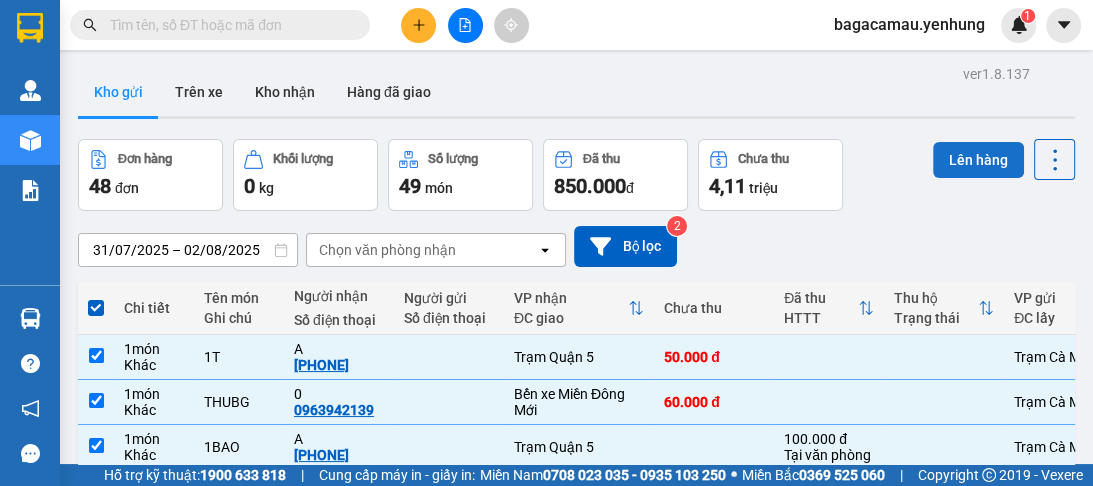 click on "Lên hàng" at bounding box center (978, 160) 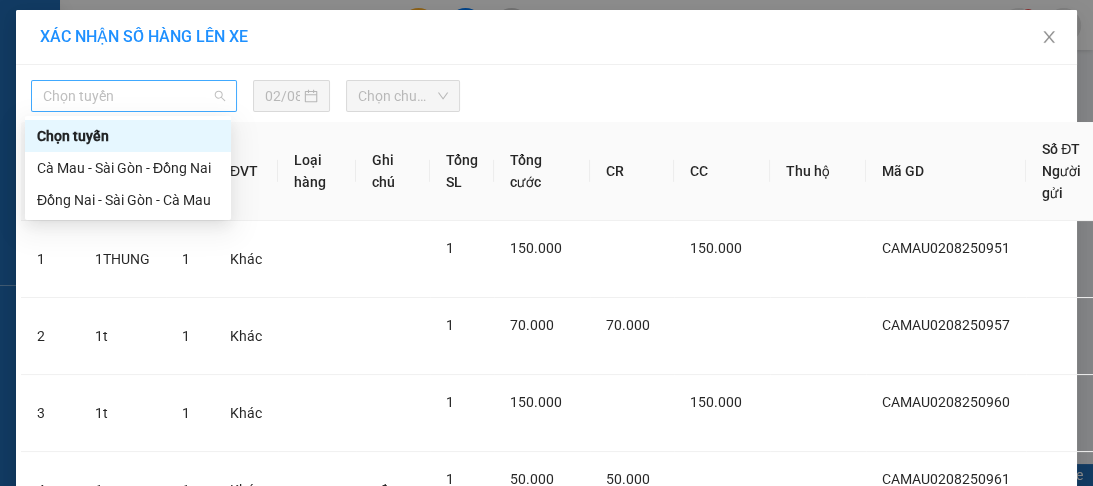 click on "Chọn tuyến" at bounding box center (134, 96) 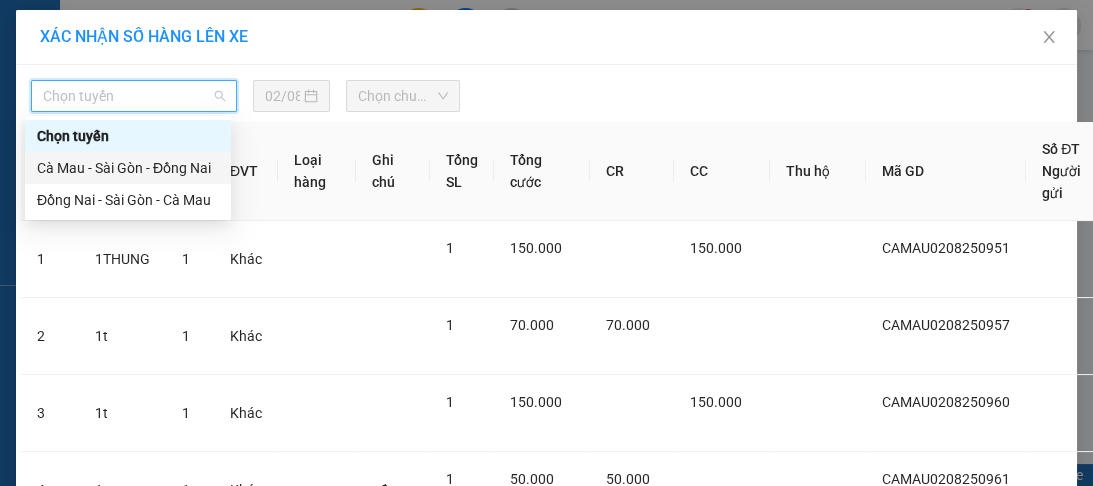 click on "Cà Mau - Sài Gòn - Đồng Nai" at bounding box center (128, 168) 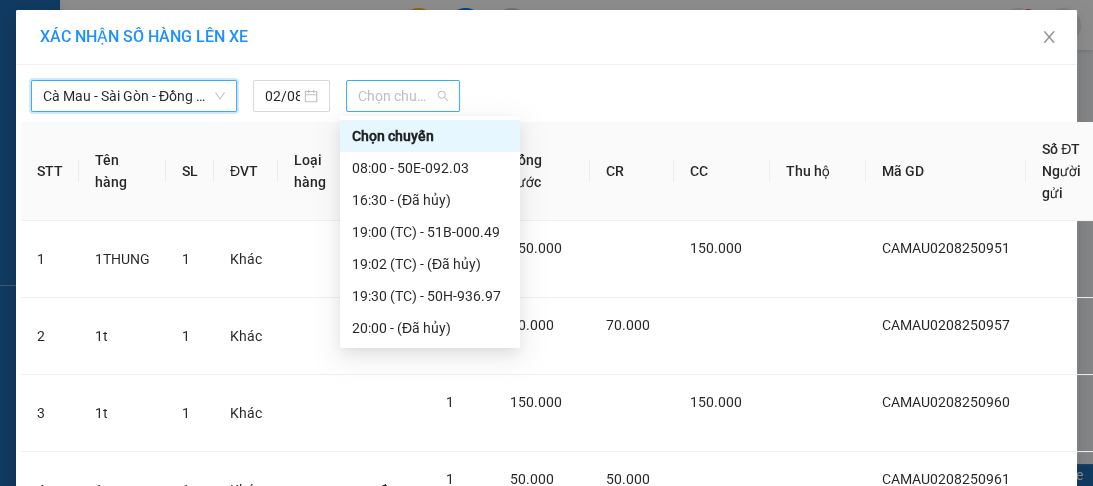 click on "Chọn chuyến" at bounding box center [403, 96] 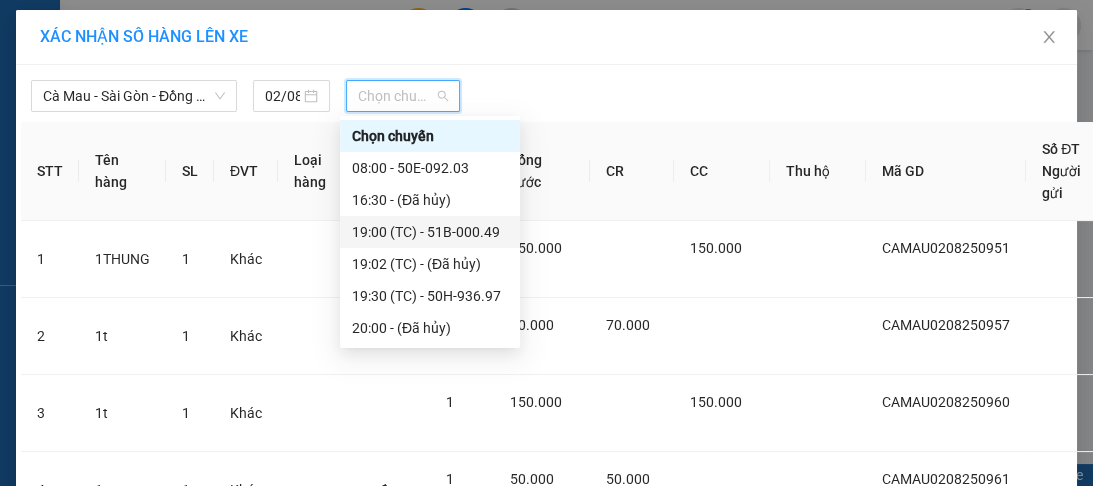 click on "19:00   (TC)   - 51B-000.49" at bounding box center (430, 232) 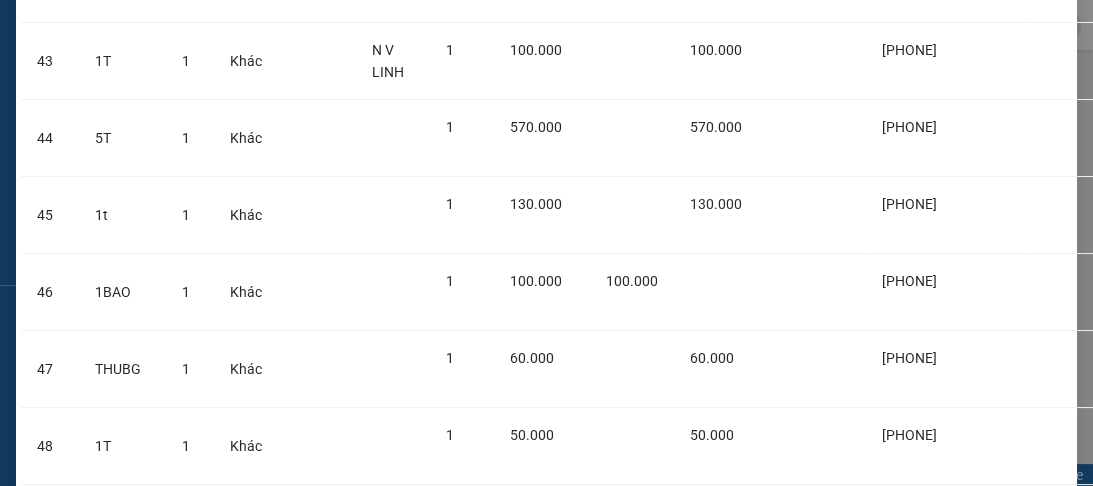 scroll, scrollTop: 3689, scrollLeft: 0, axis: vertical 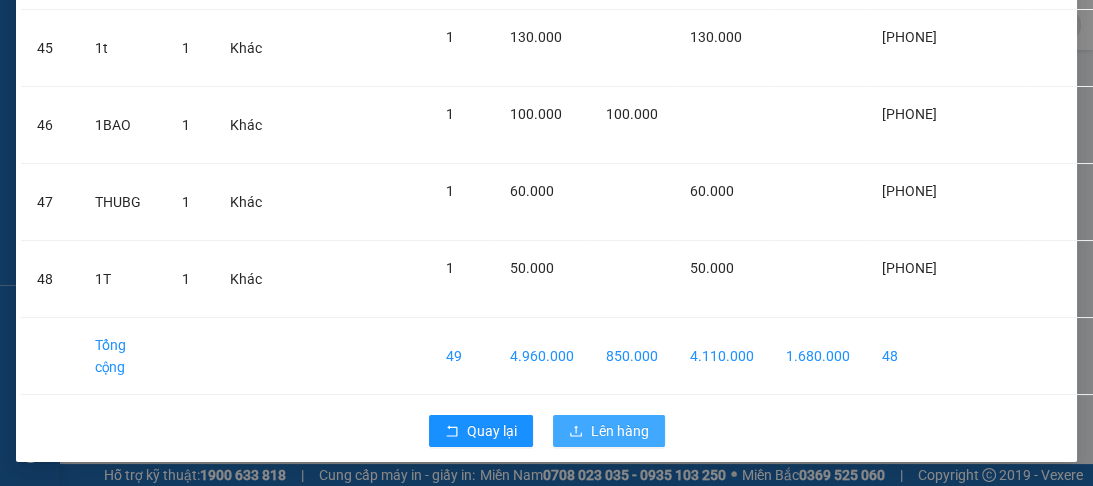 click on "Lên hàng" at bounding box center [620, 431] 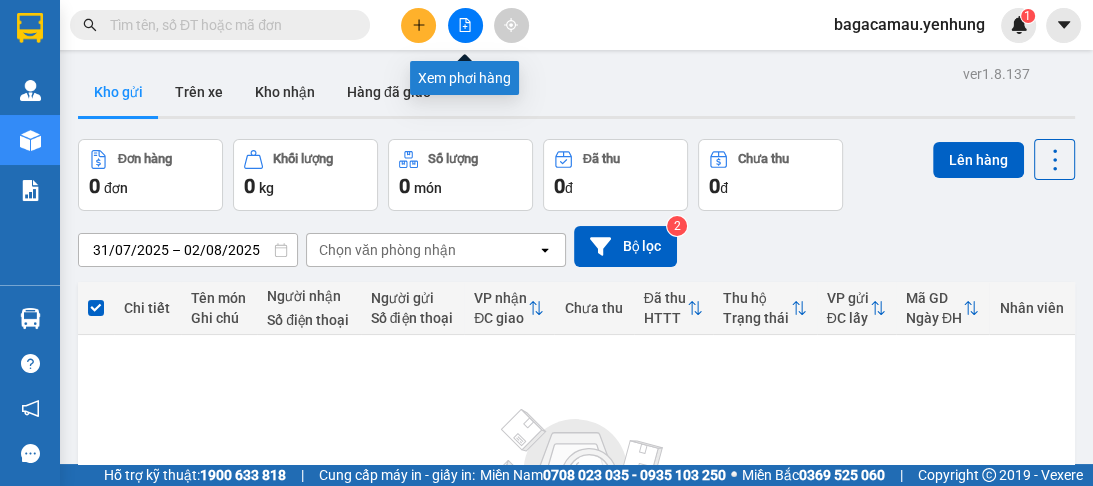 click 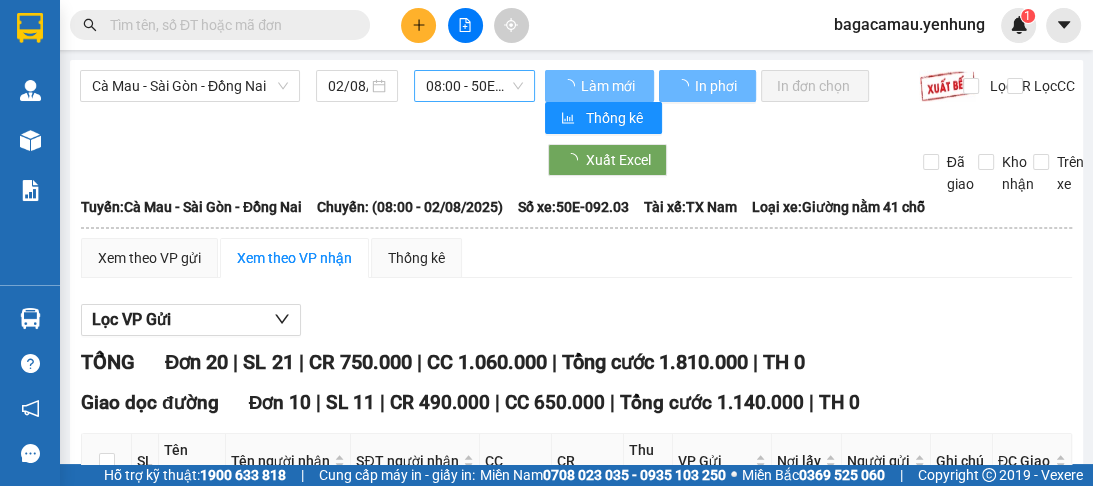 click on "08:00     - 50E-092.03" at bounding box center (474, 86) 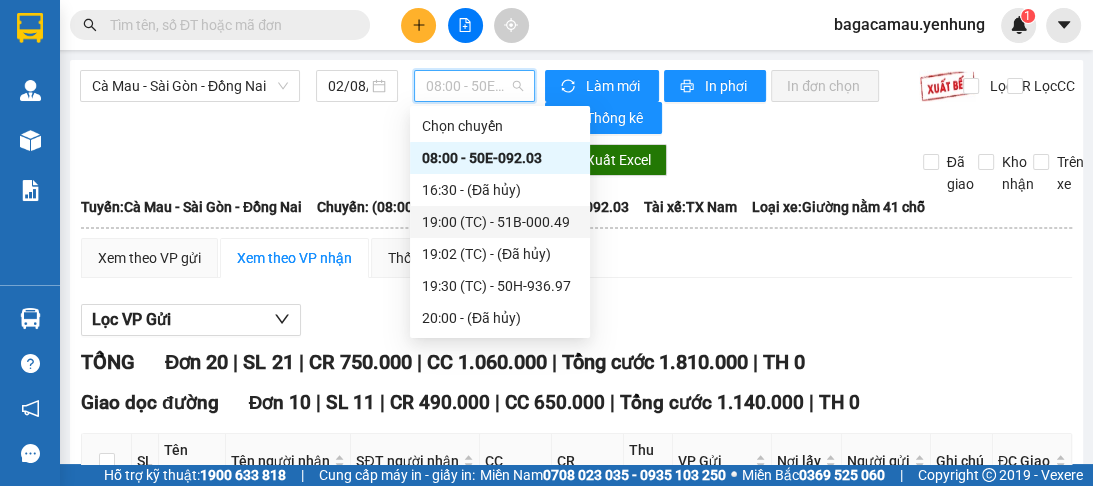 click on "19:00   (TC)   - 51B-000.49" at bounding box center (500, 222) 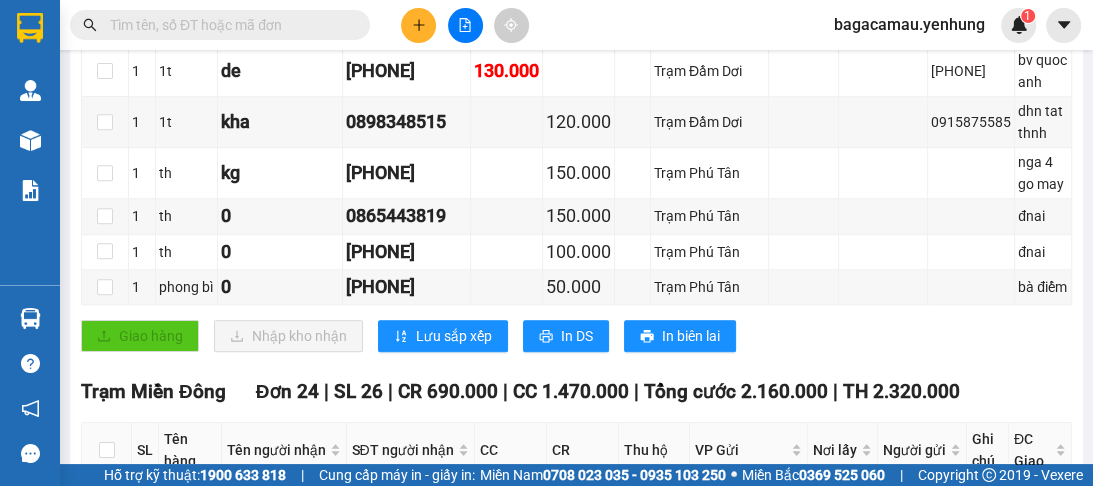 scroll, scrollTop: 1360, scrollLeft: 0, axis: vertical 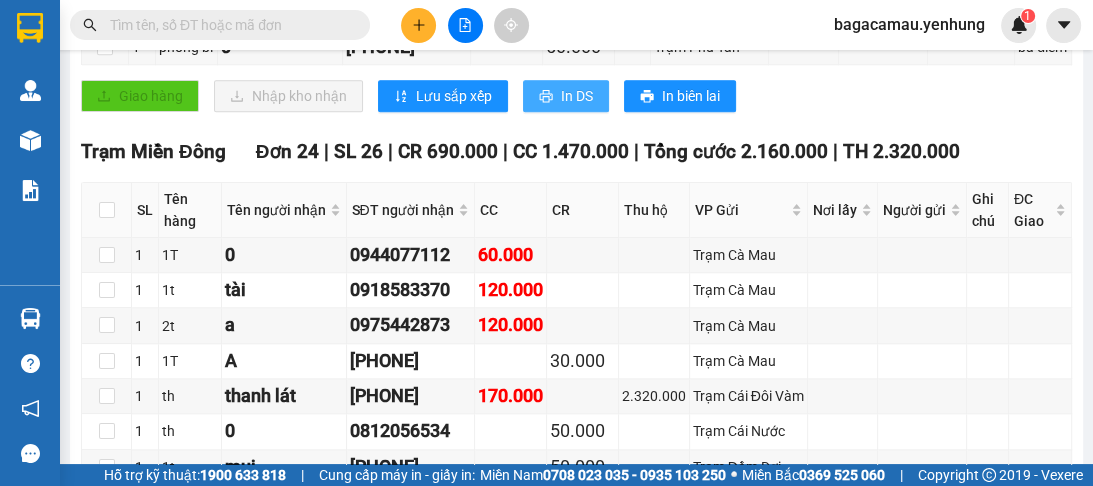 click on "In DS" at bounding box center [566, 96] 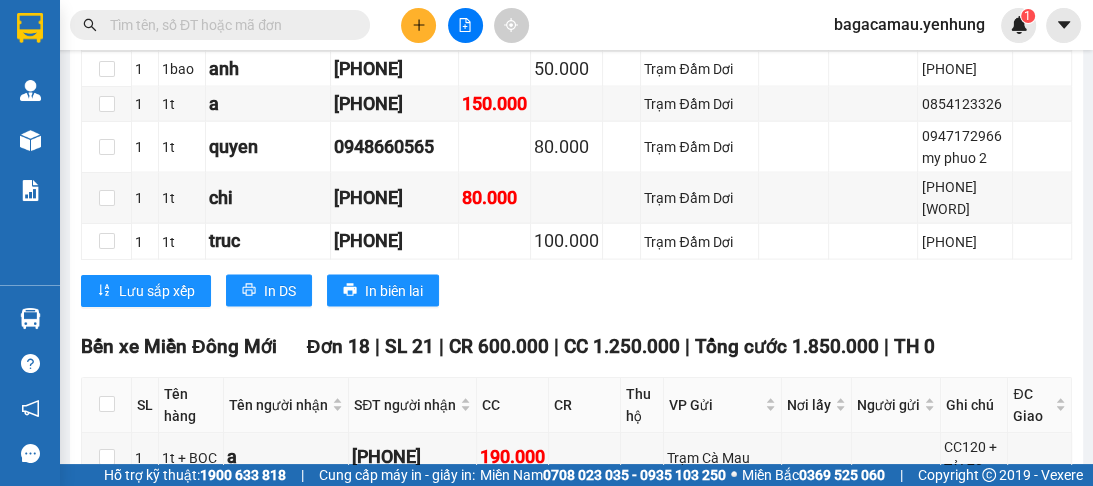 scroll, scrollTop: 2960, scrollLeft: 0, axis: vertical 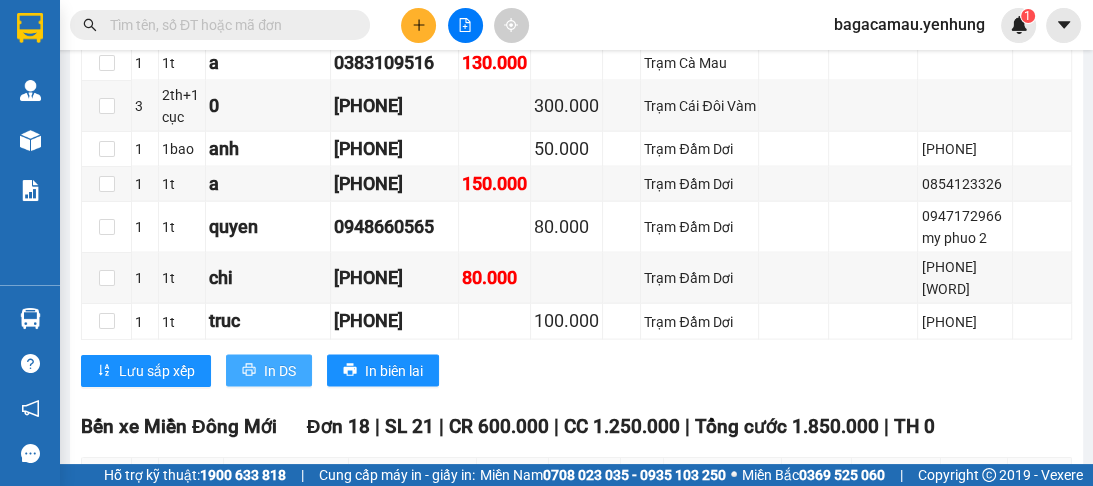 click on "In DS" at bounding box center (280, 371) 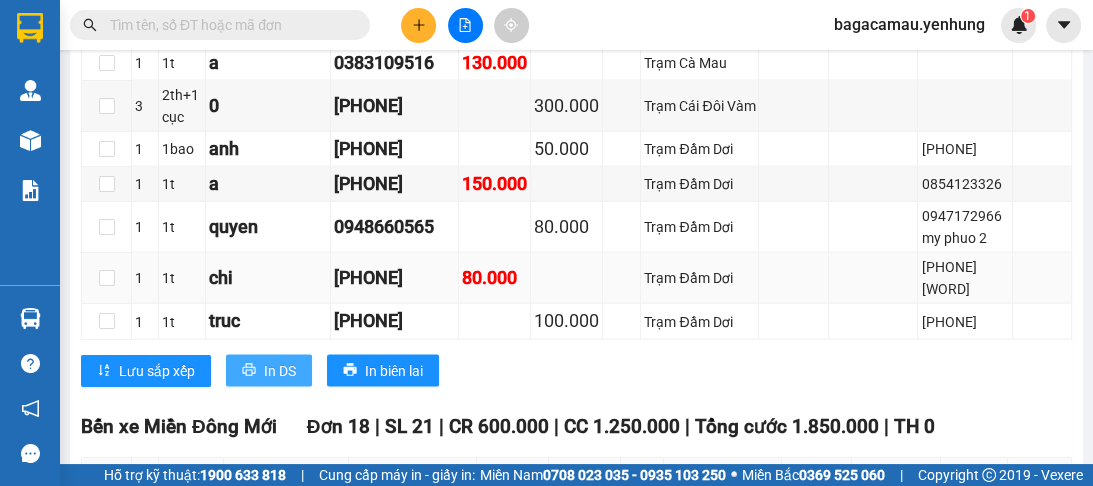 scroll, scrollTop: 0, scrollLeft: 0, axis: both 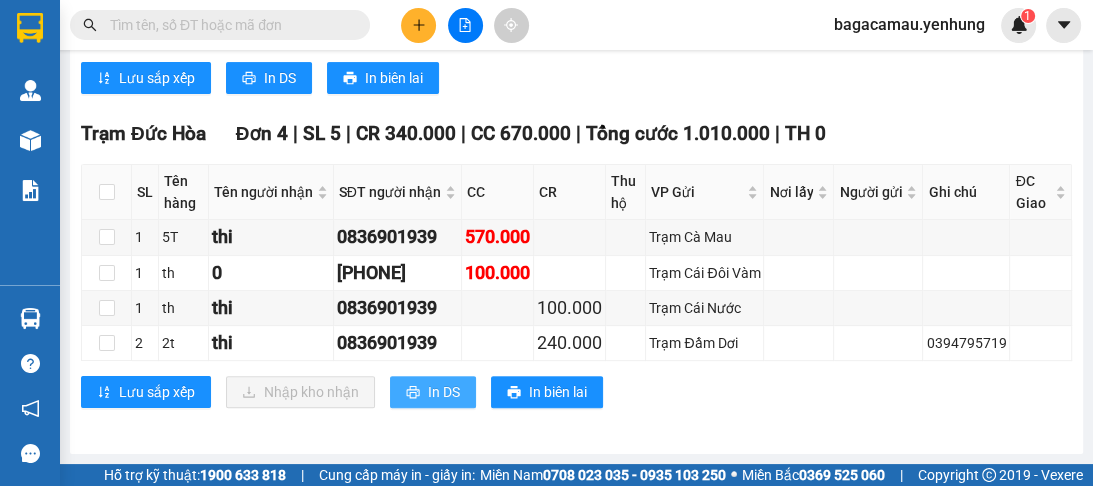 click on "In DS" at bounding box center (444, 392) 